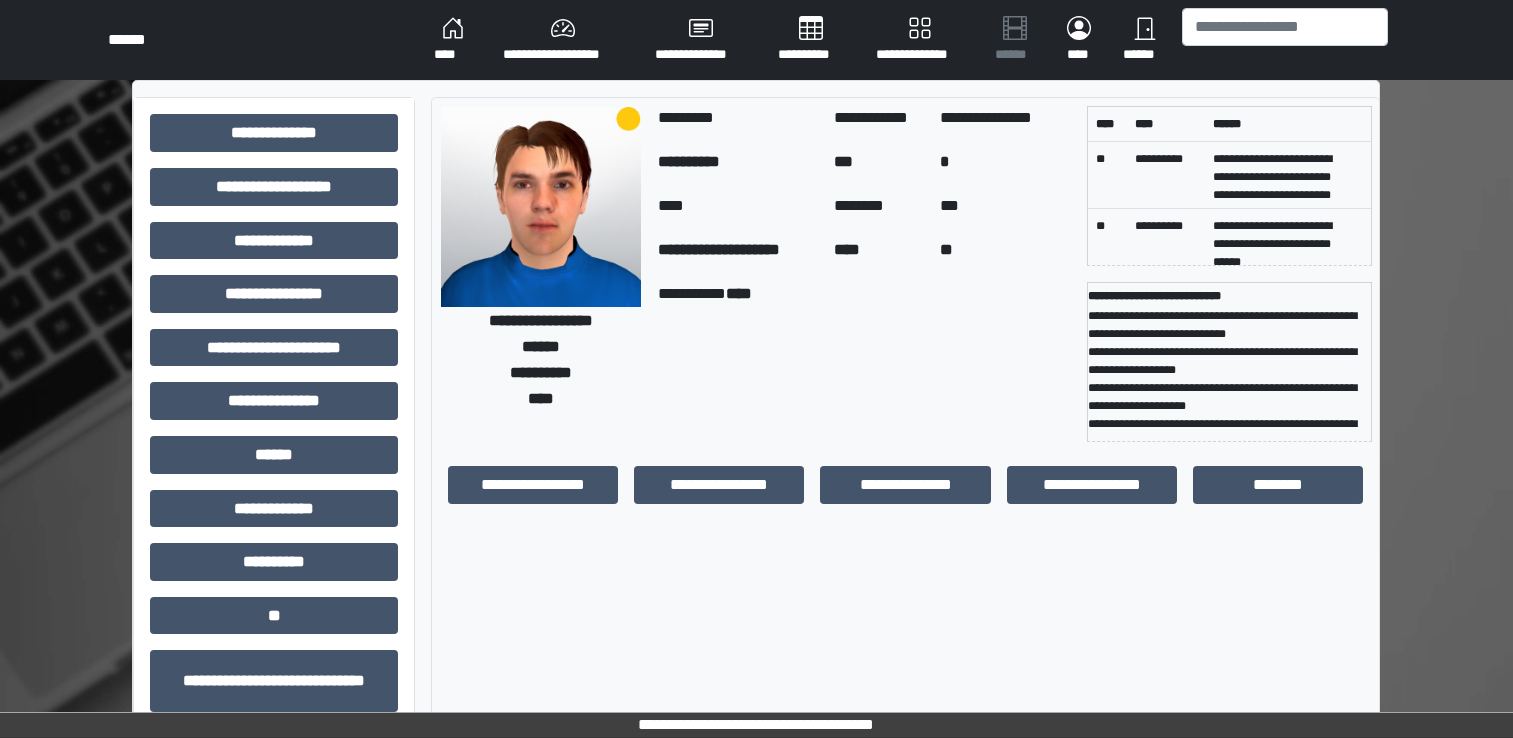 scroll, scrollTop: 0, scrollLeft: 0, axis: both 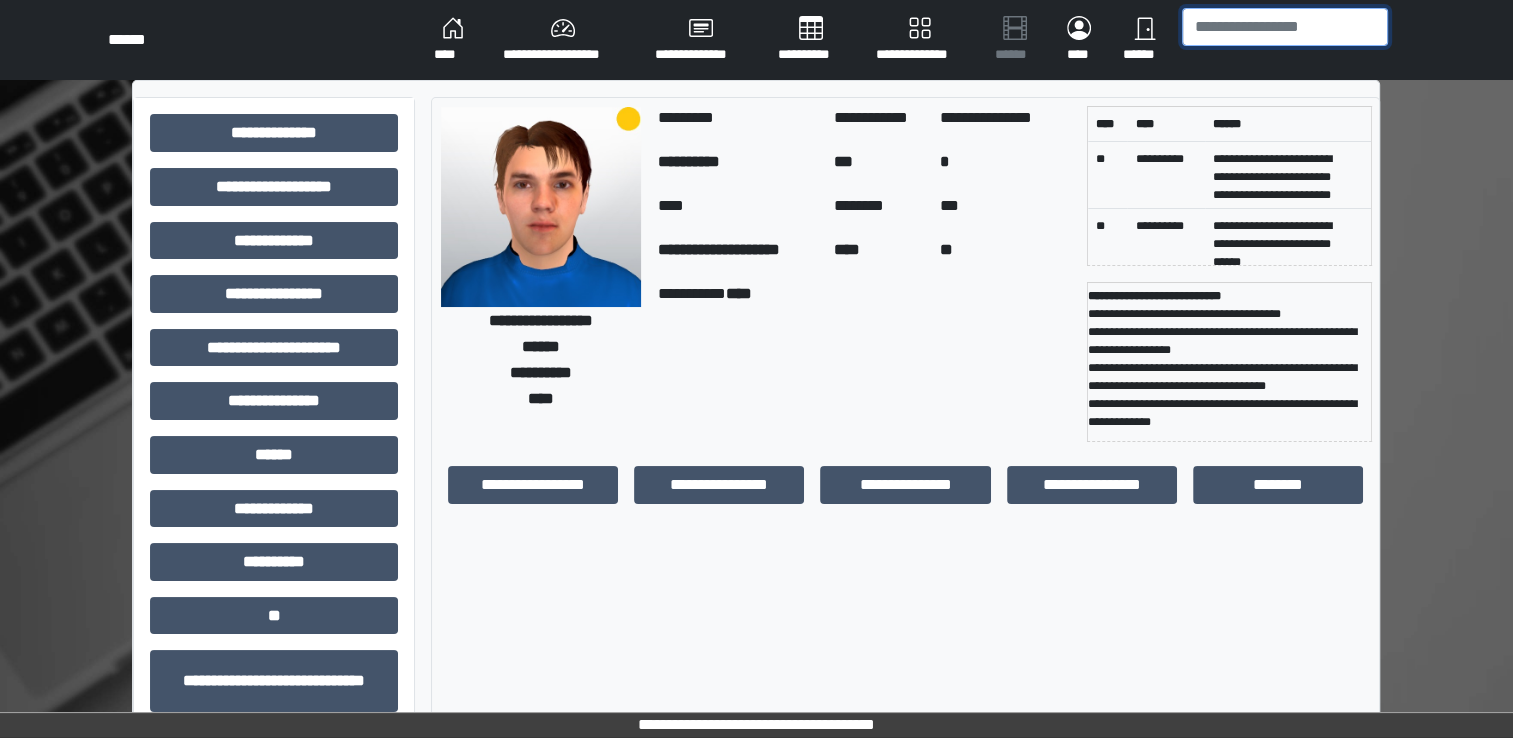 click at bounding box center [1285, 27] 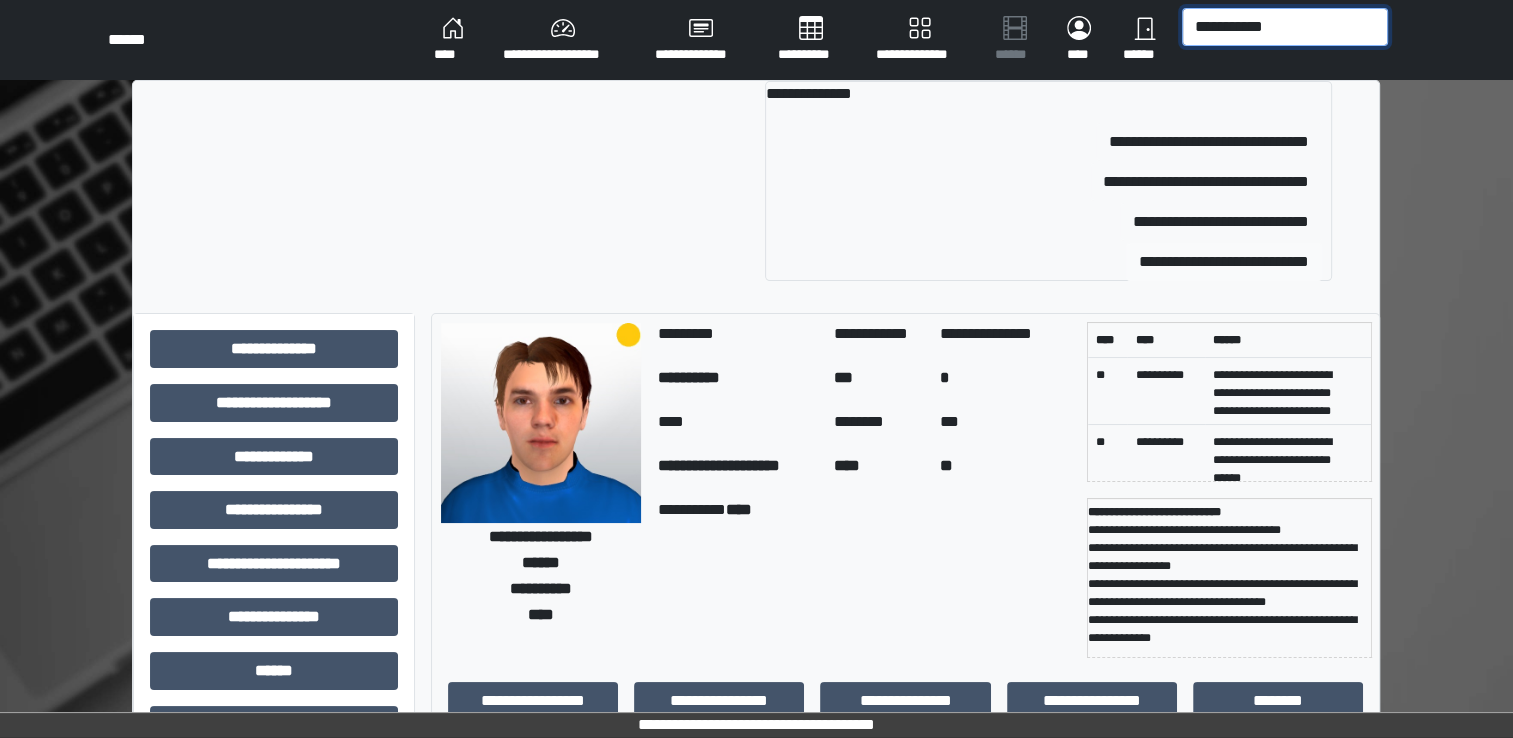 type on "**********" 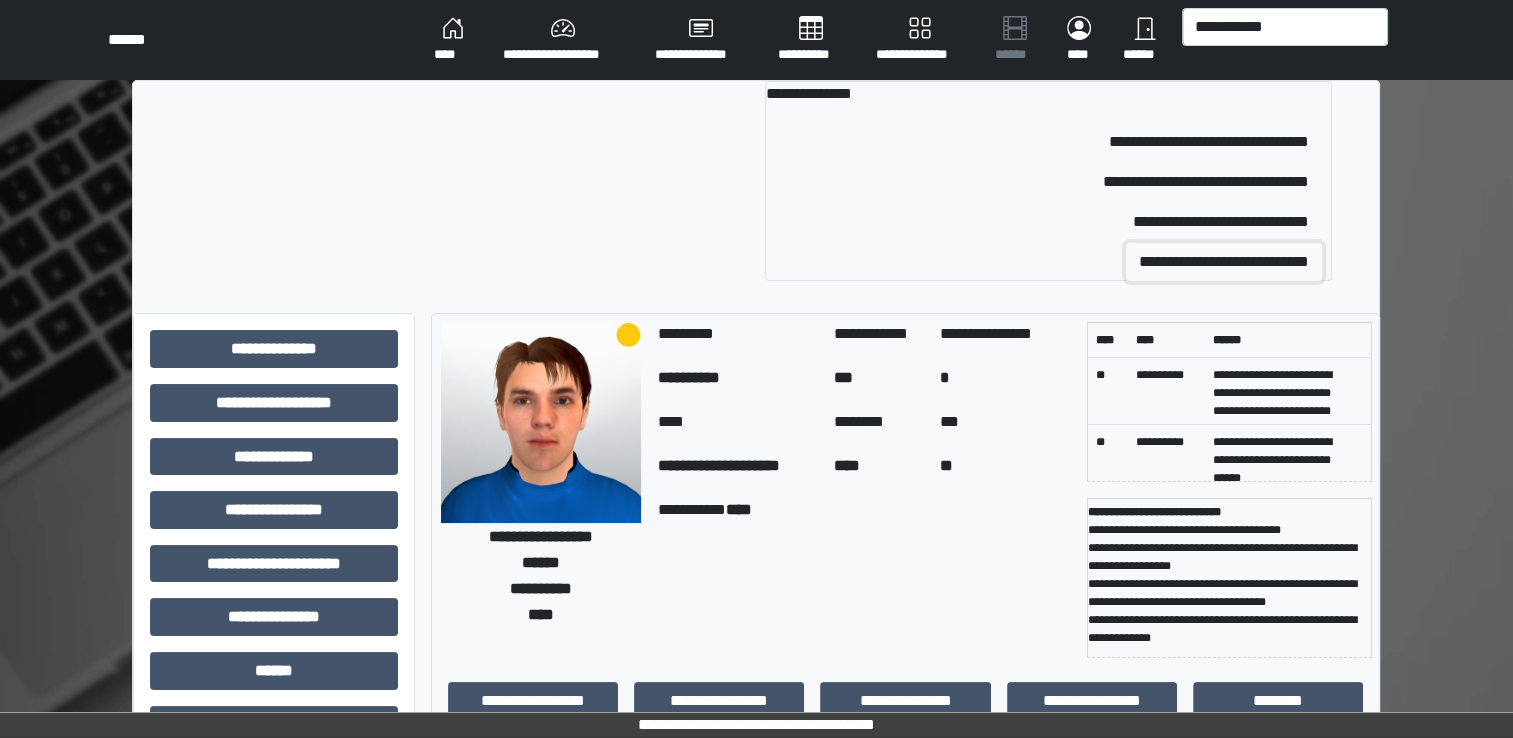 click on "**********" at bounding box center [1224, 262] 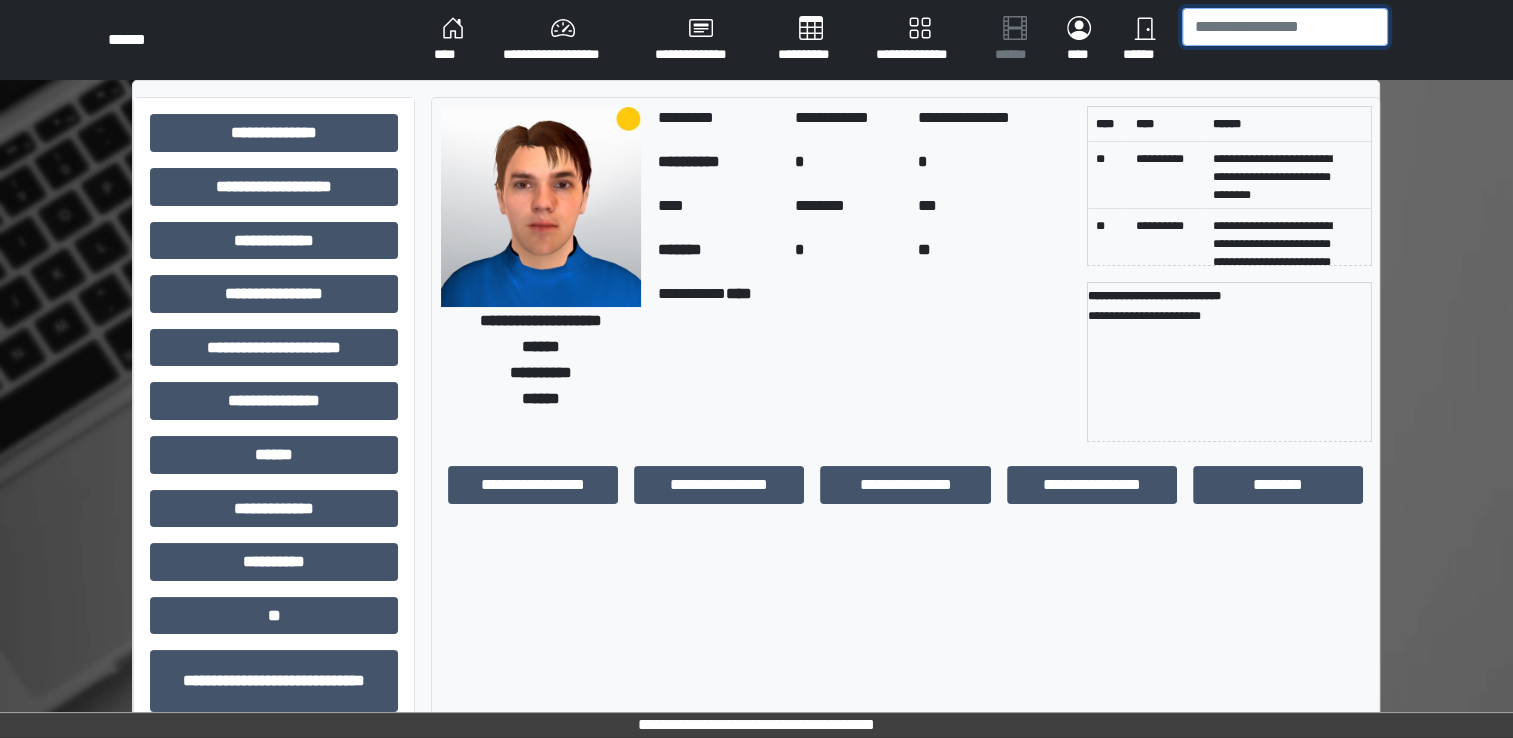 click at bounding box center (1285, 27) 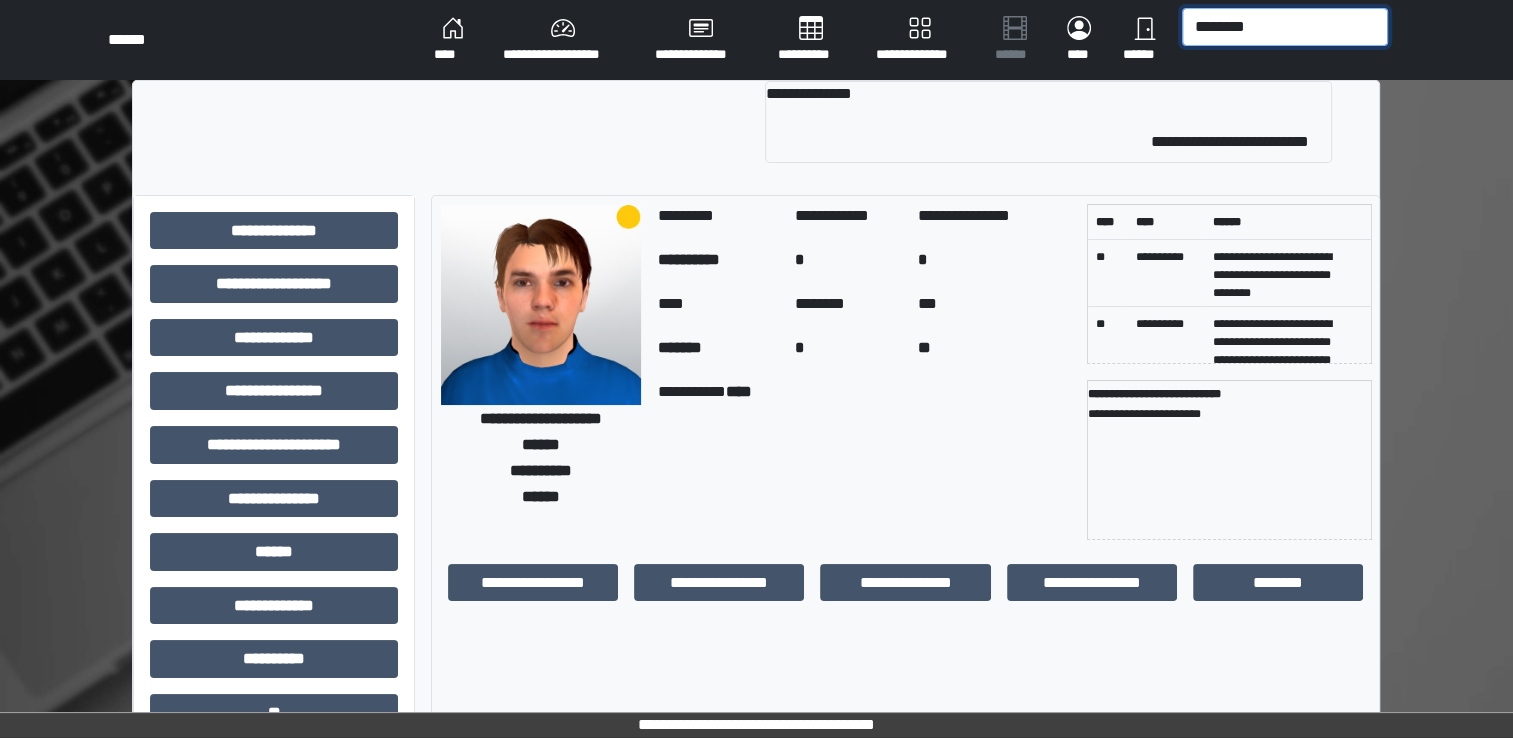 type on "********" 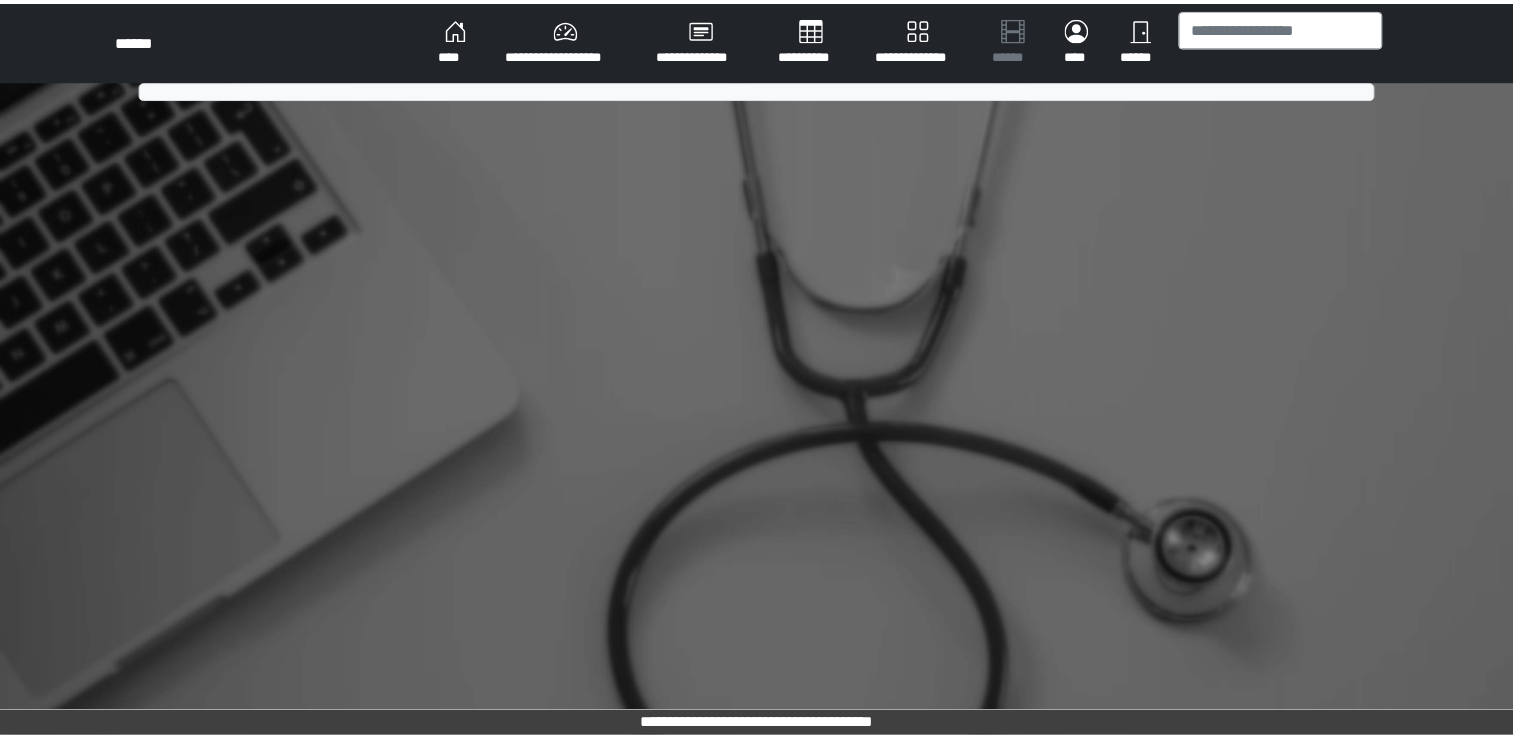 scroll, scrollTop: 0, scrollLeft: 0, axis: both 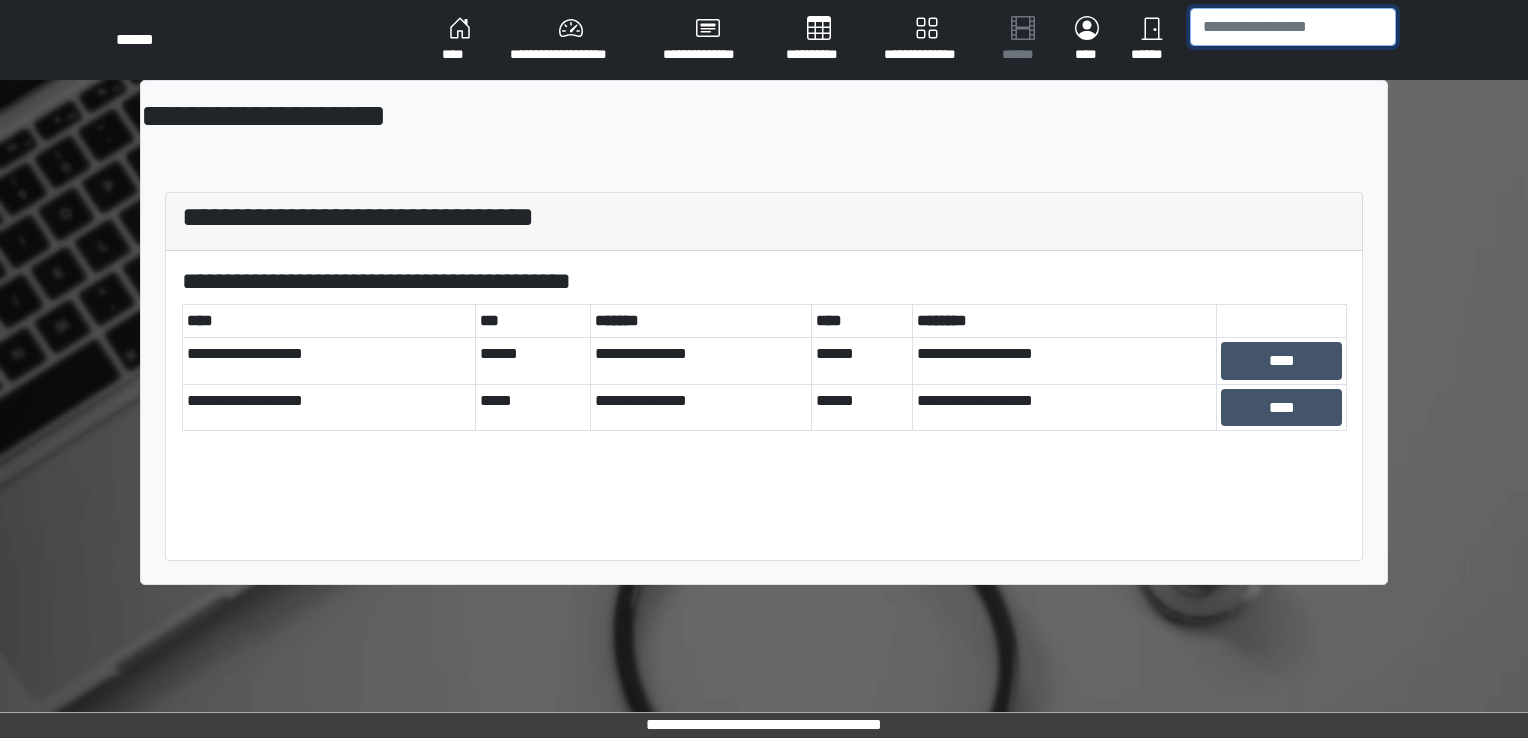 click at bounding box center (1293, 27) 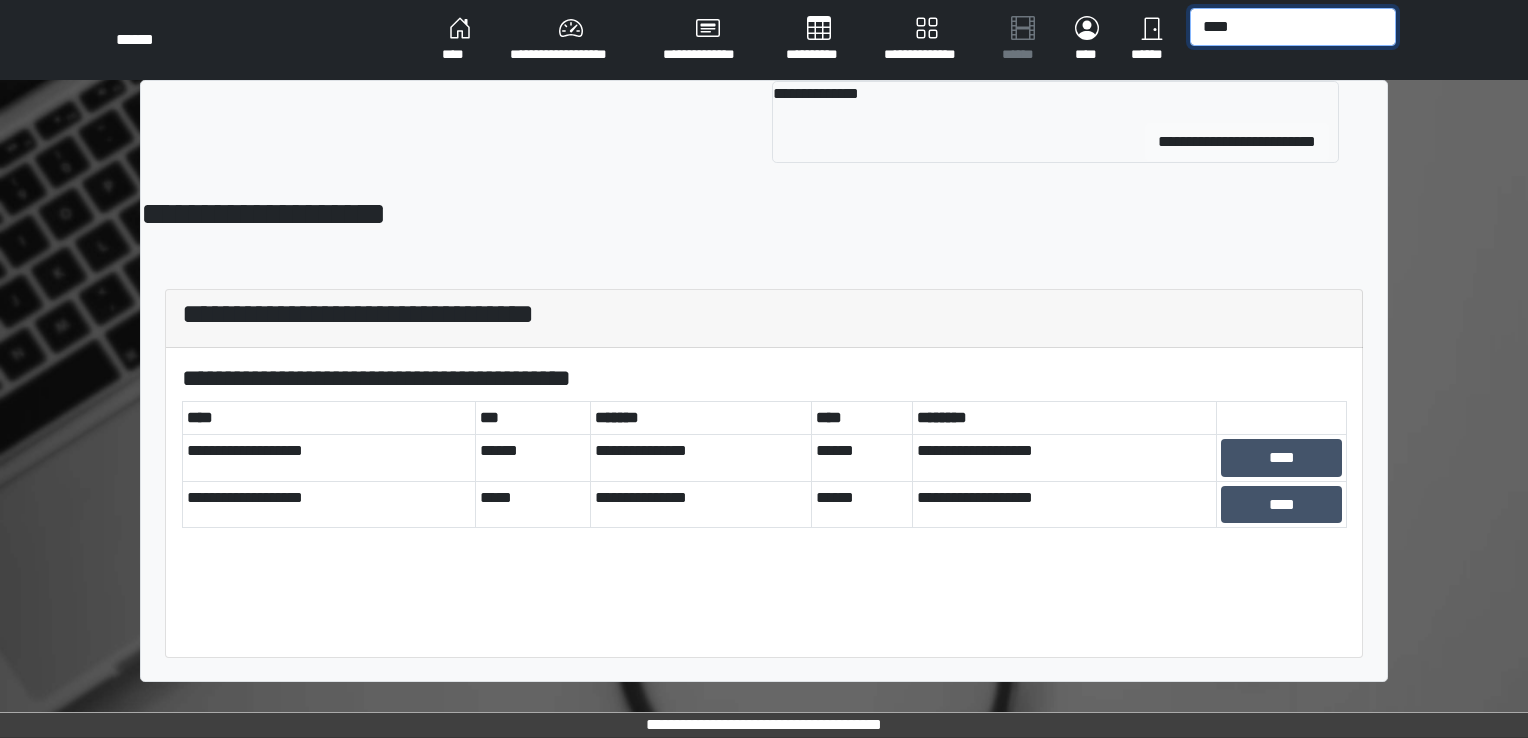 type on "****" 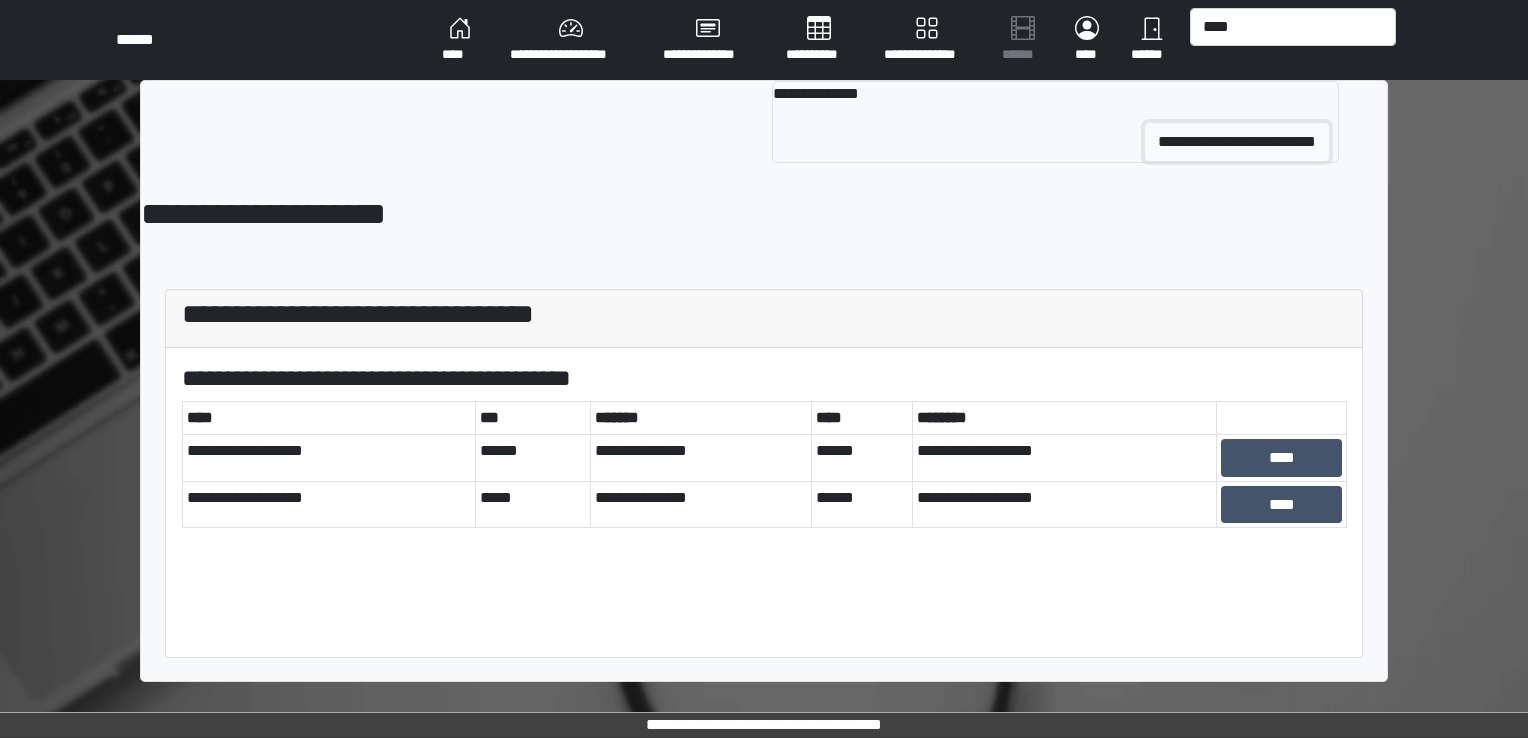 click on "**********" at bounding box center (1237, 142) 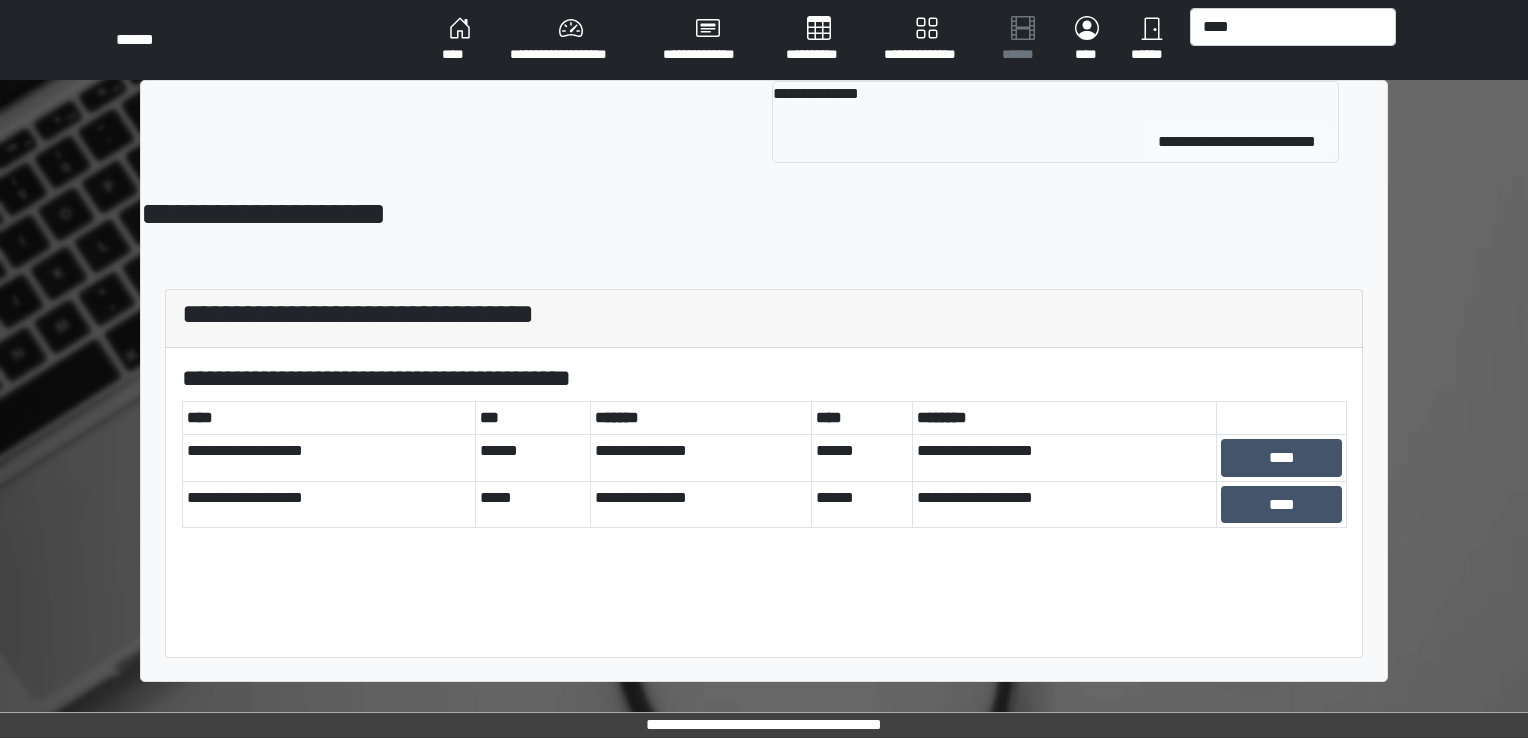 type 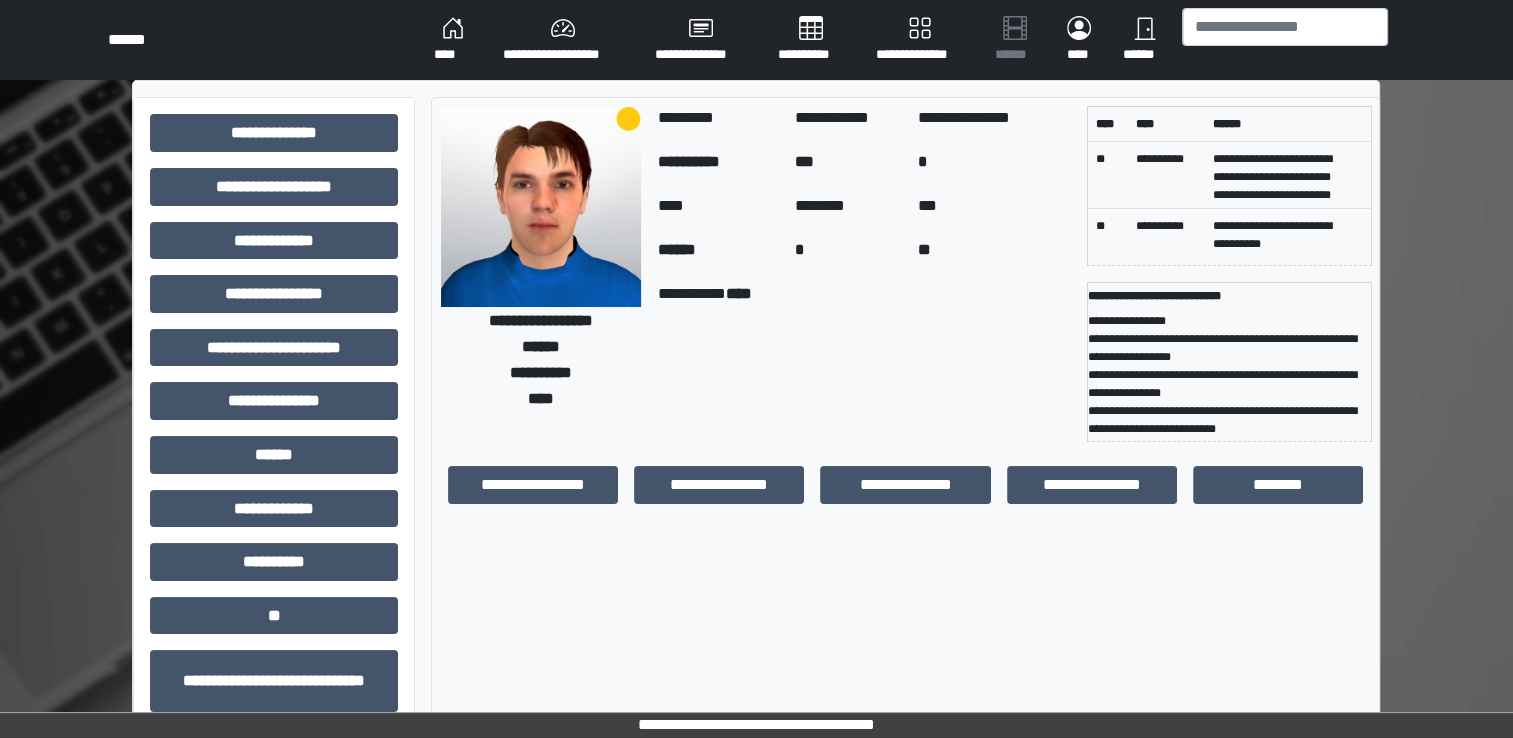 scroll, scrollTop: 163, scrollLeft: 0, axis: vertical 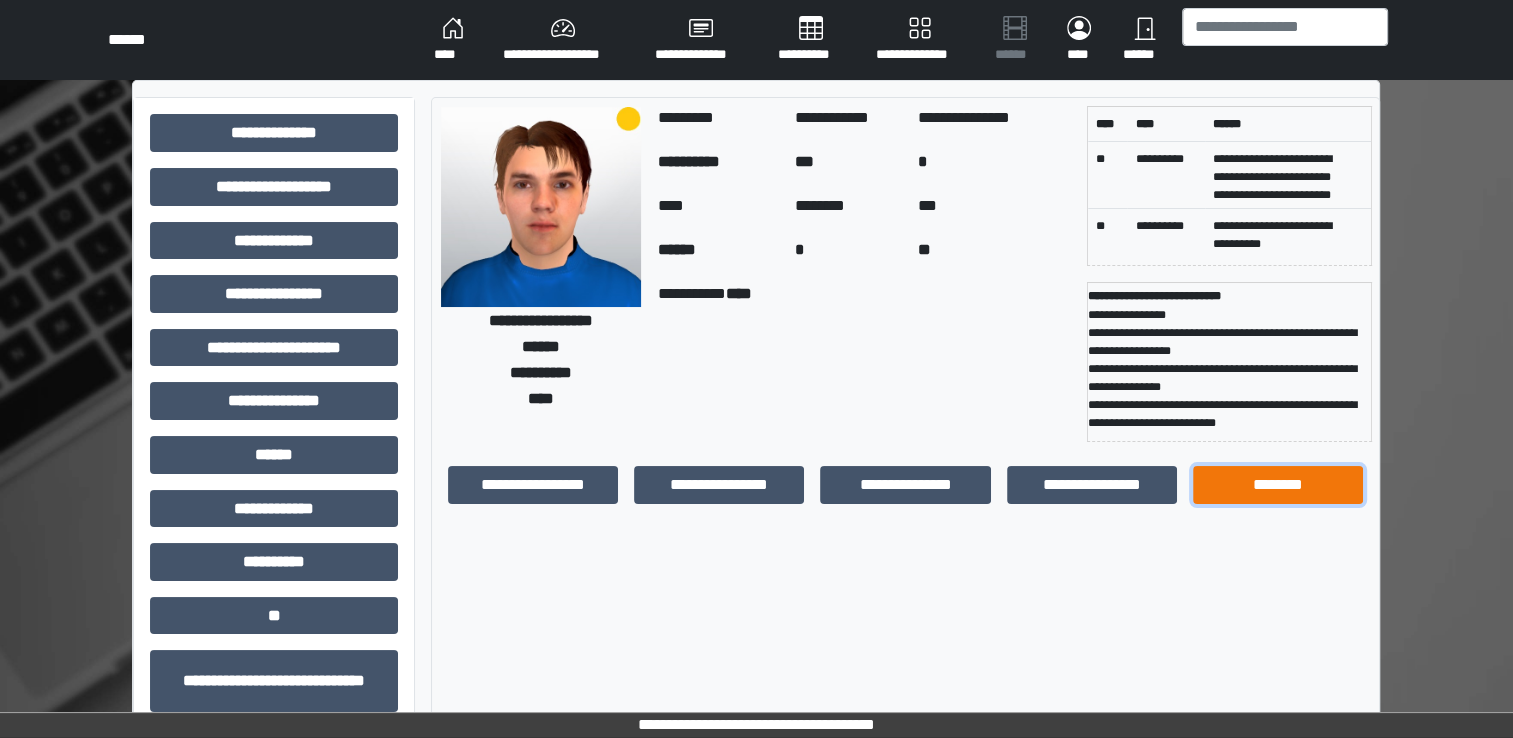 click on "********" at bounding box center [1278, 485] 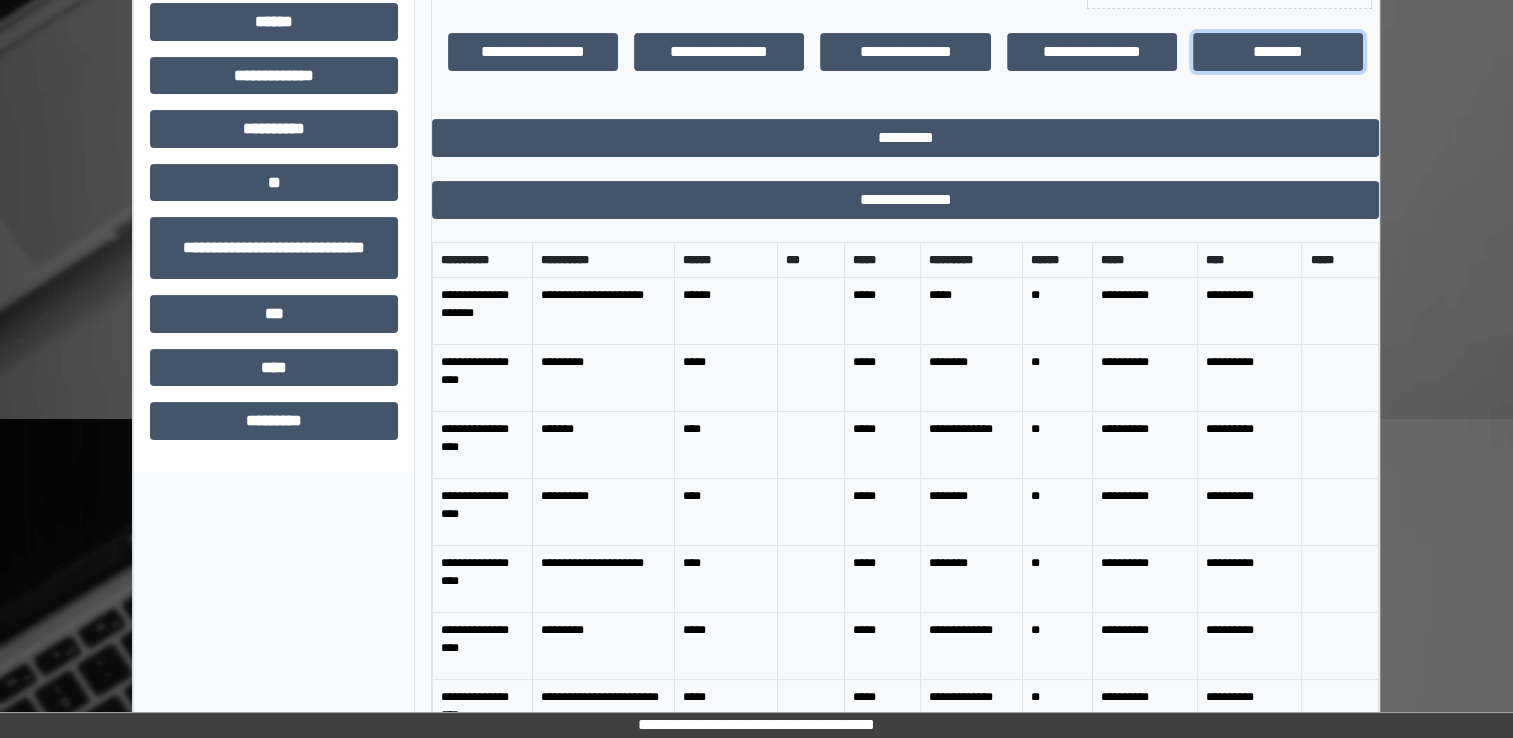 scroll, scrollTop: 434, scrollLeft: 0, axis: vertical 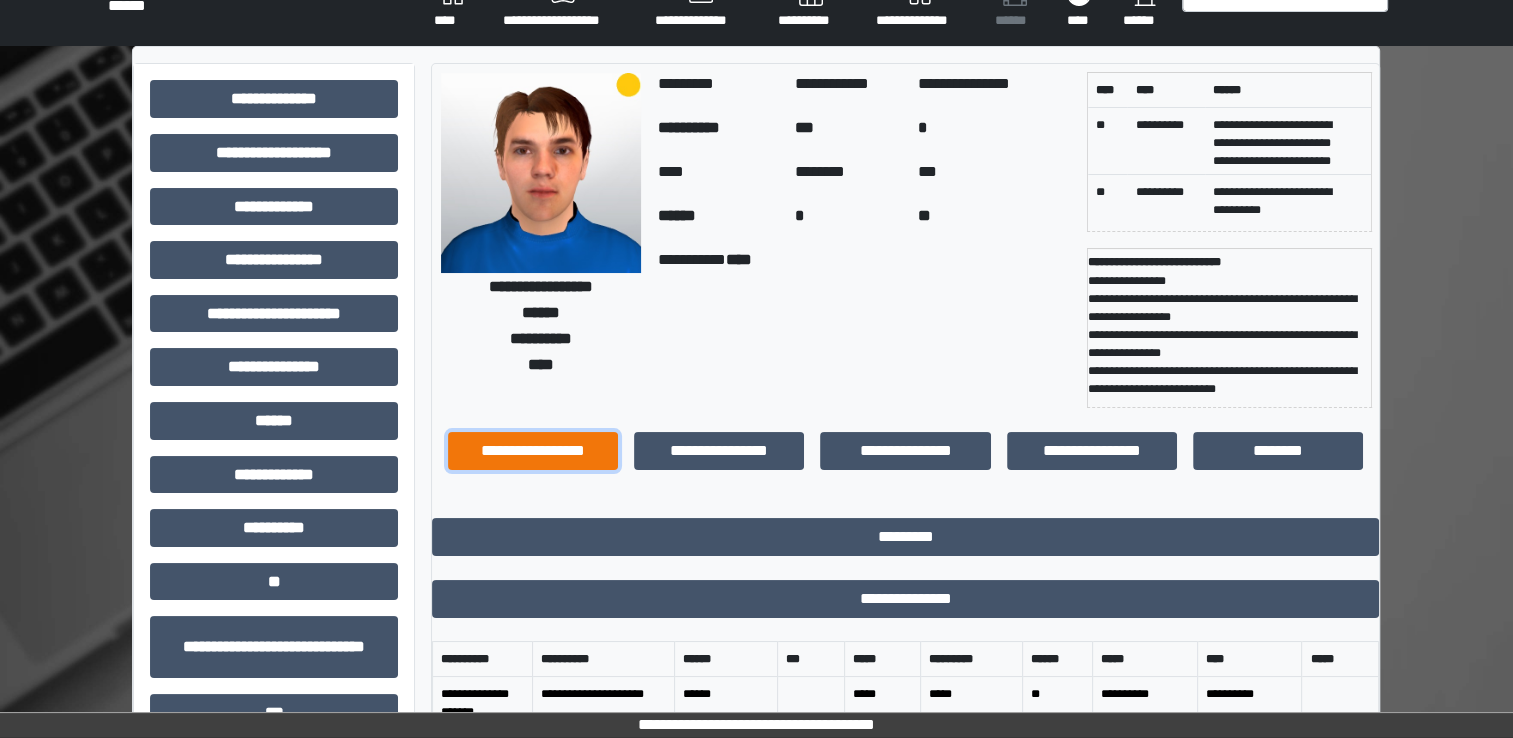 click on "**********" at bounding box center [533, 451] 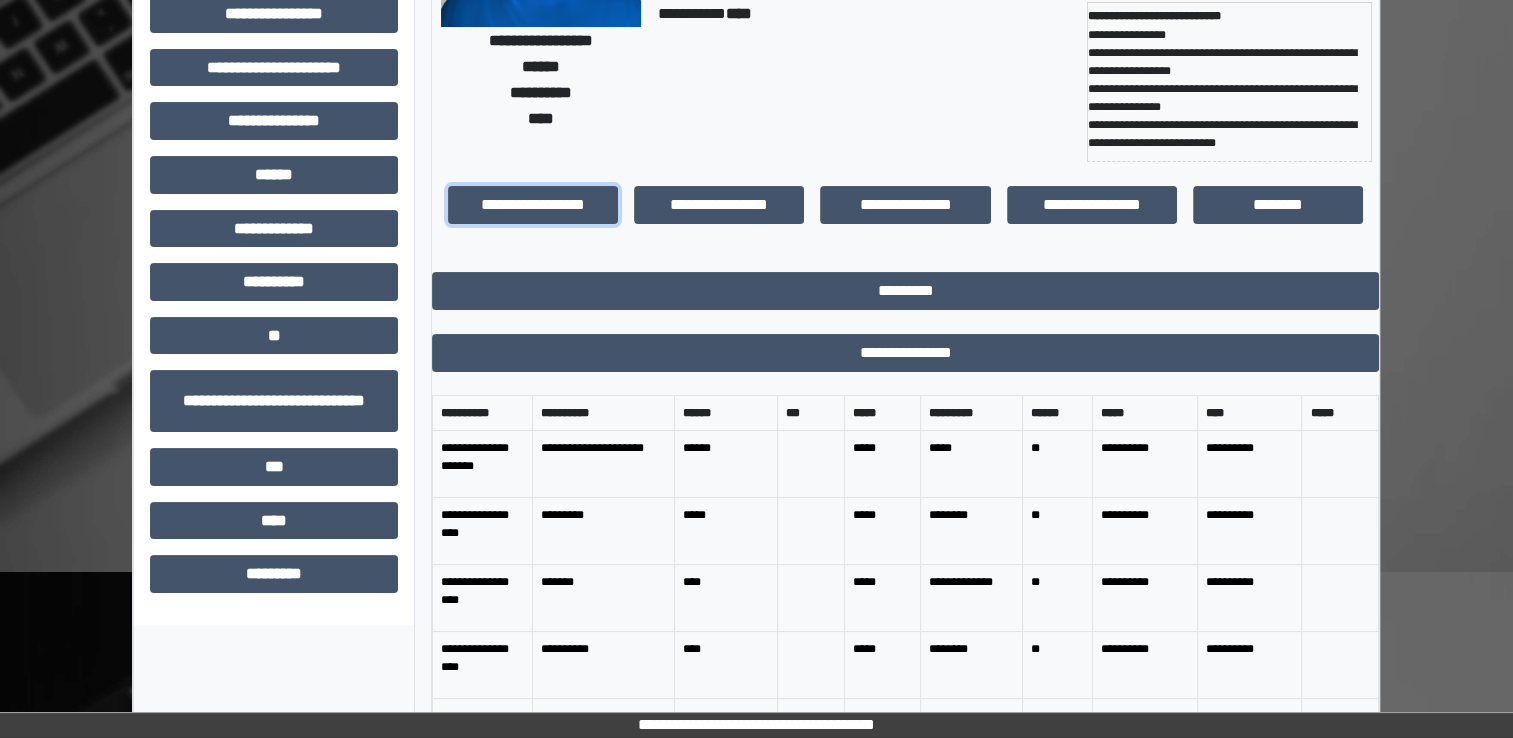 scroll, scrollTop: 300, scrollLeft: 0, axis: vertical 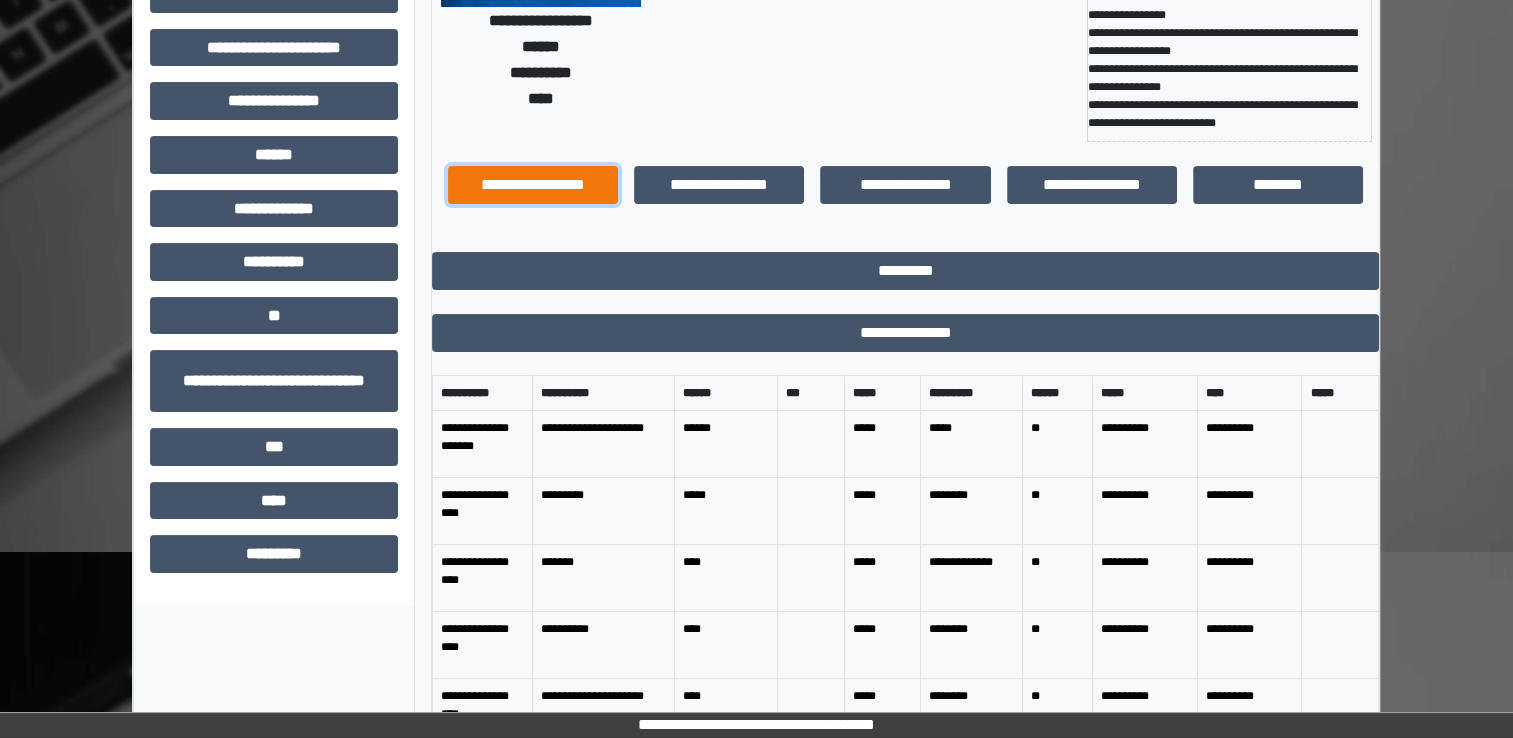 click on "**********" at bounding box center (533, 185) 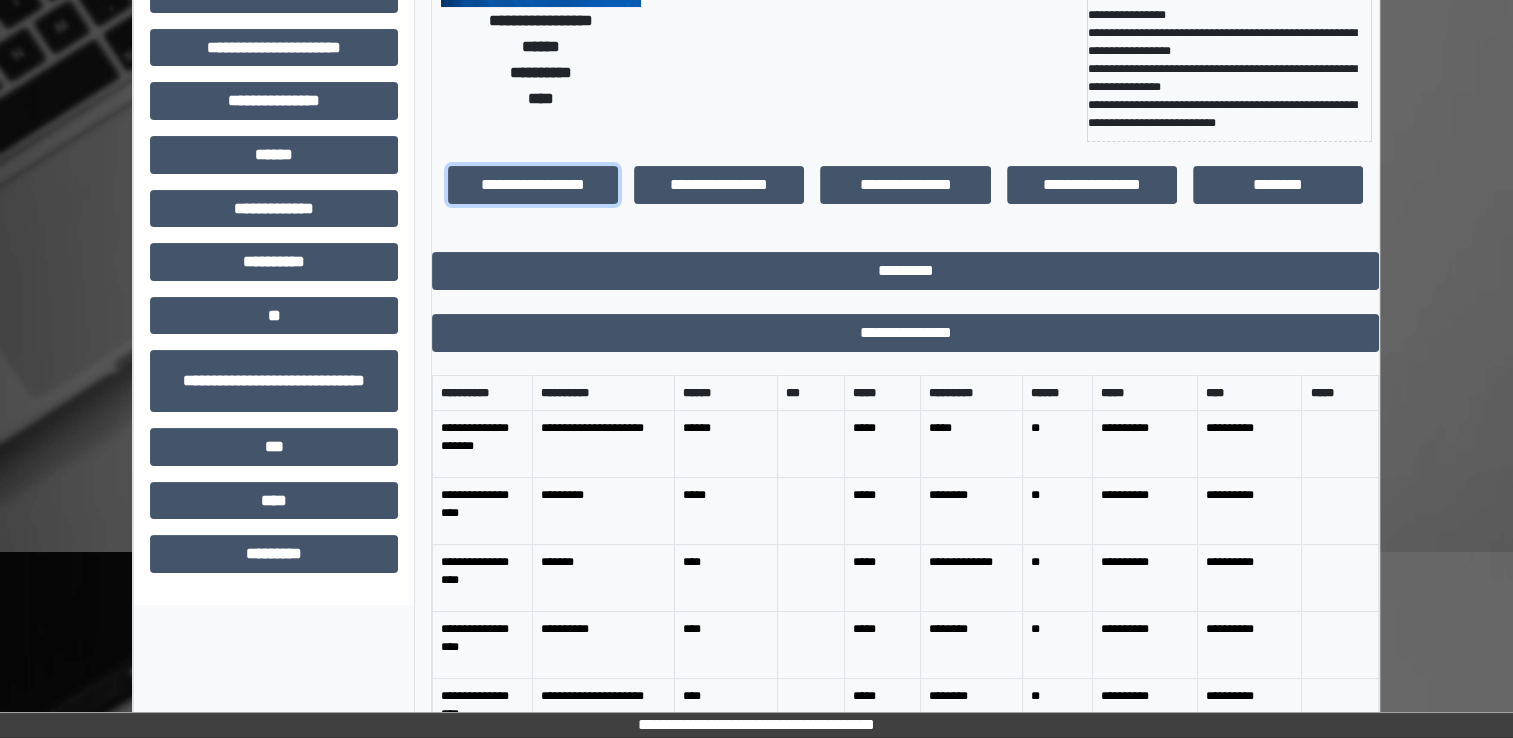 scroll, scrollTop: 0, scrollLeft: 0, axis: both 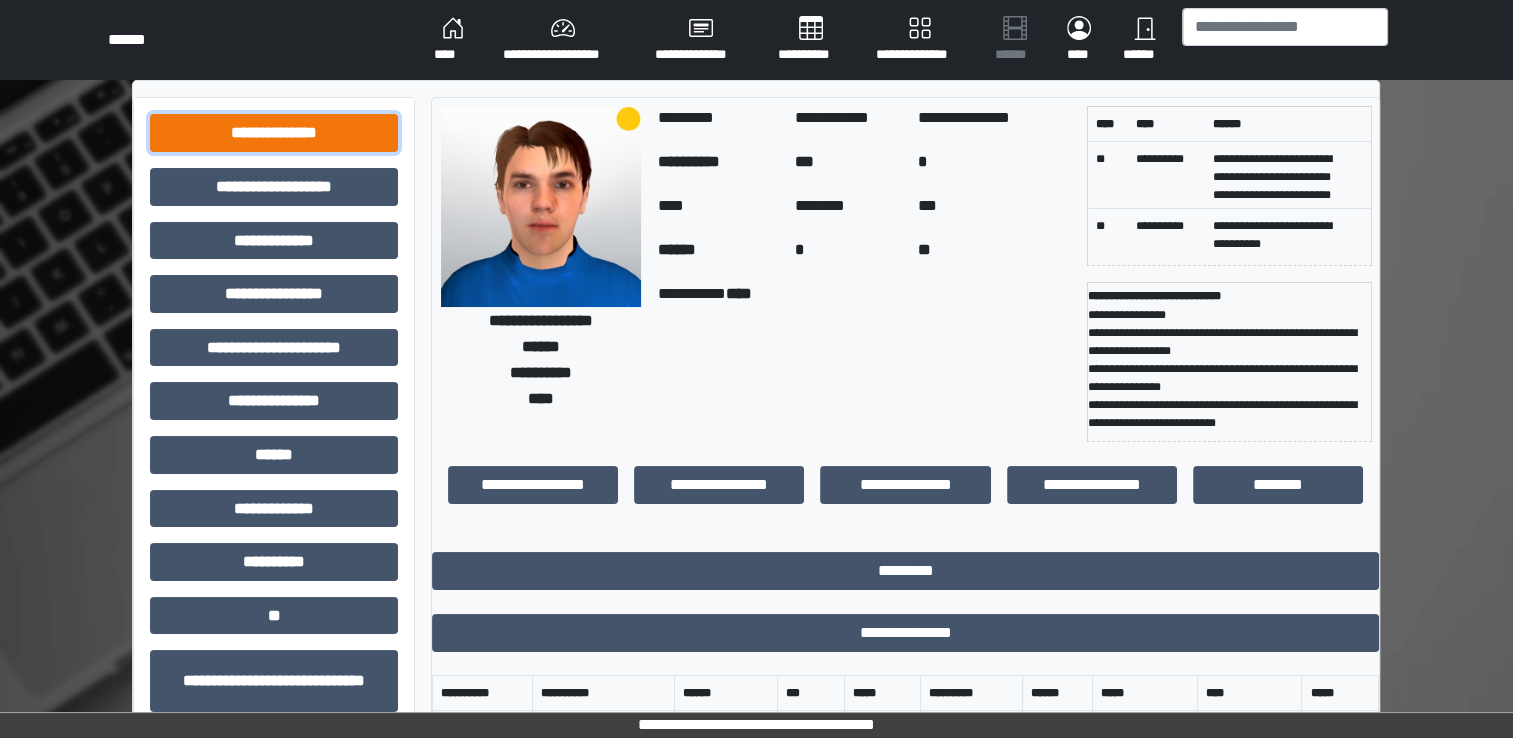 click on "**********" at bounding box center [274, 133] 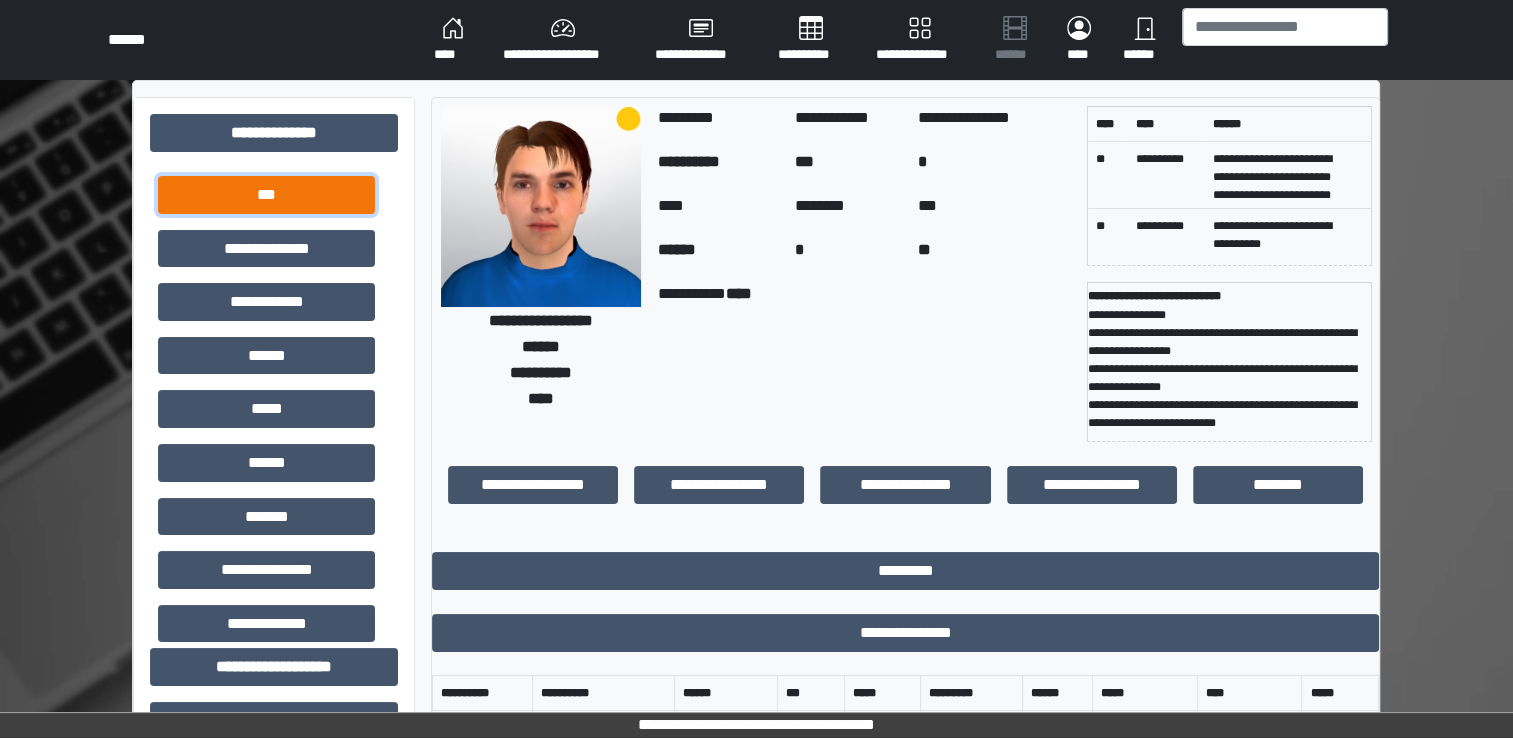 click on "***" at bounding box center (266, 195) 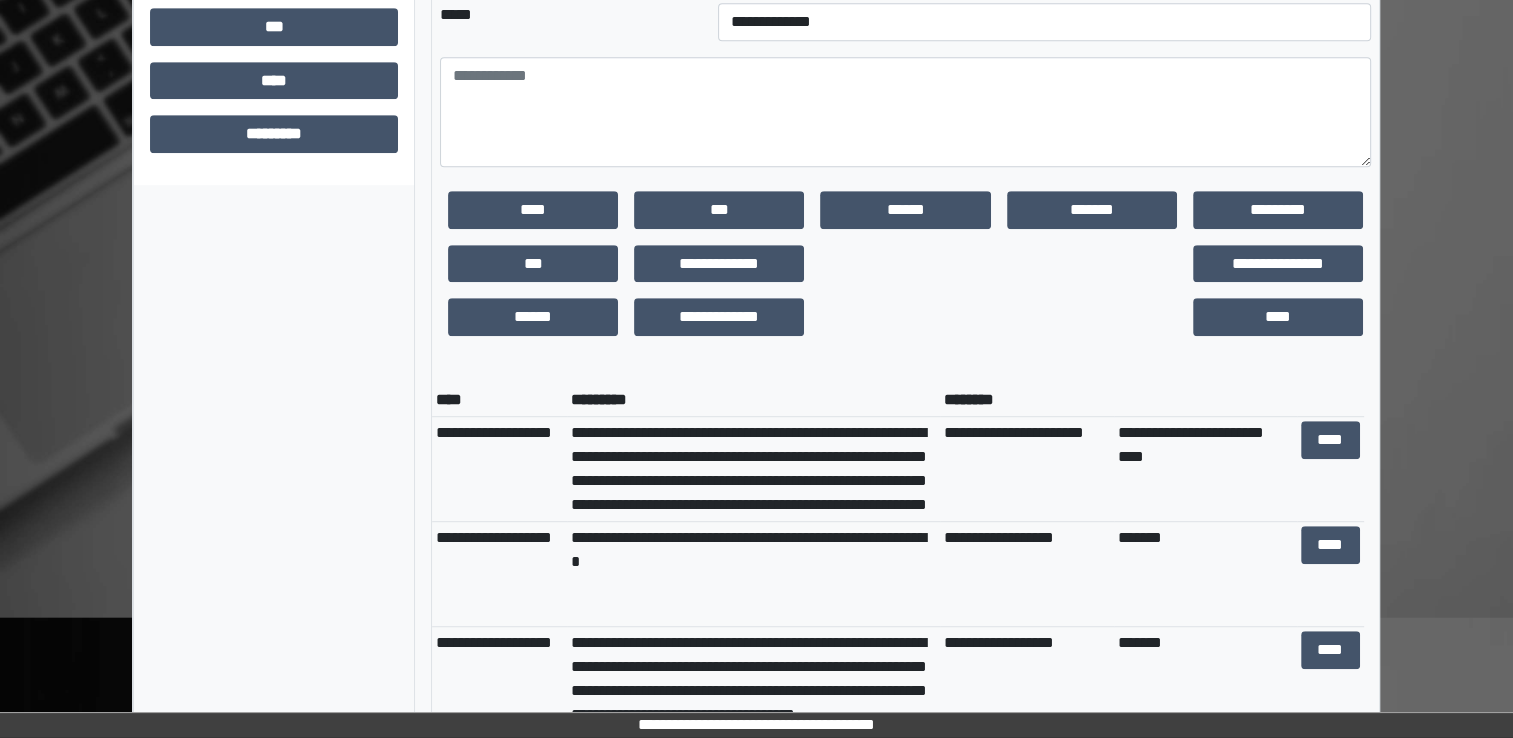 scroll, scrollTop: 1204, scrollLeft: 0, axis: vertical 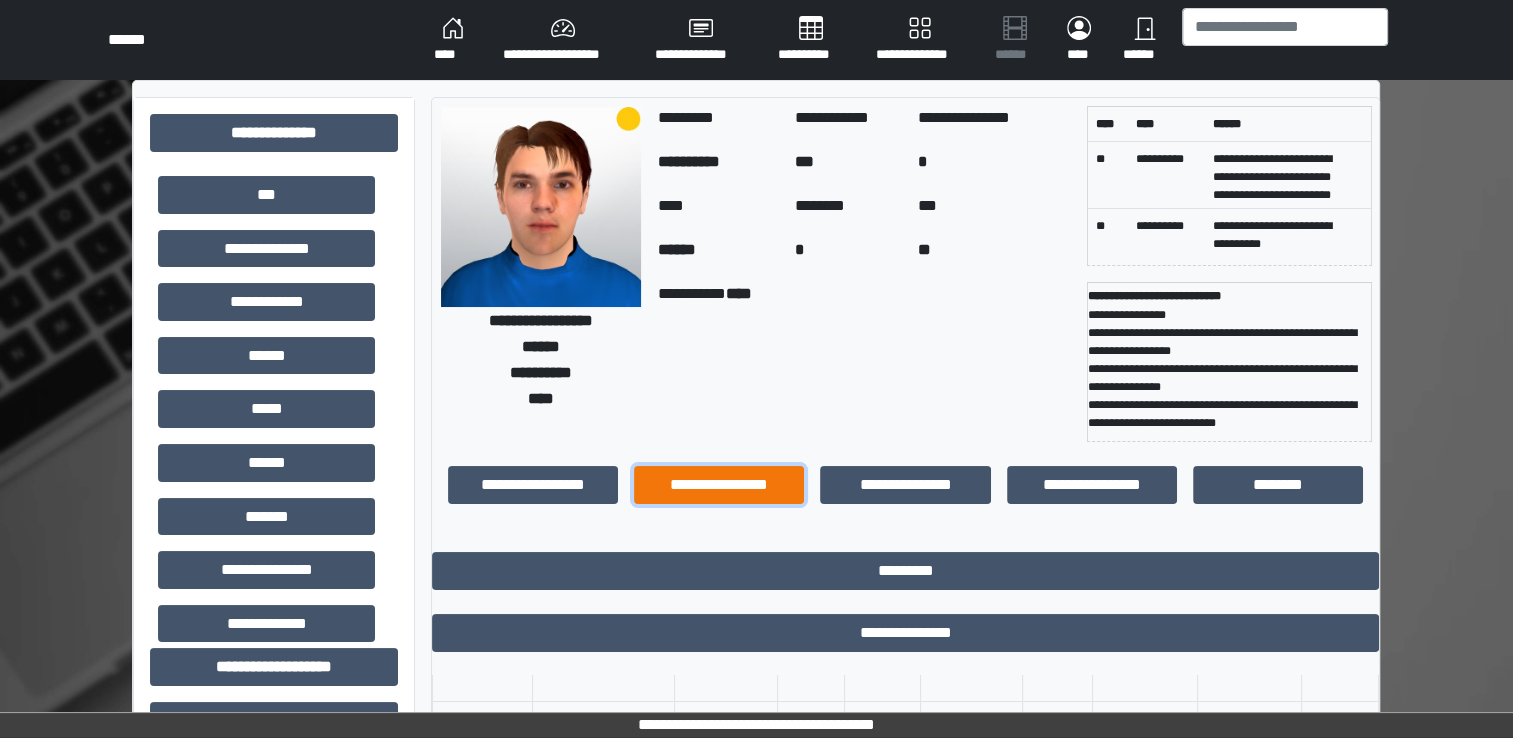 click on "**********" at bounding box center (719, 485) 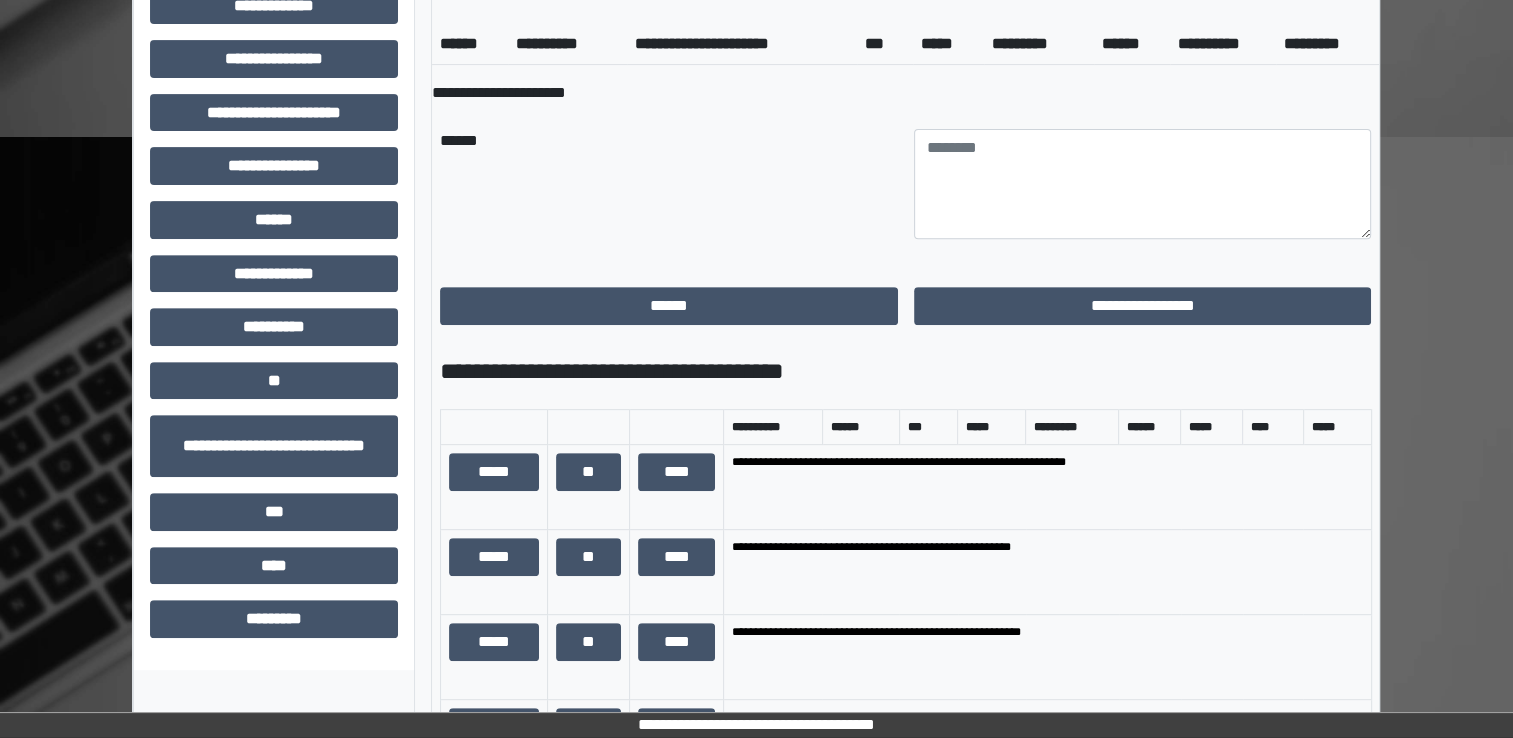 scroll, scrollTop: 711, scrollLeft: 0, axis: vertical 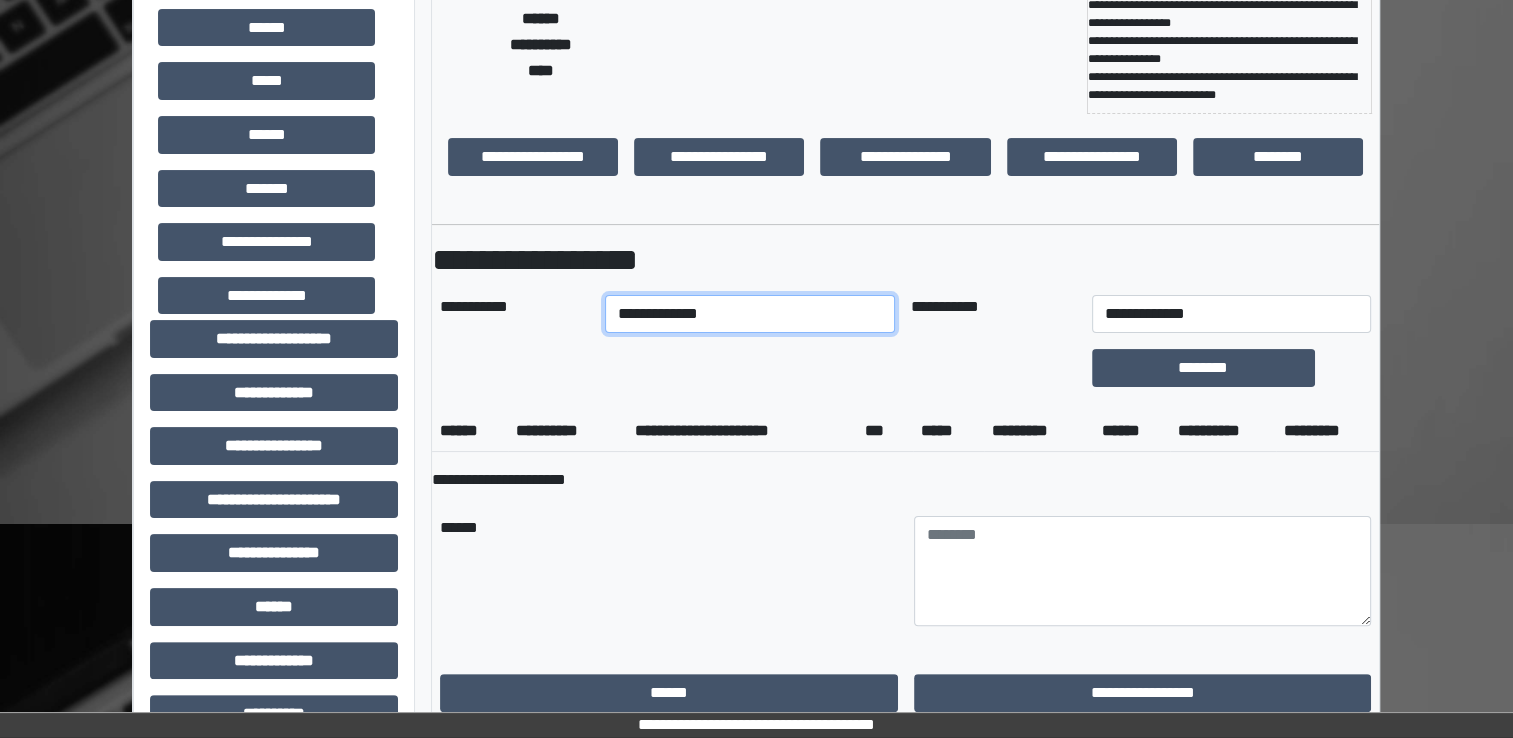 click on "**********" at bounding box center [750, 314] 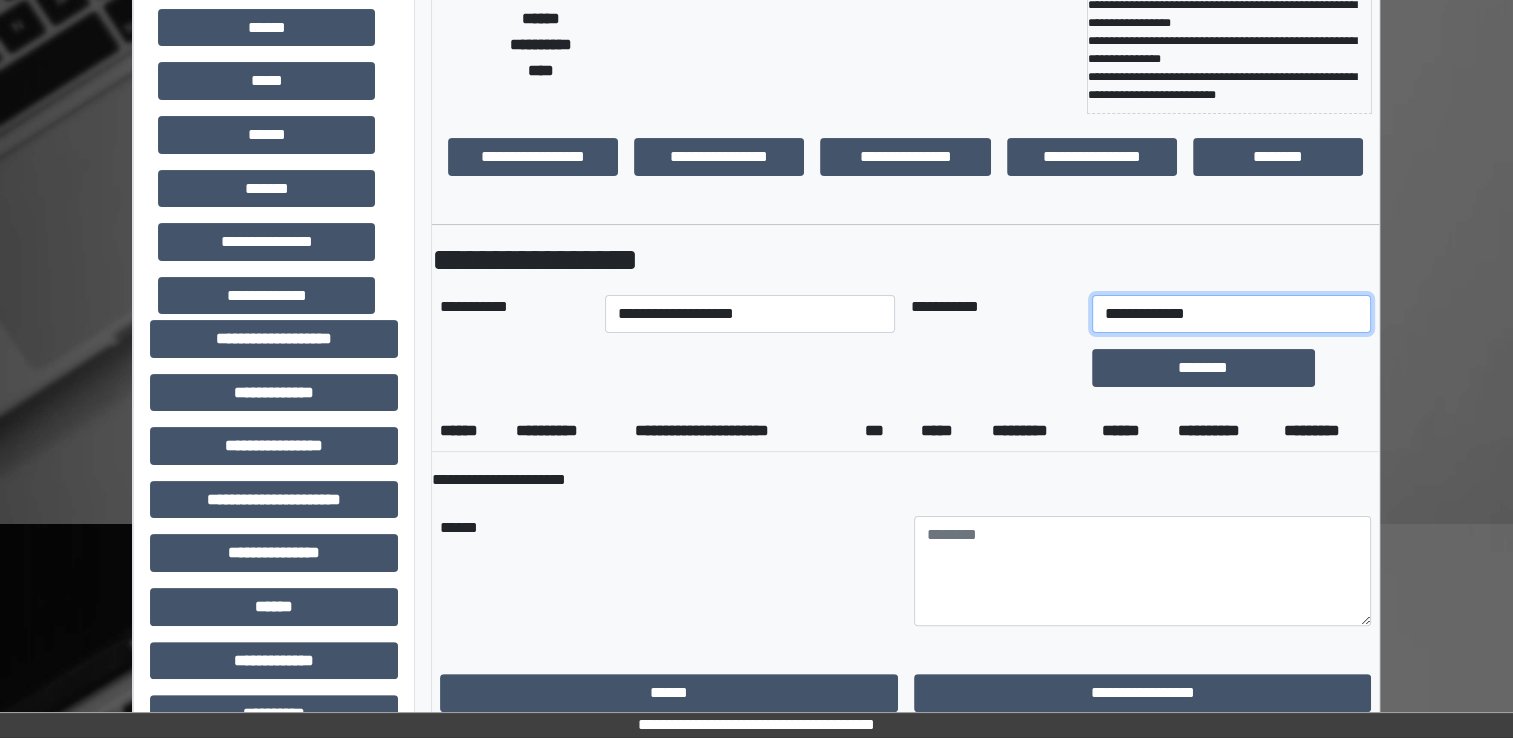 click on "**********" at bounding box center [1231, 314] 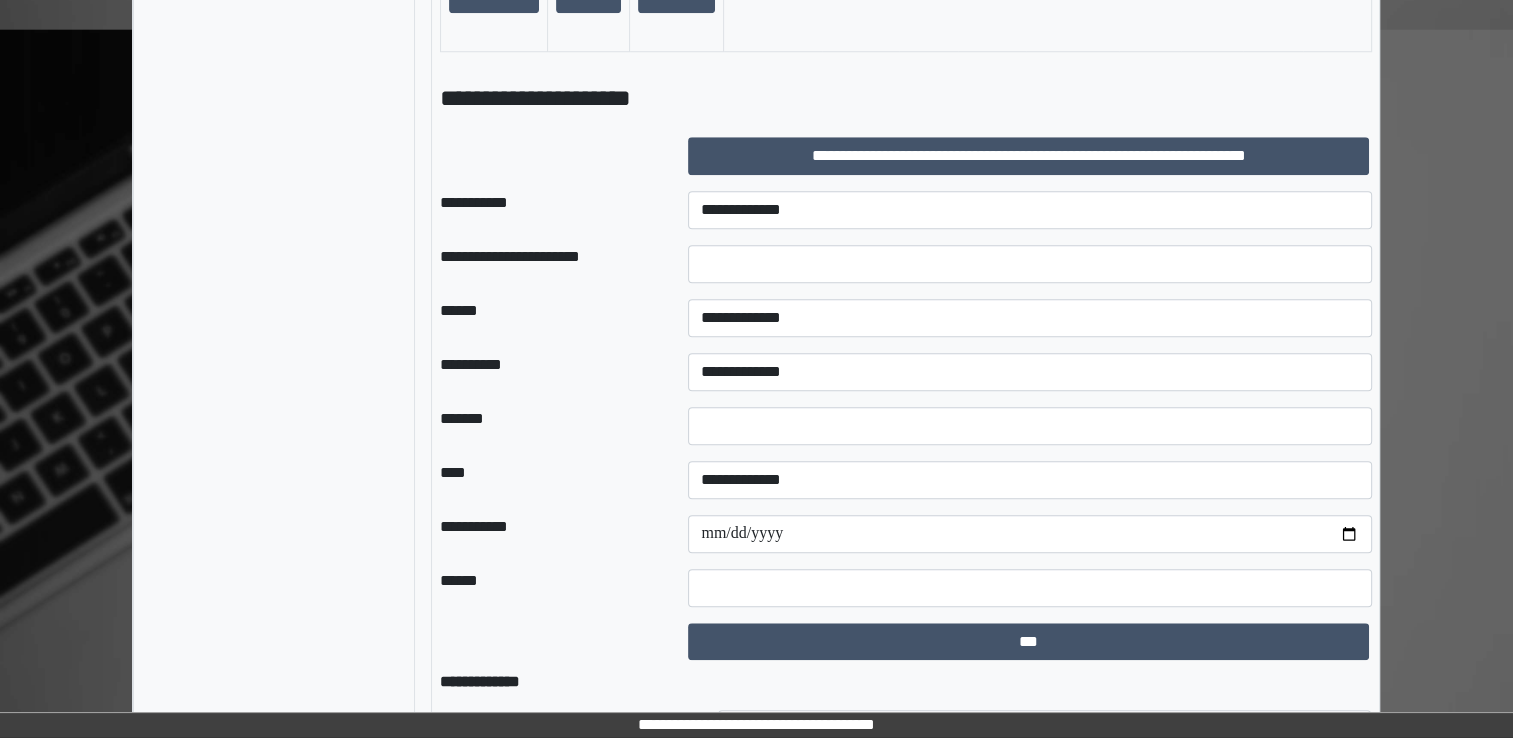 scroll, scrollTop: 1776, scrollLeft: 0, axis: vertical 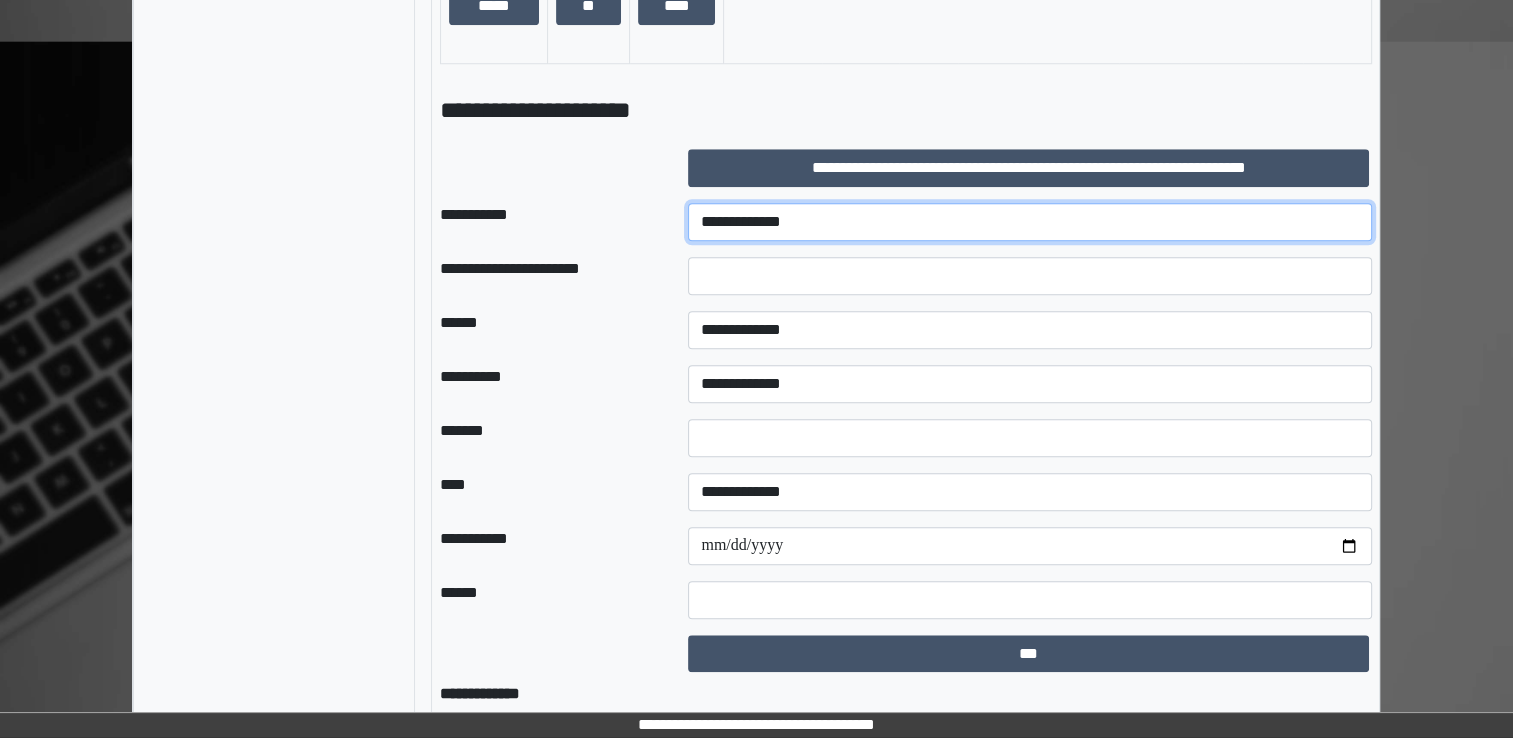 click on "**********" at bounding box center (1030, 222) 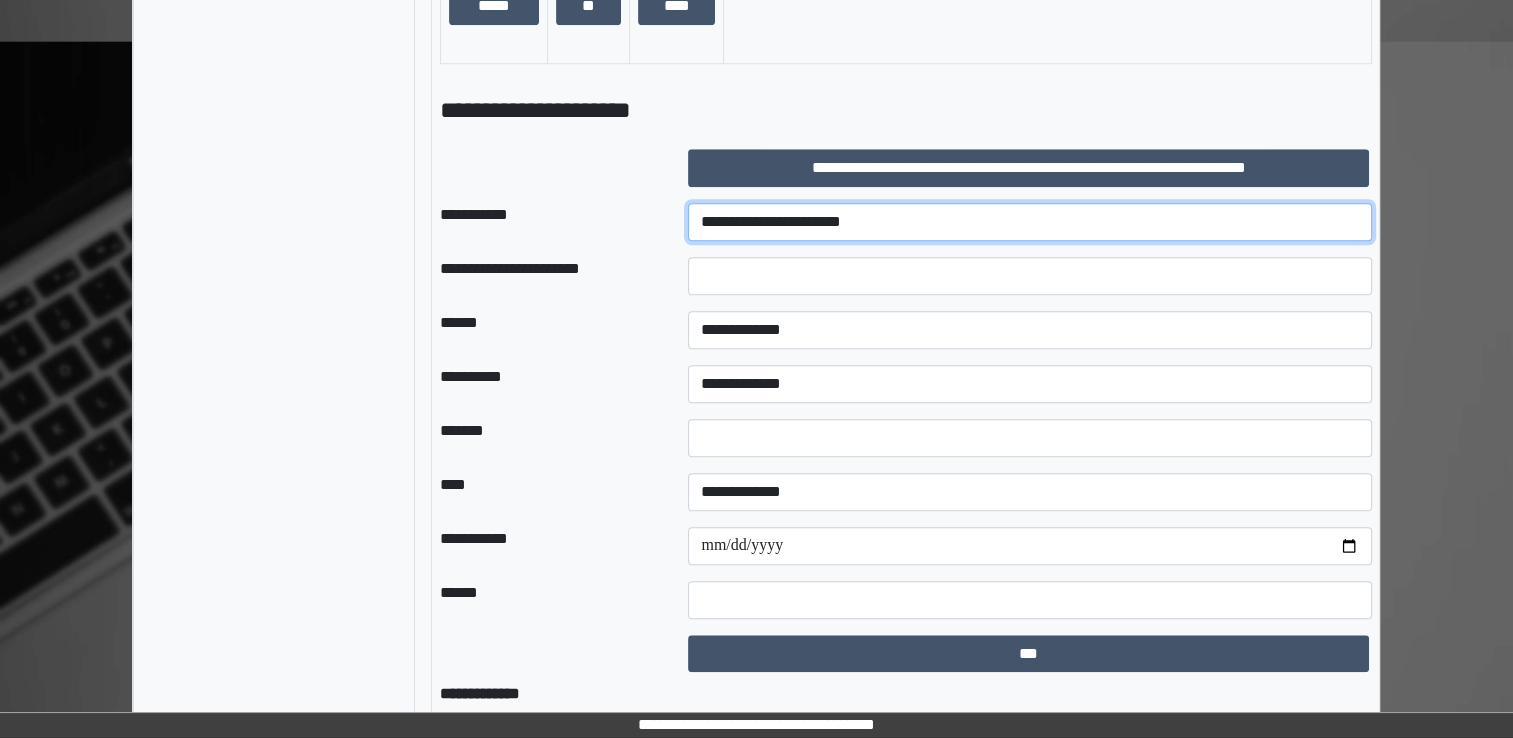 click on "**********" at bounding box center (1030, 222) 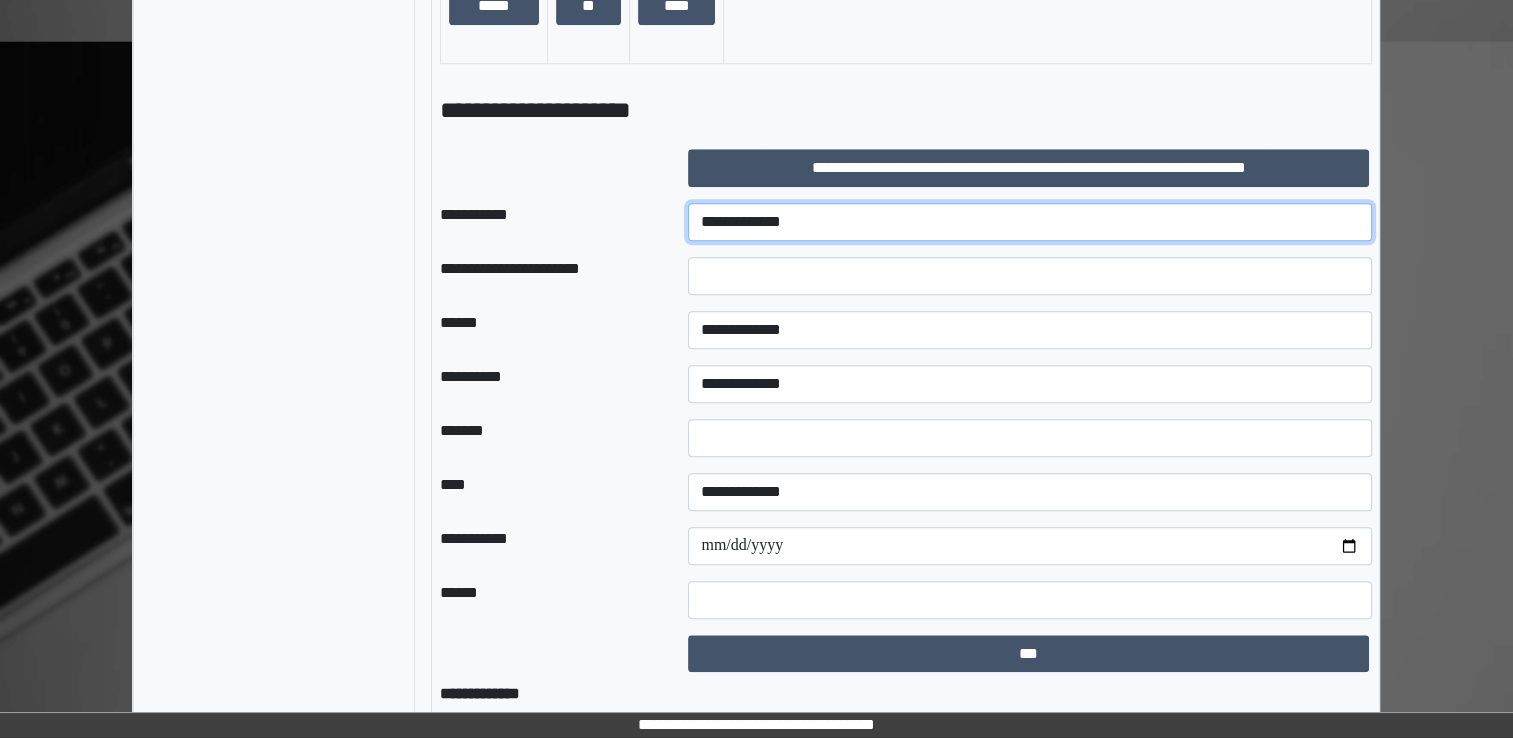 click on "**********" at bounding box center [1030, 222] 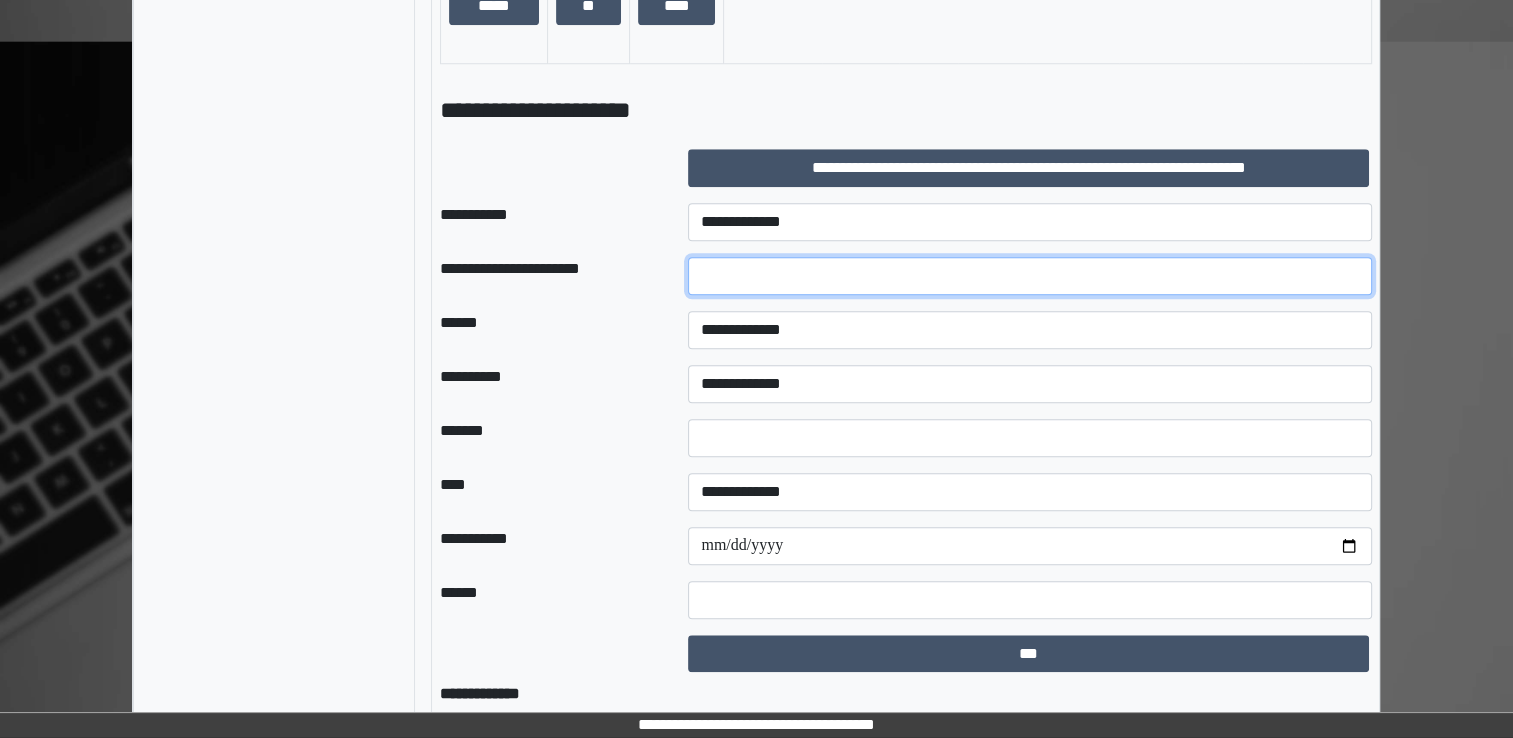 click at bounding box center [1030, 276] 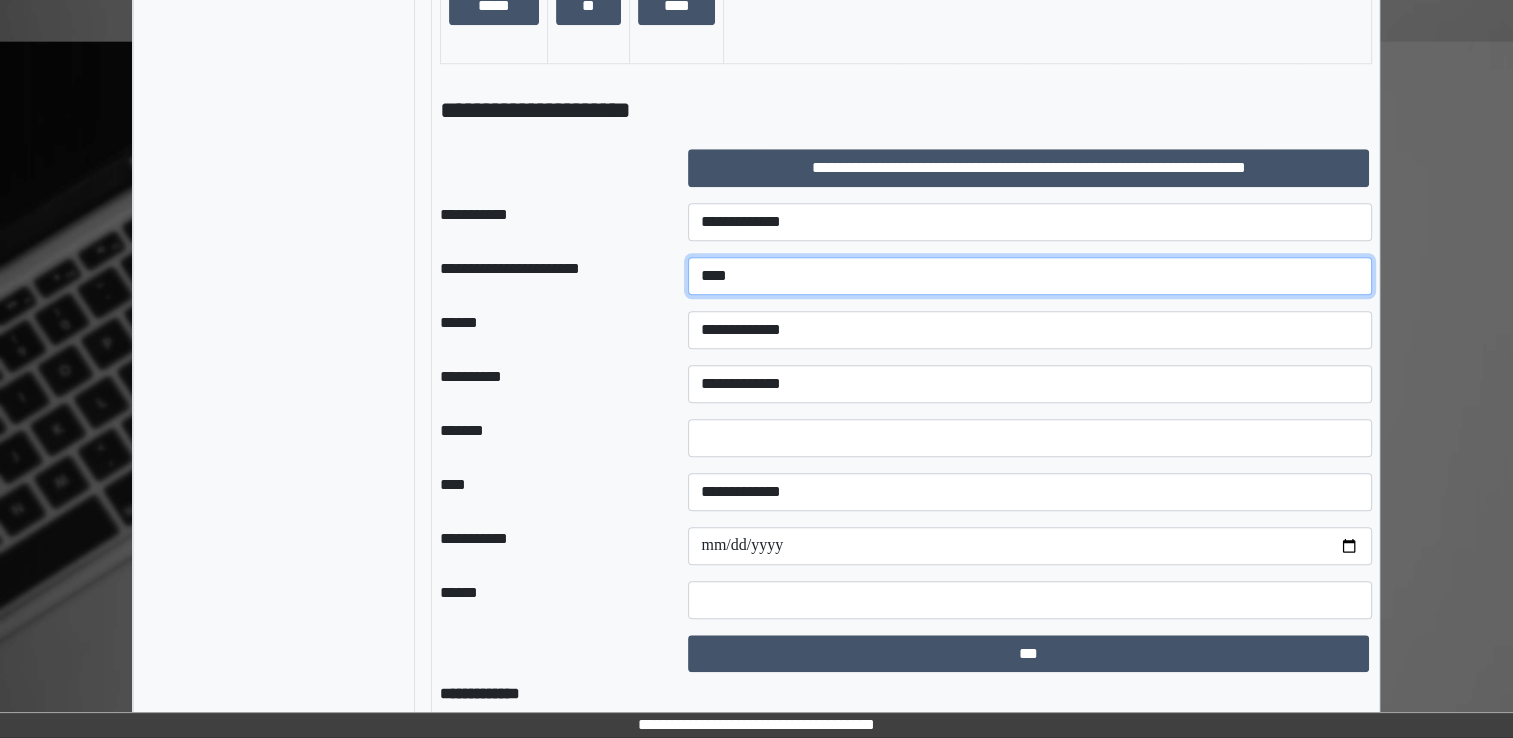 type on "****" 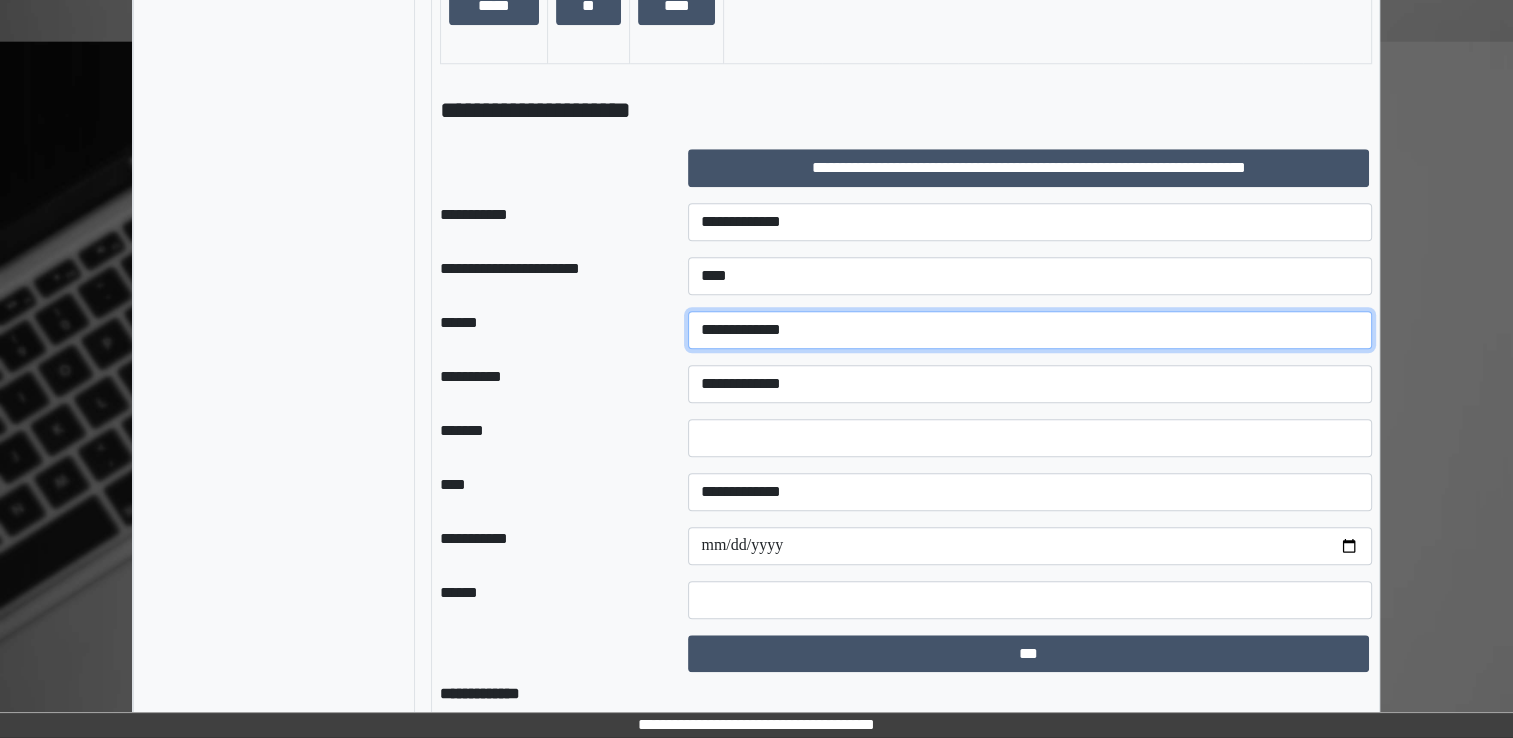 click on "**********" at bounding box center [1030, 330] 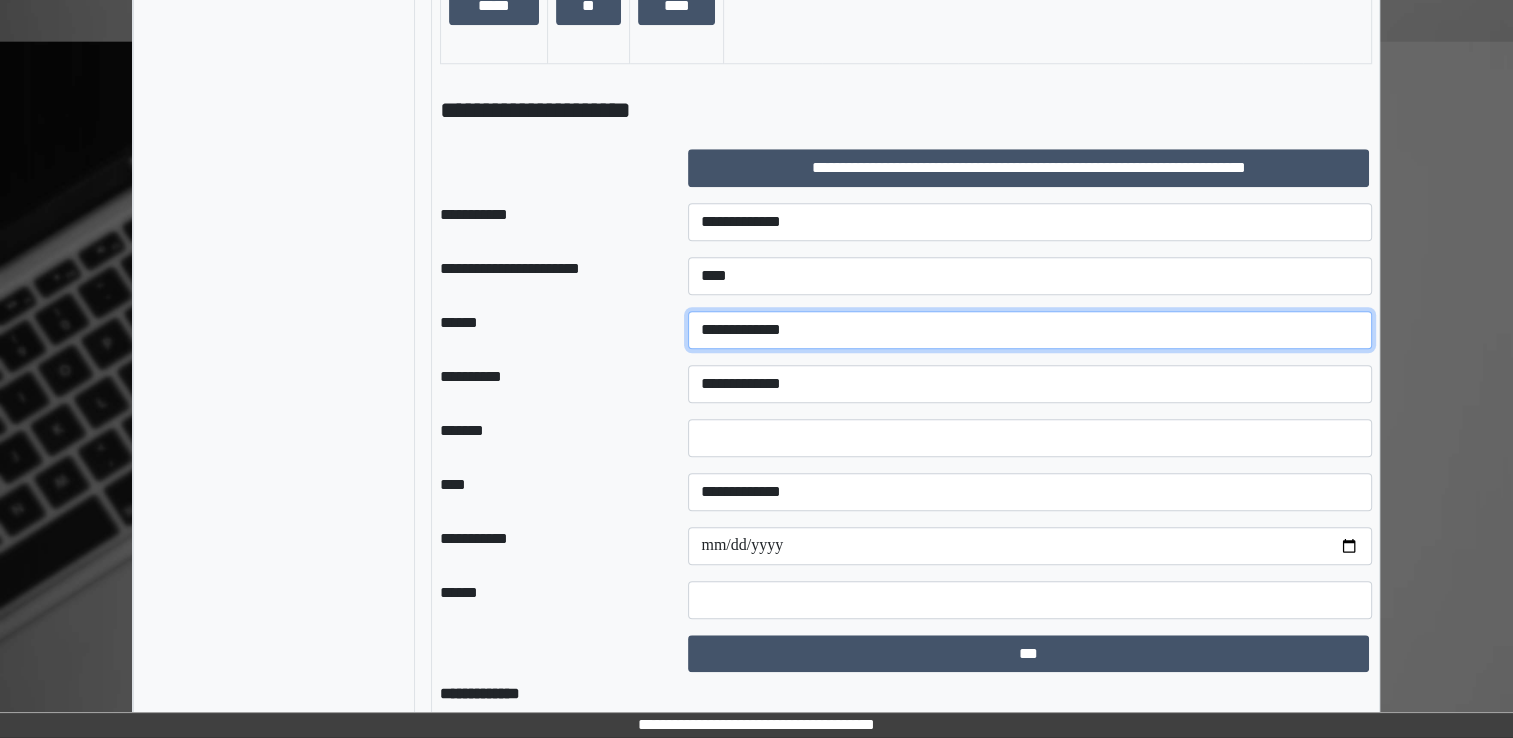 select on "*" 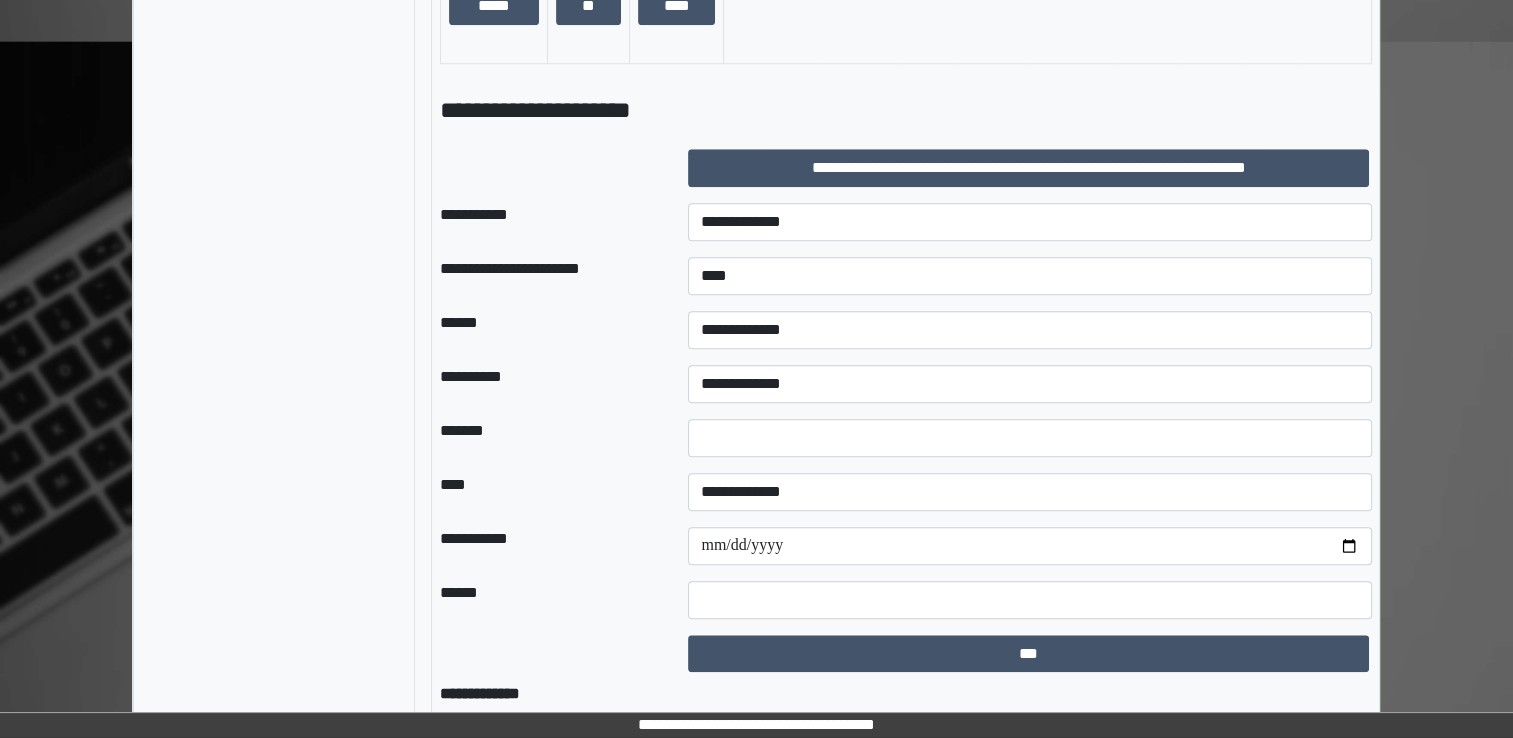 click on "**********" at bounding box center [548, 384] 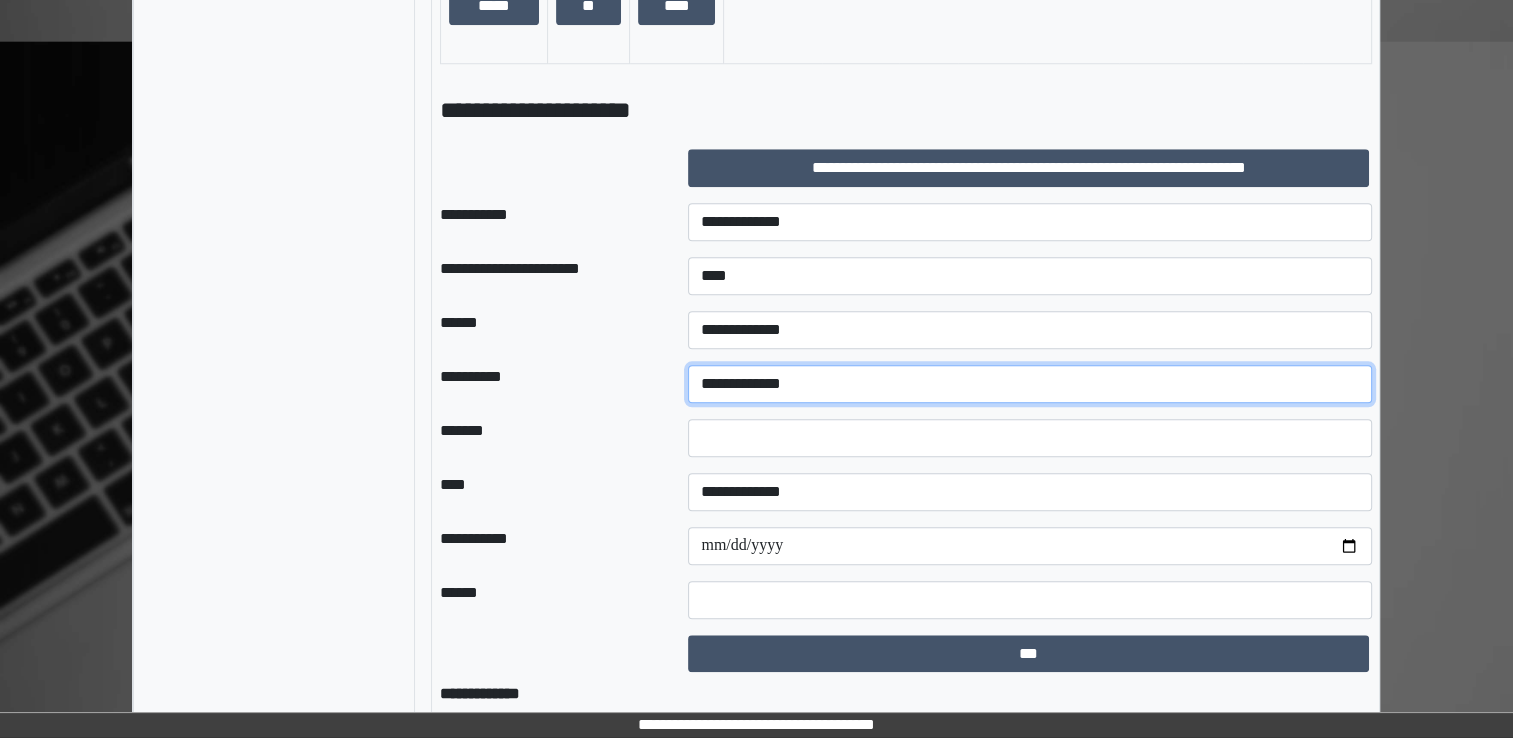 click on "**********" at bounding box center [1030, 384] 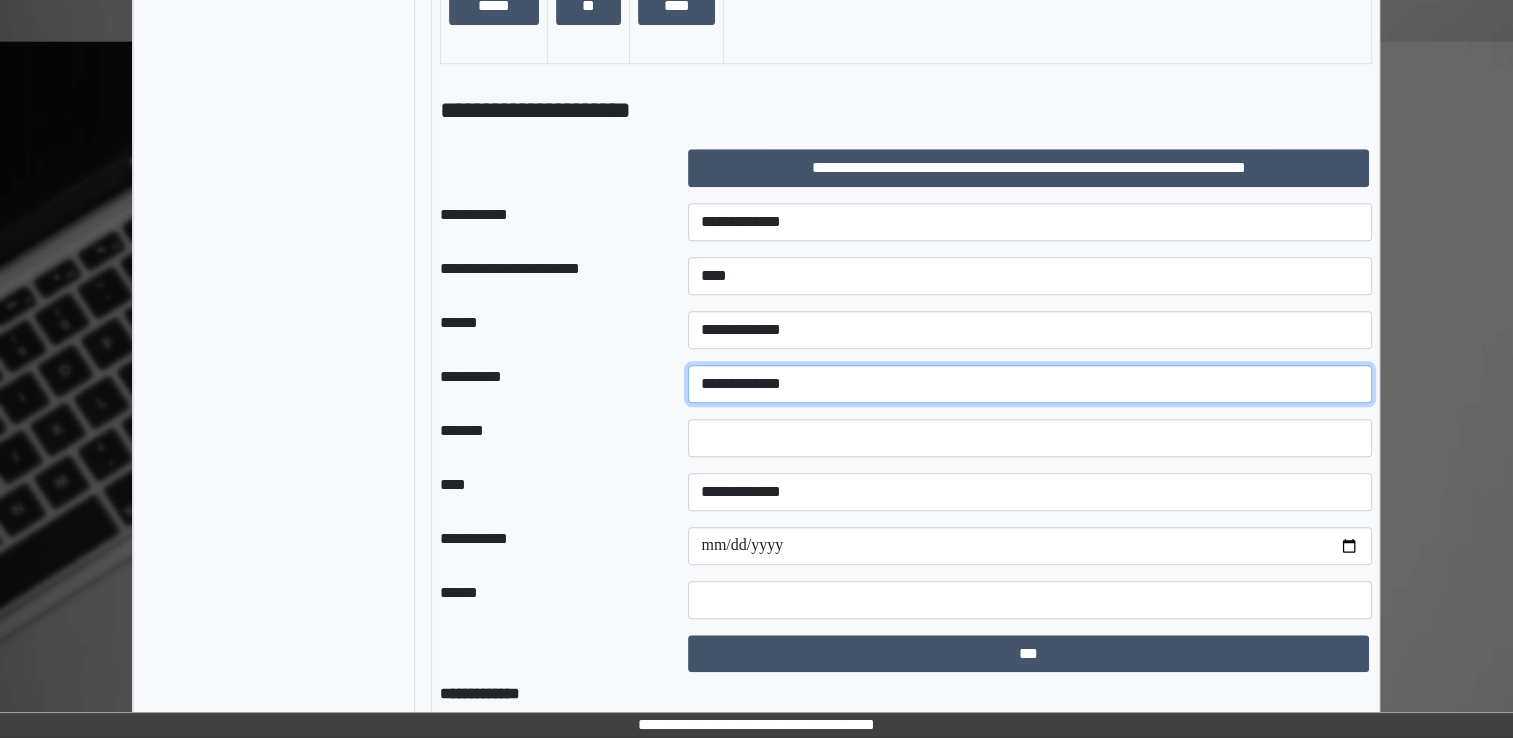 select on "*" 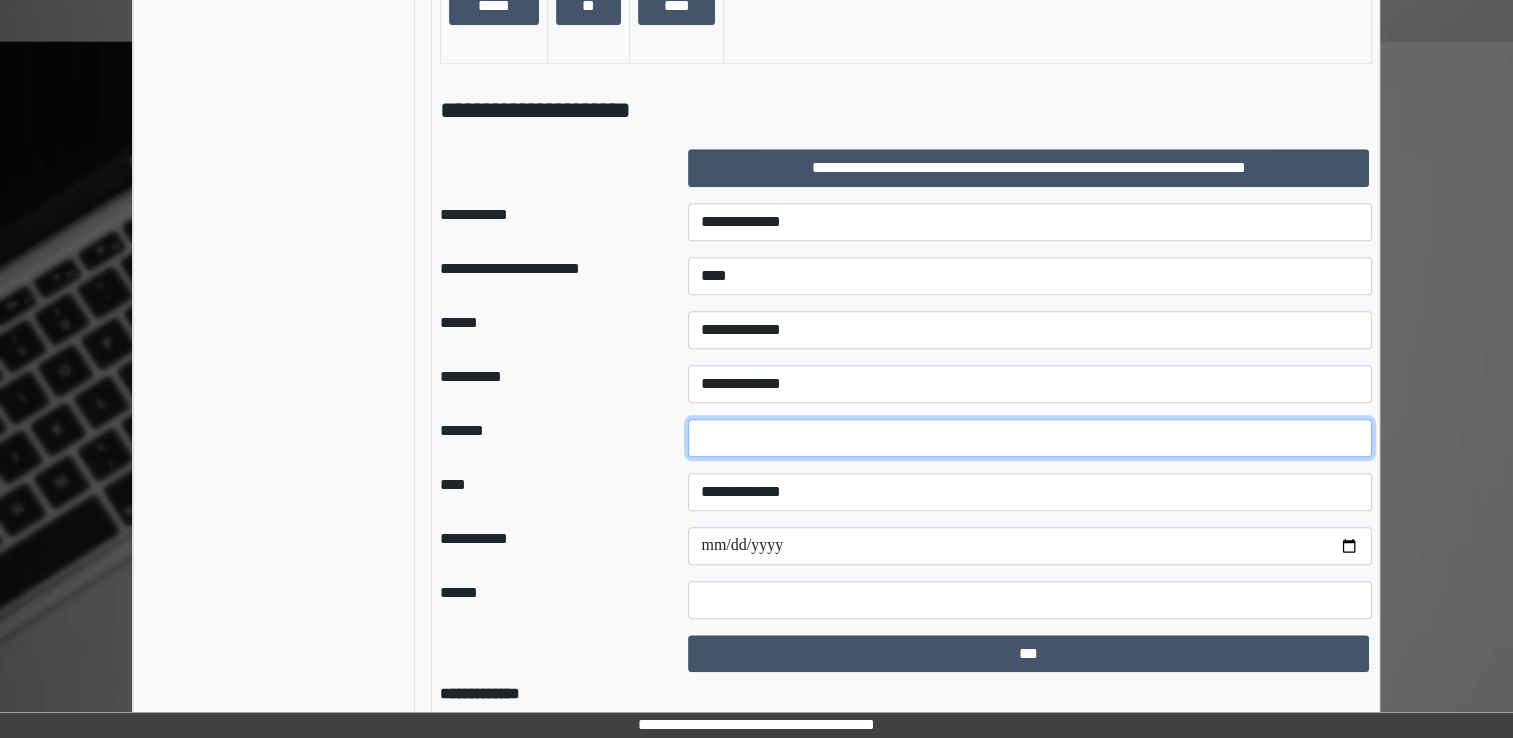 click at bounding box center [1030, 438] 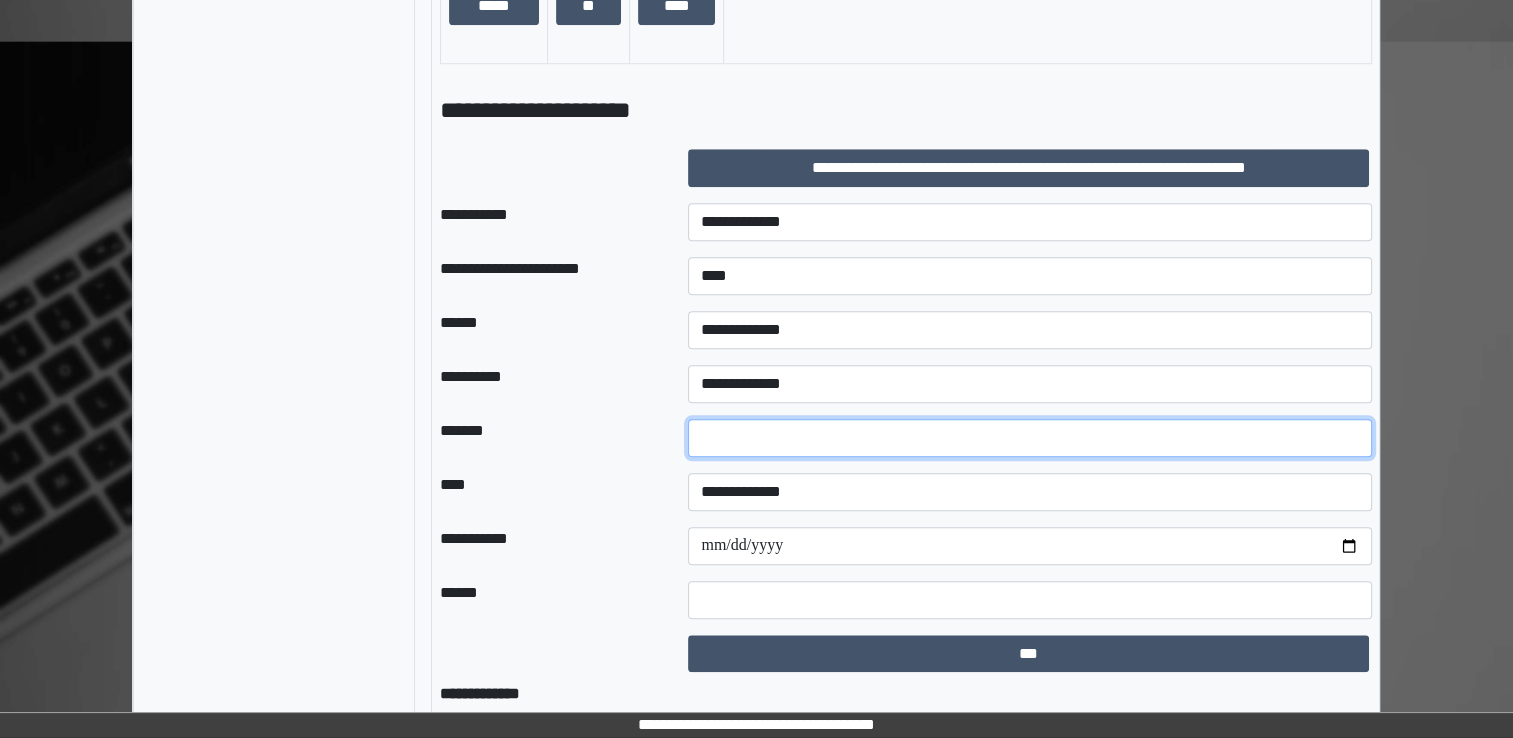 type on "**" 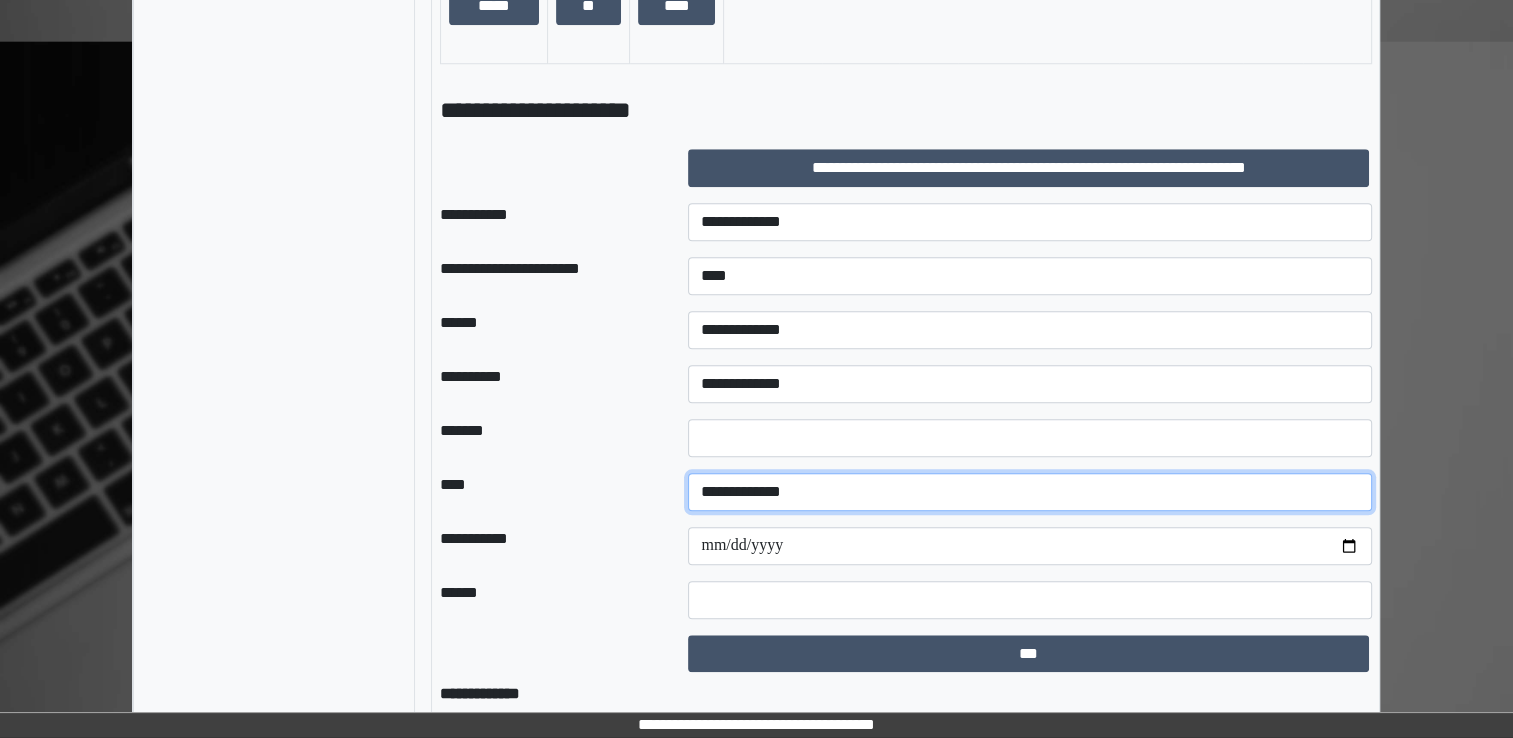 click on "**********" at bounding box center [1030, 492] 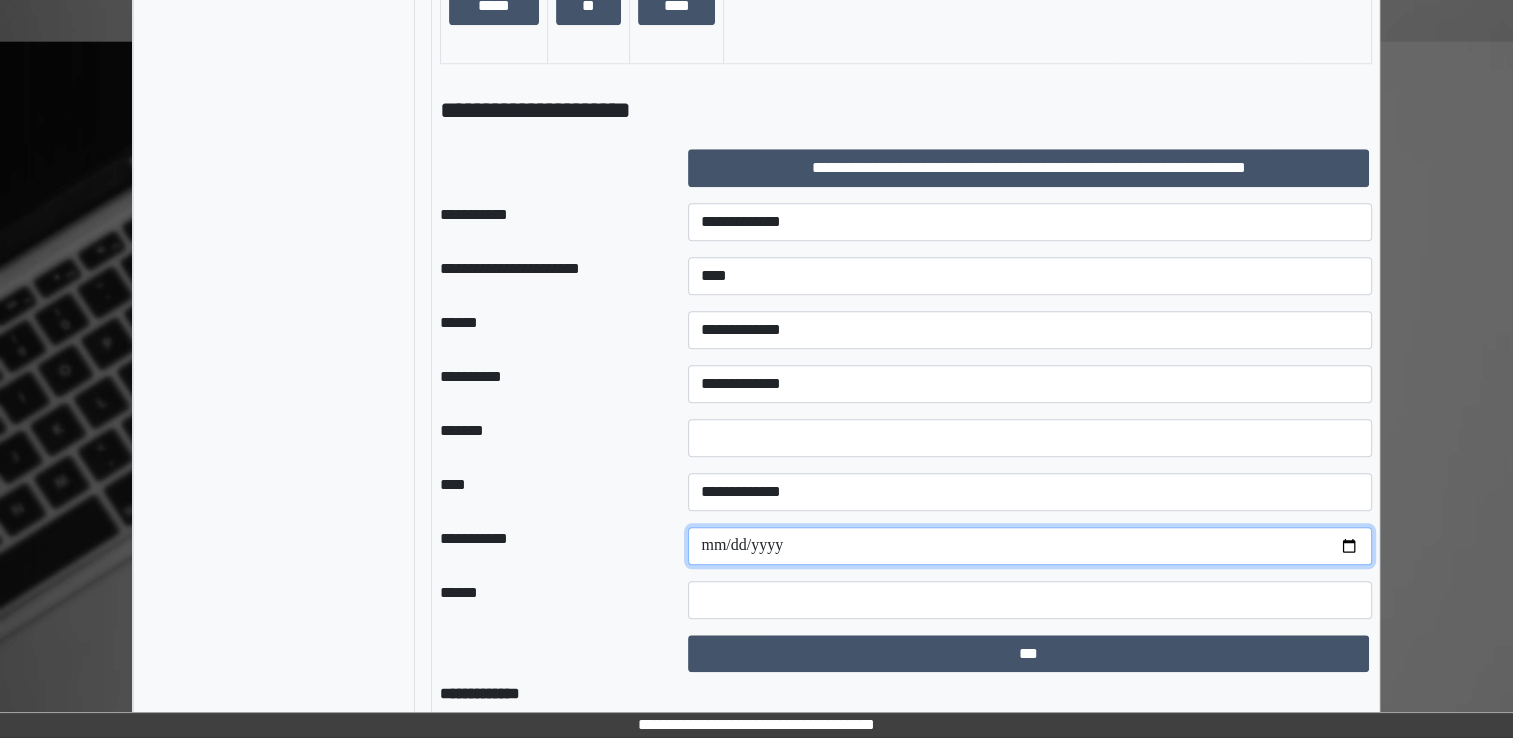 click at bounding box center [1030, 546] 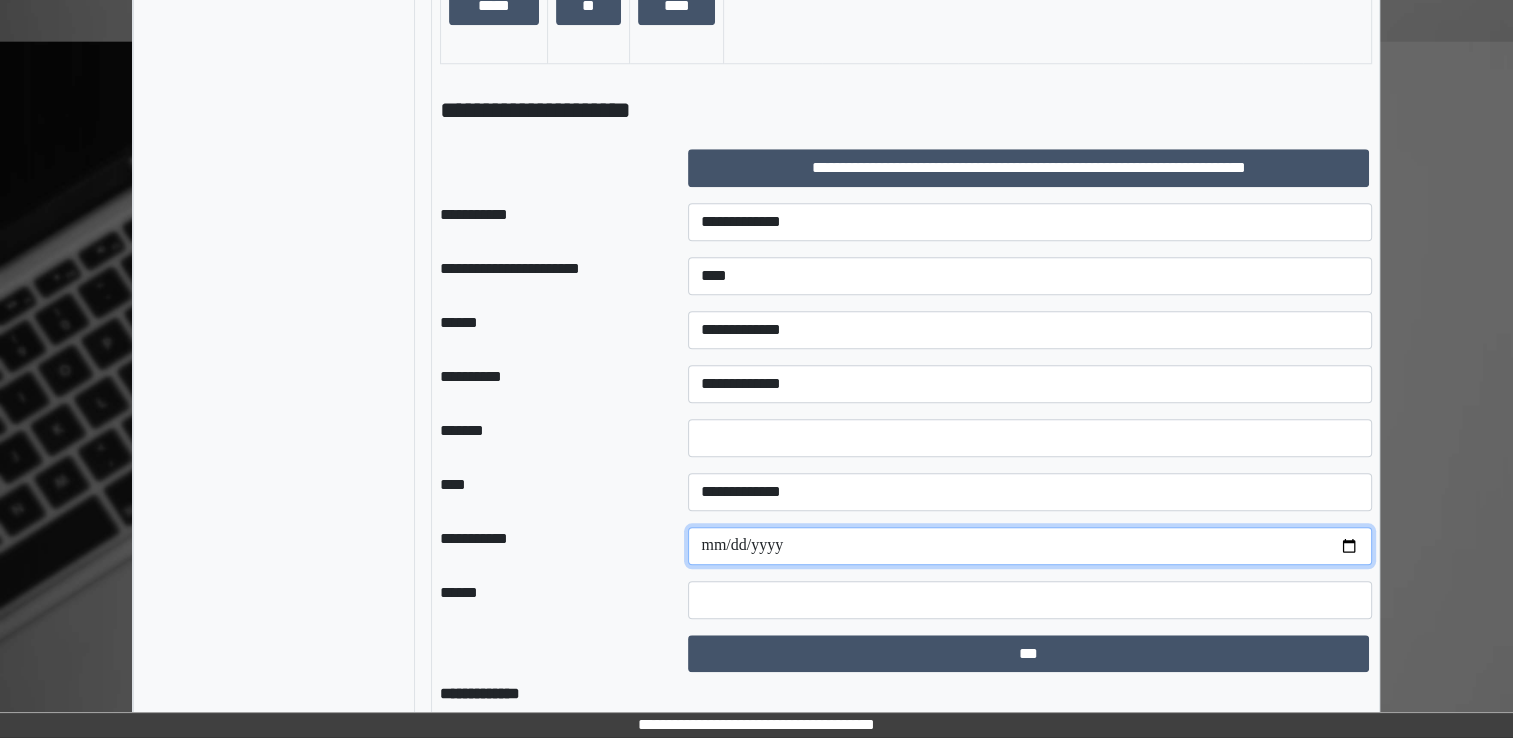 type on "**********" 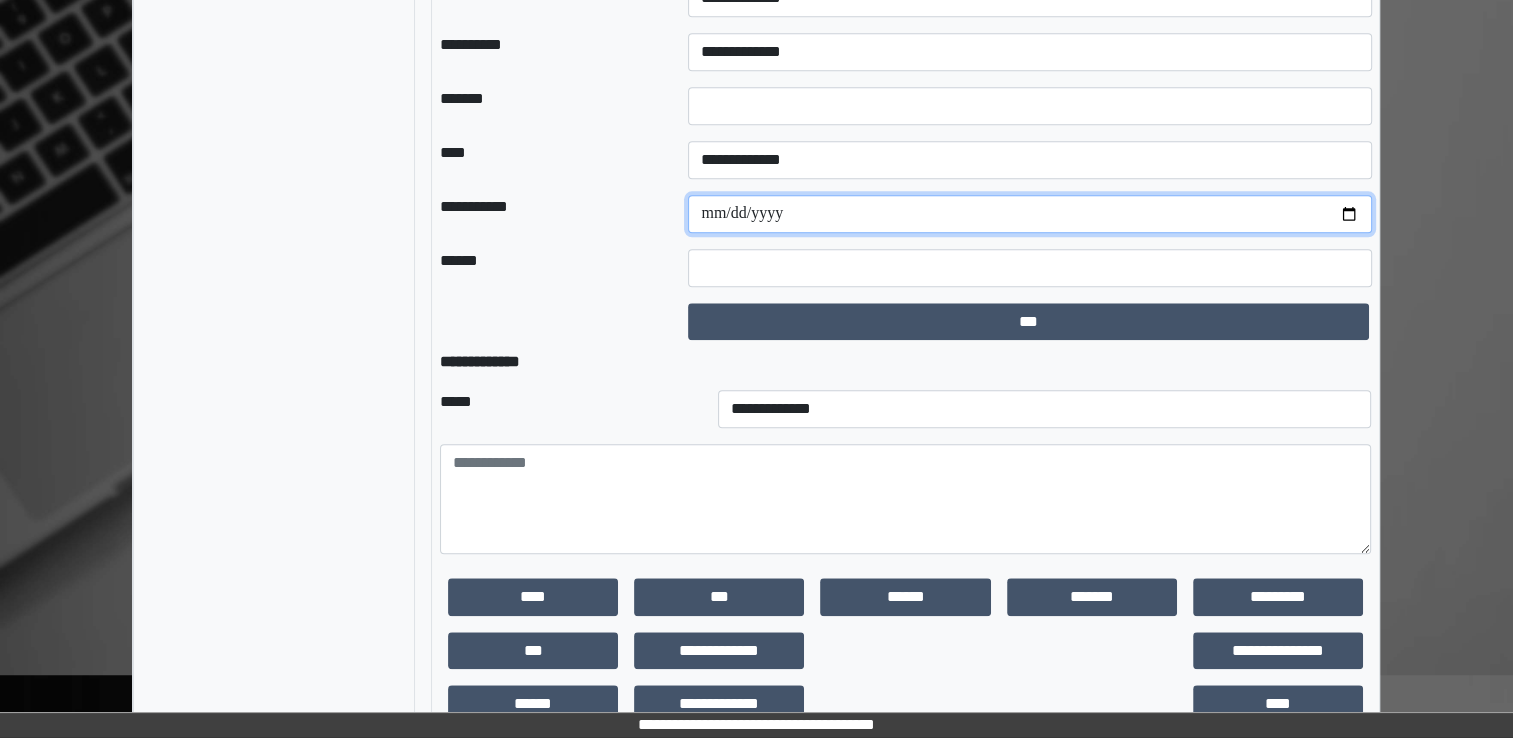 scroll, scrollTop: 2112, scrollLeft: 0, axis: vertical 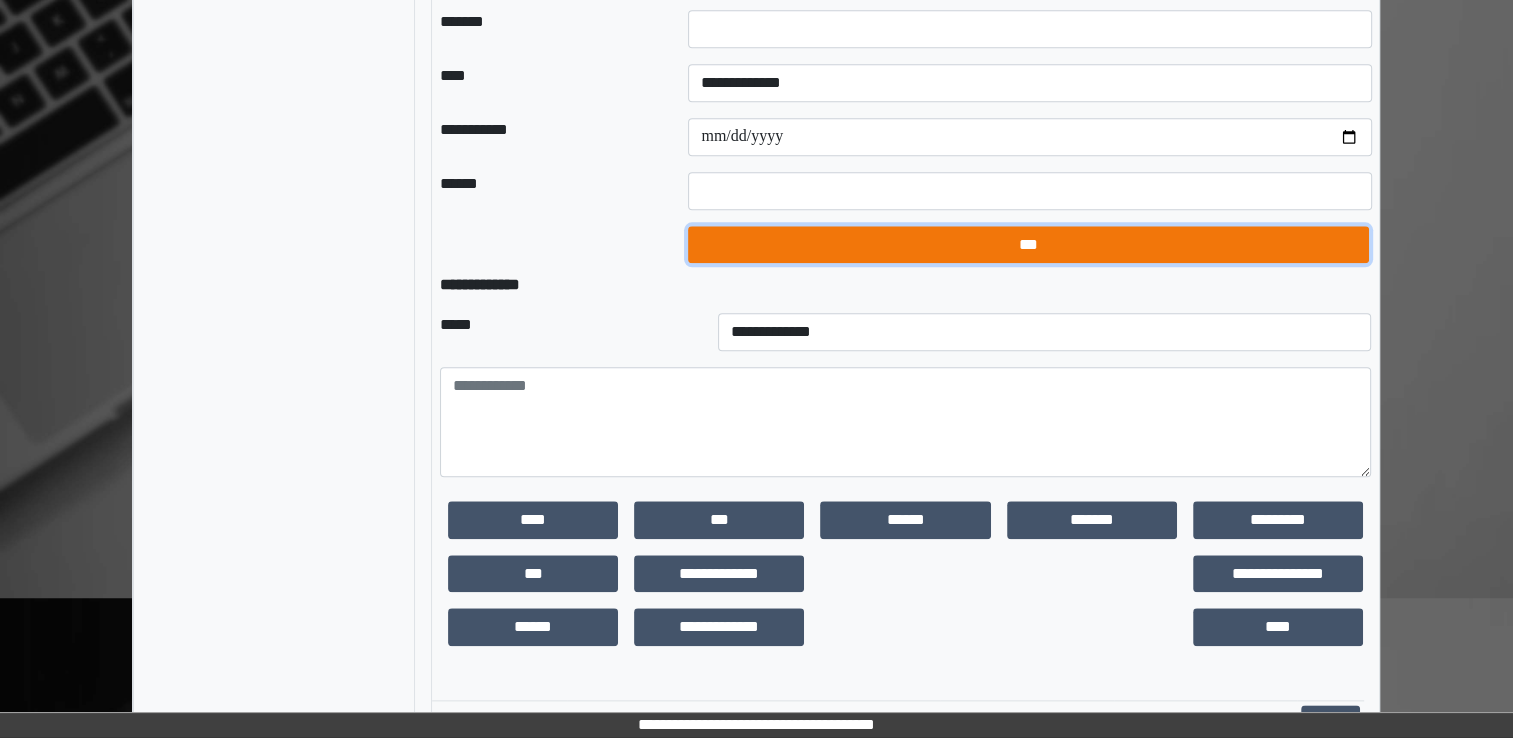 click on "***" at bounding box center [1028, 245] 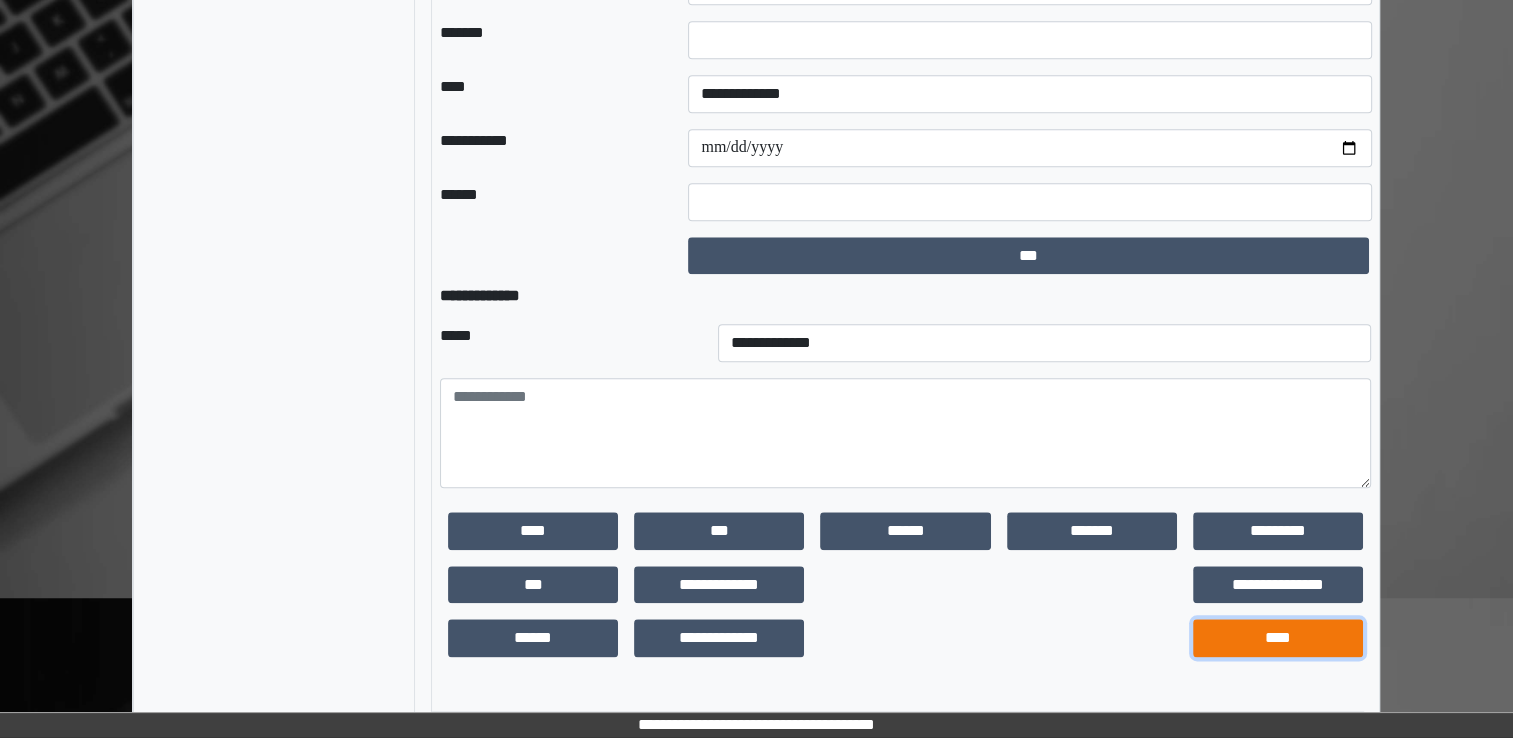 click on "****" at bounding box center [1278, 638] 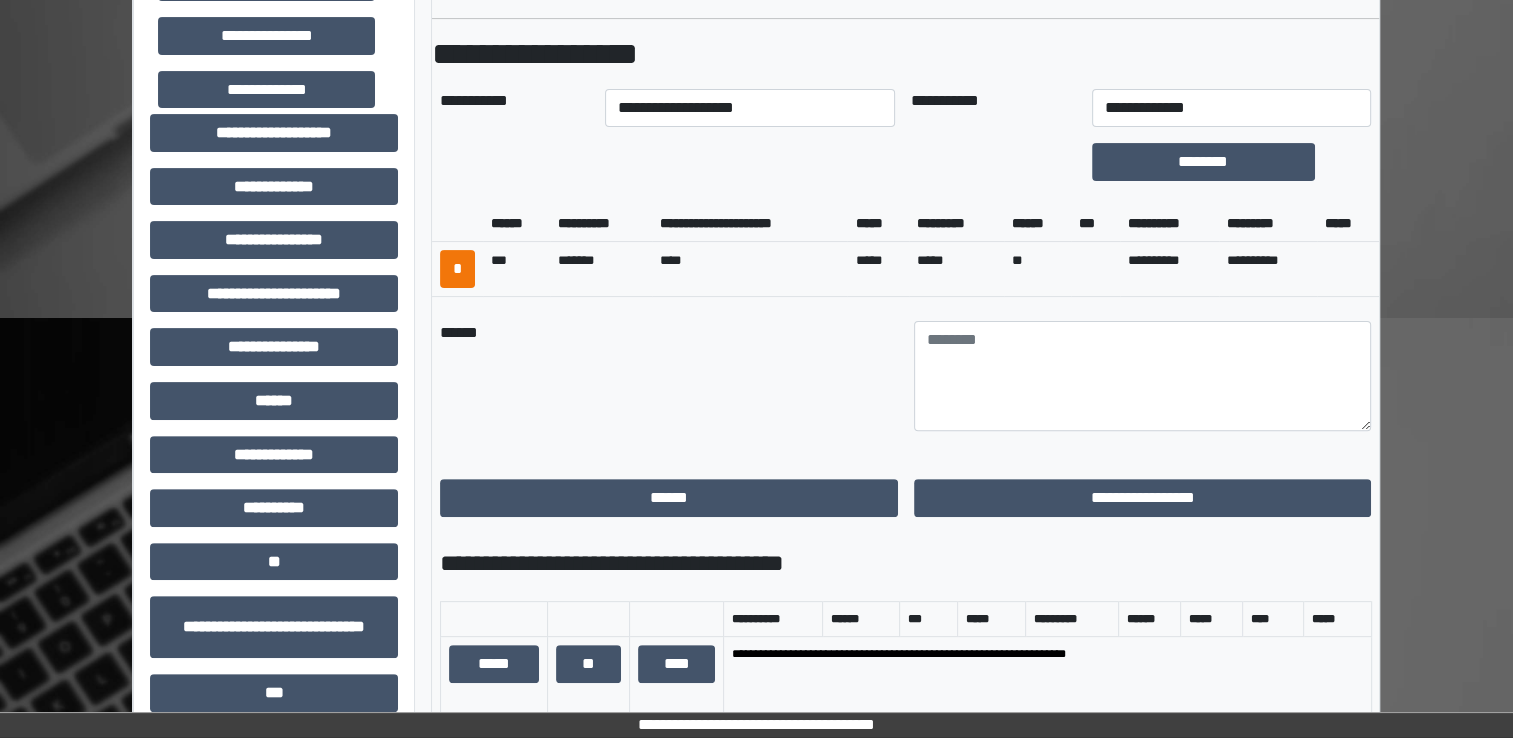 scroll, scrollTop: 458, scrollLeft: 0, axis: vertical 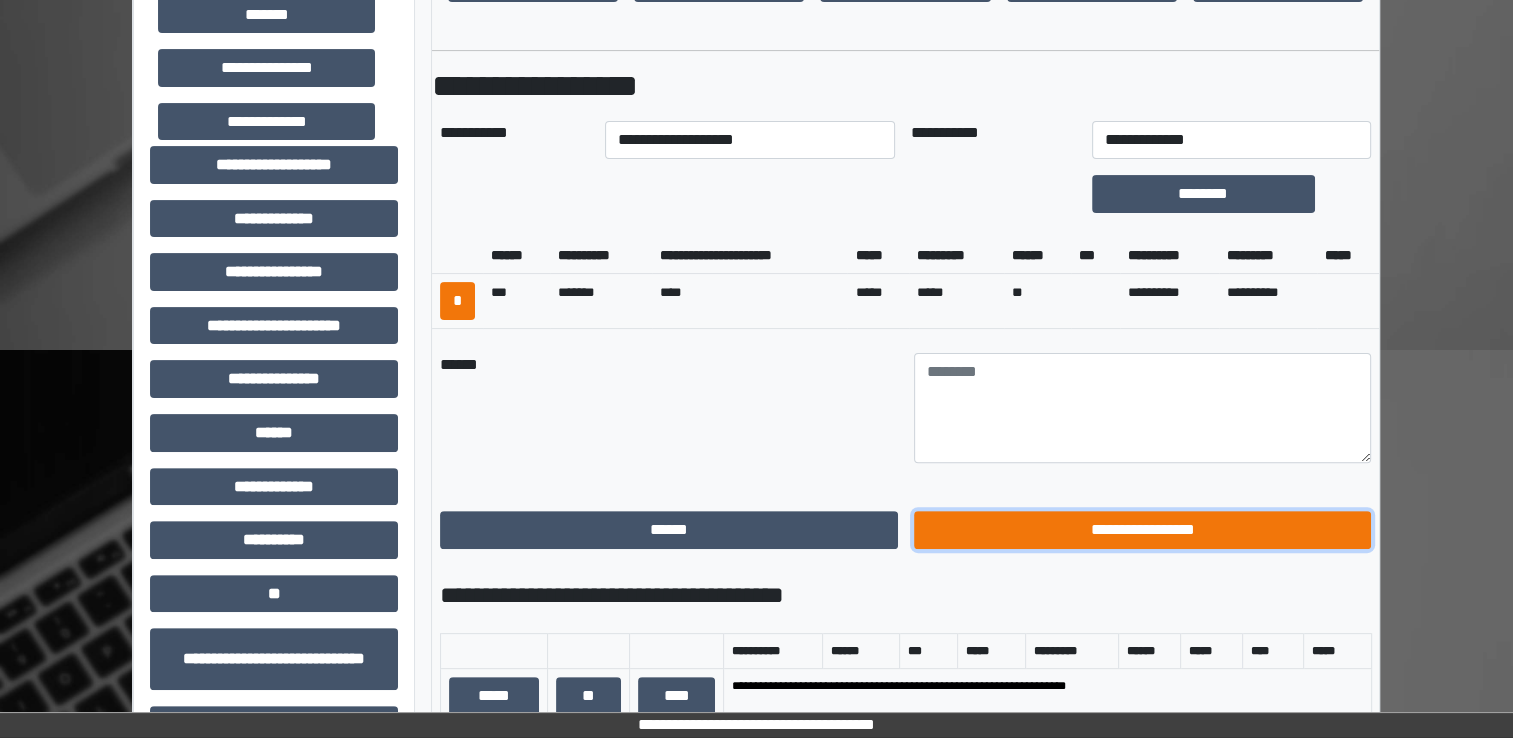 click on "**********" at bounding box center [1143, 530] 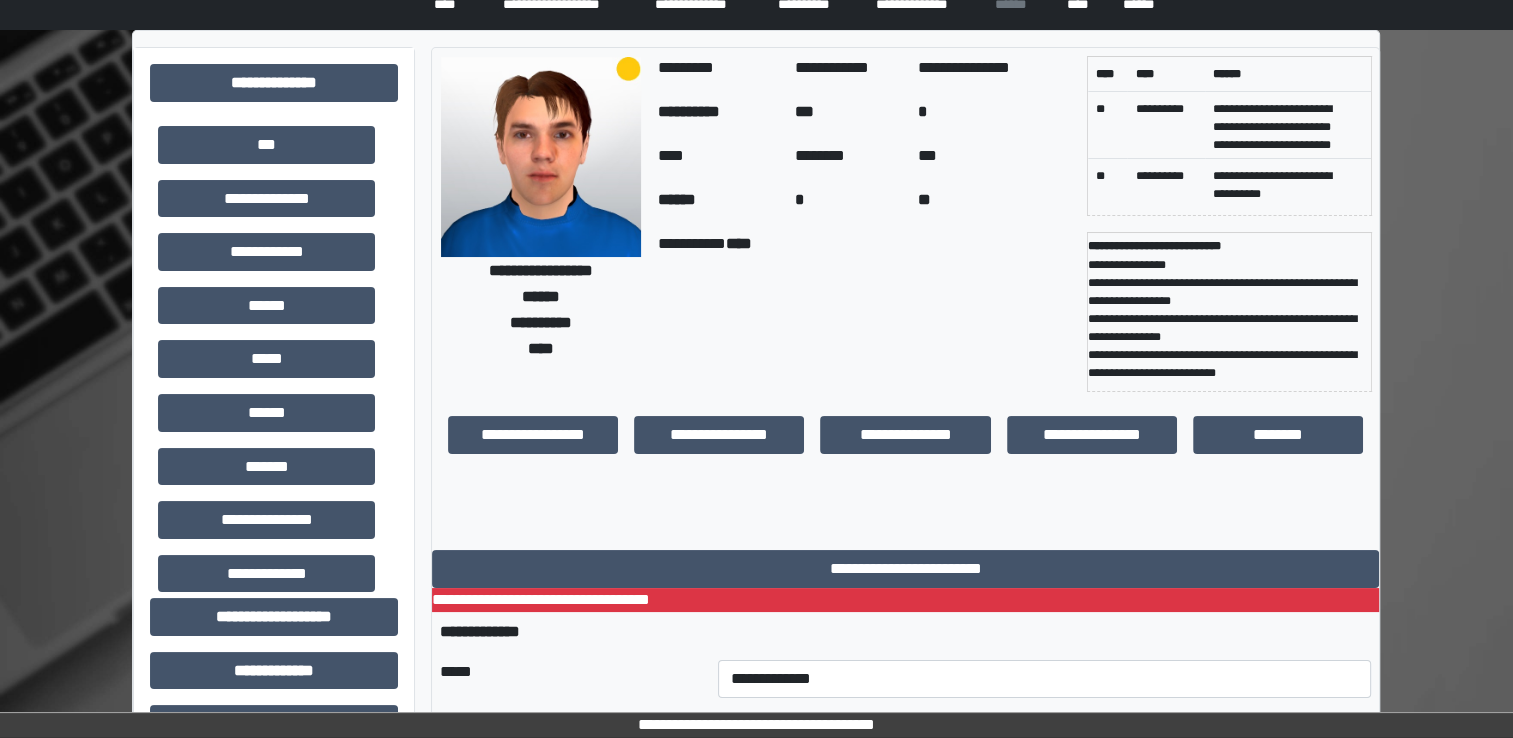 scroll, scrollTop: 0, scrollLeft: 0, axis: both 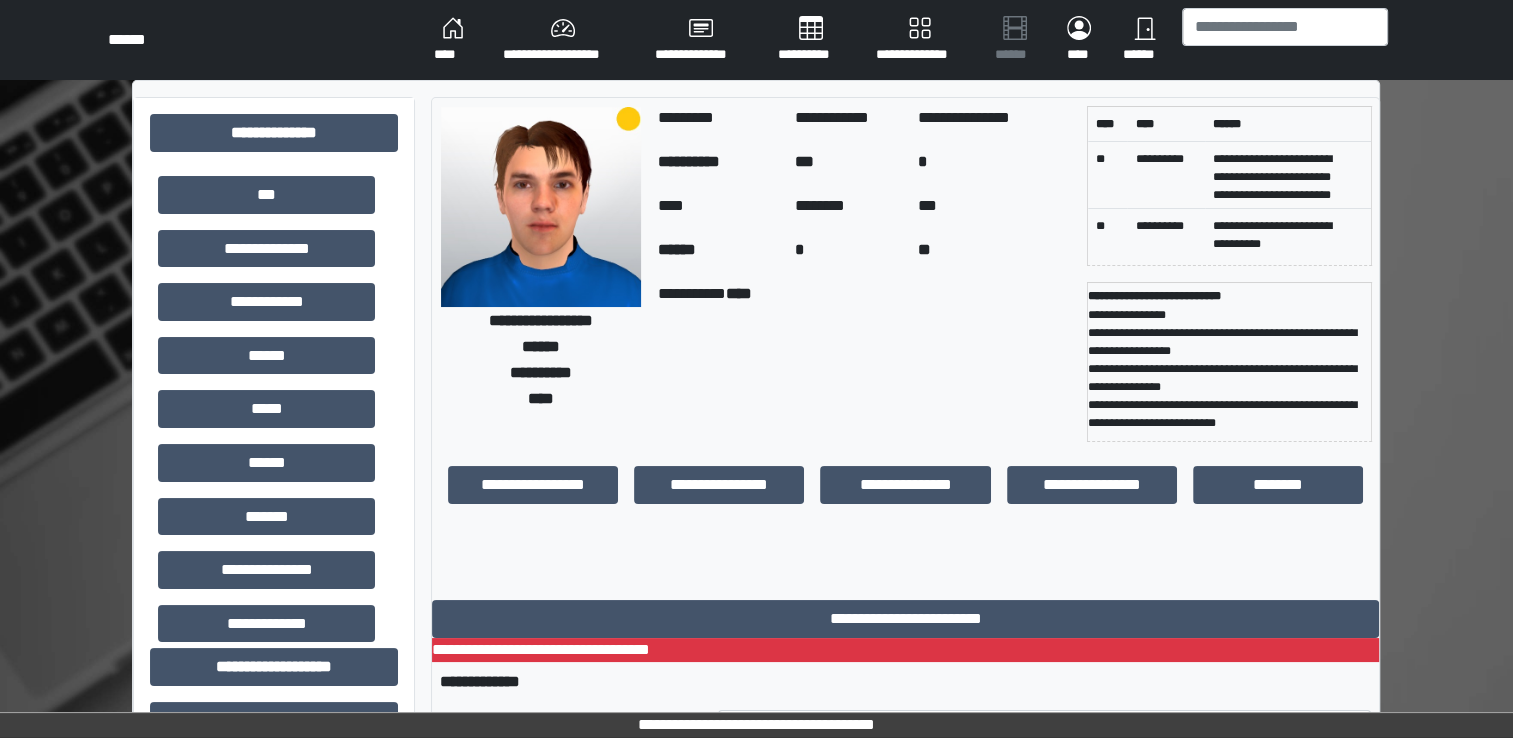 click on "****" at bounding box center (452, 40) 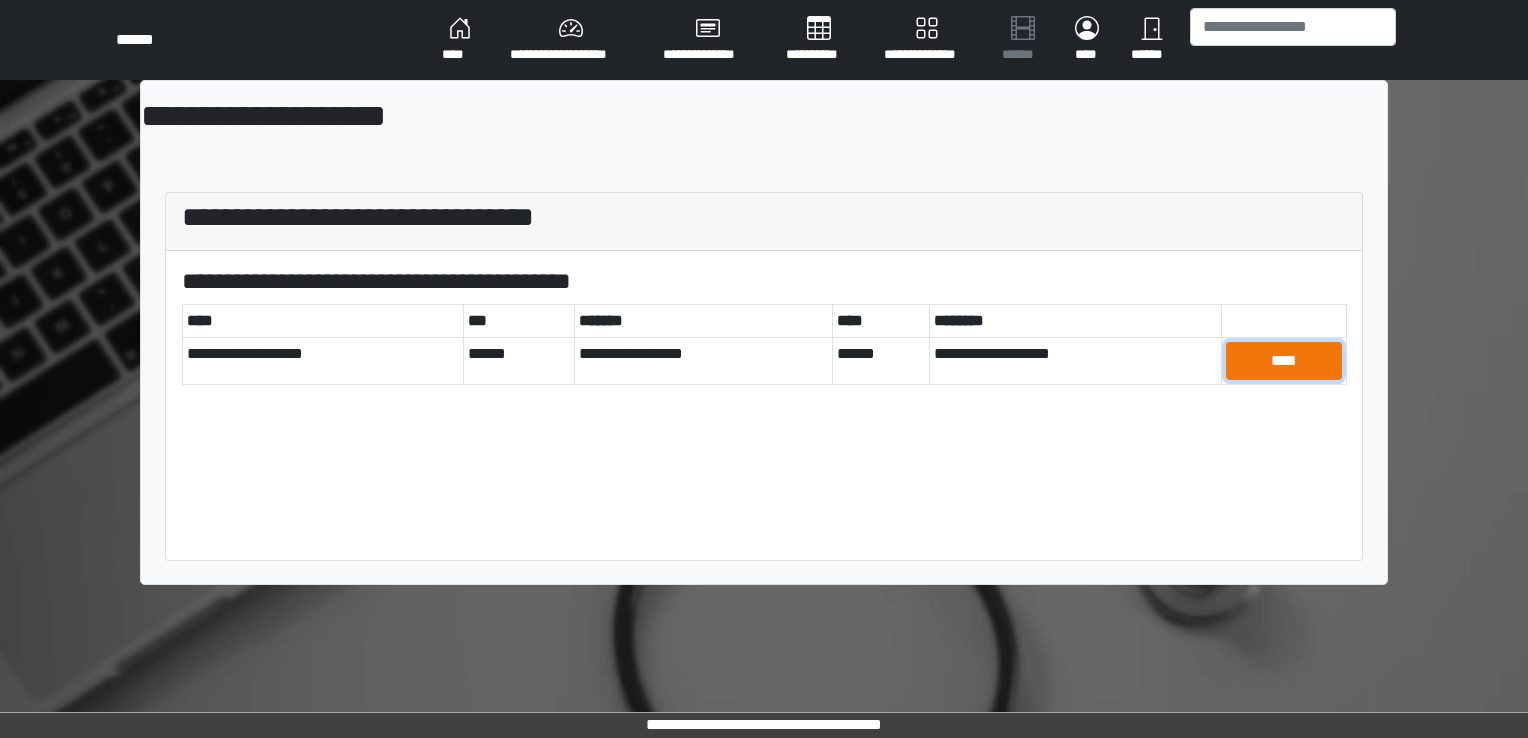 click on "****" at bounding box center (1284, 361) 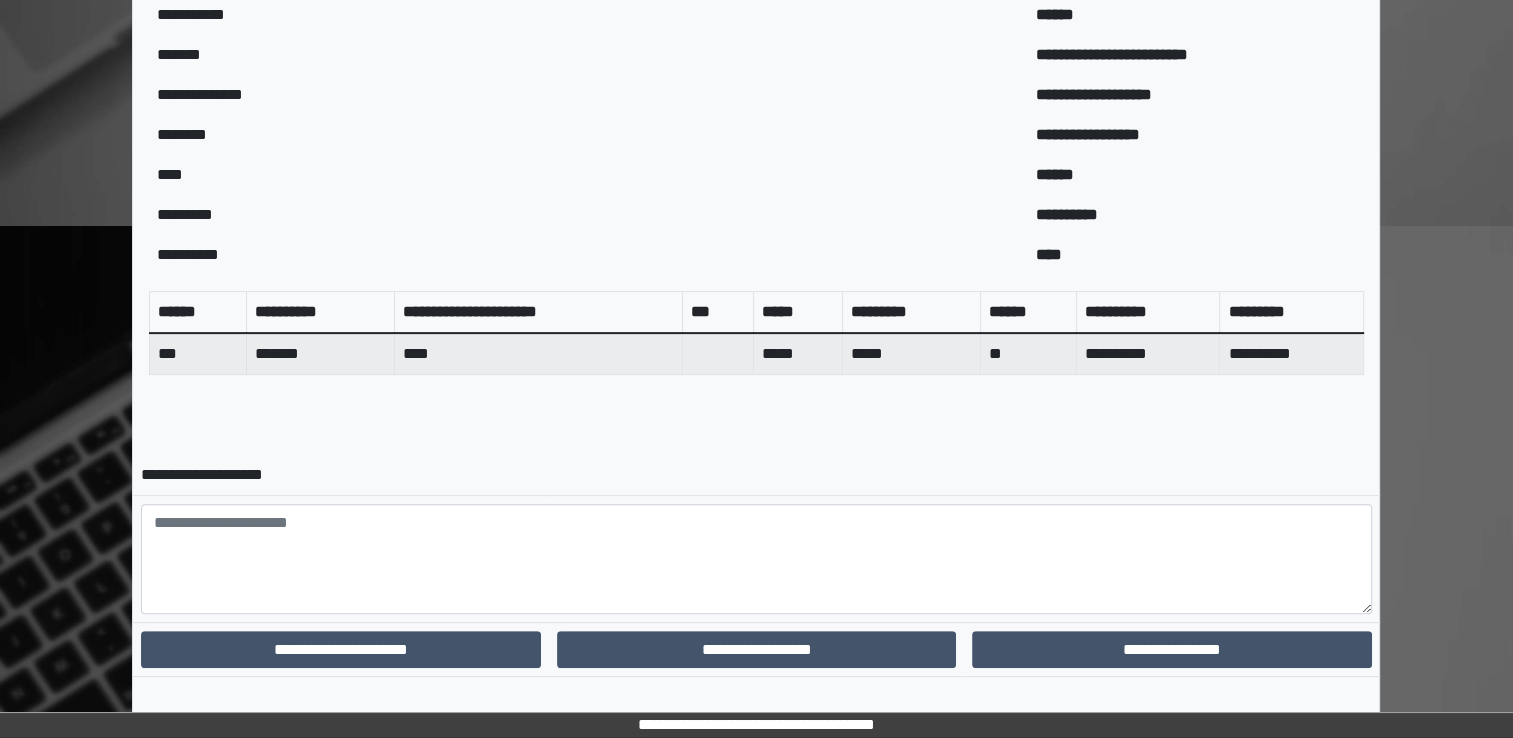 scroll, scrollTop: 644, scrollLeft: 0, axis: vertical 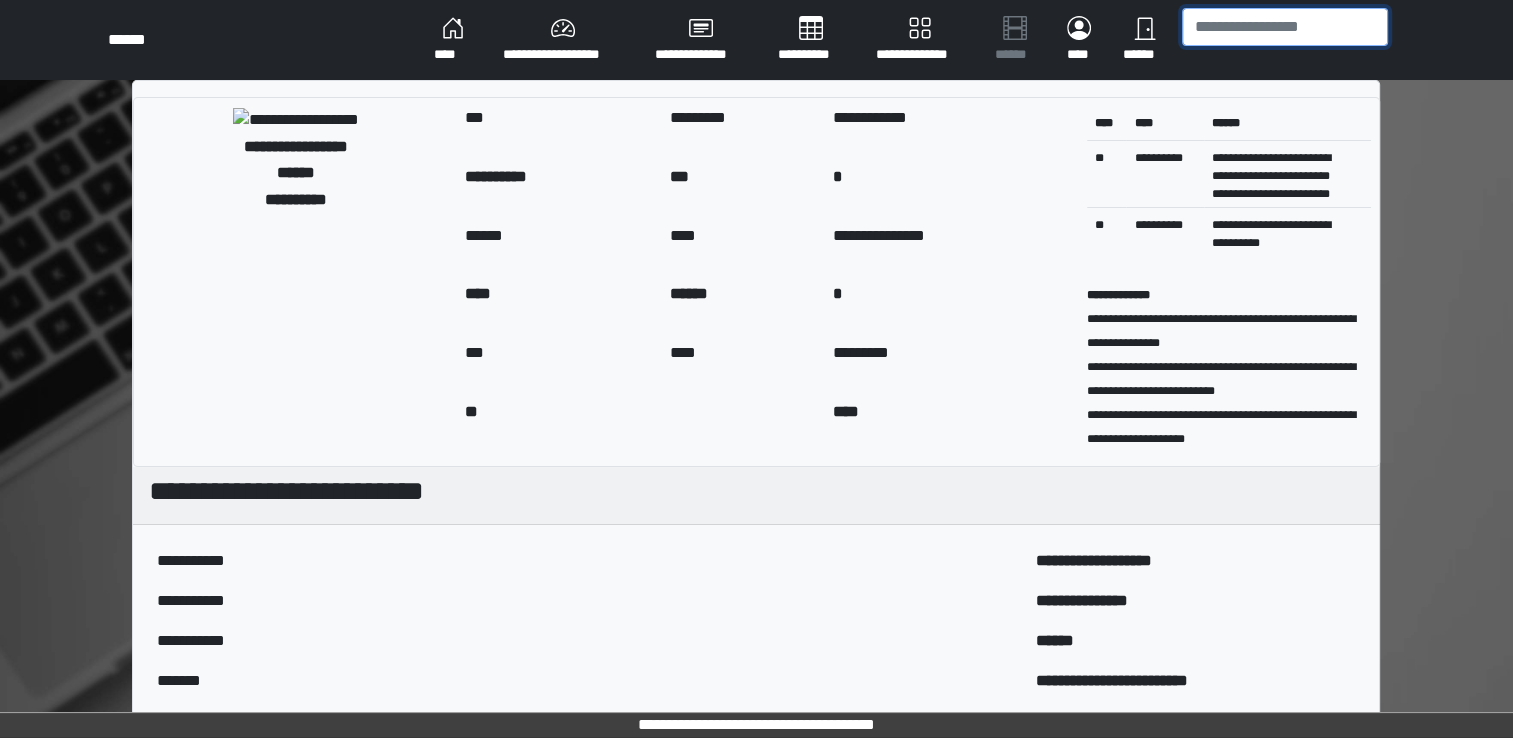 click at bounding box center [1285, 27] 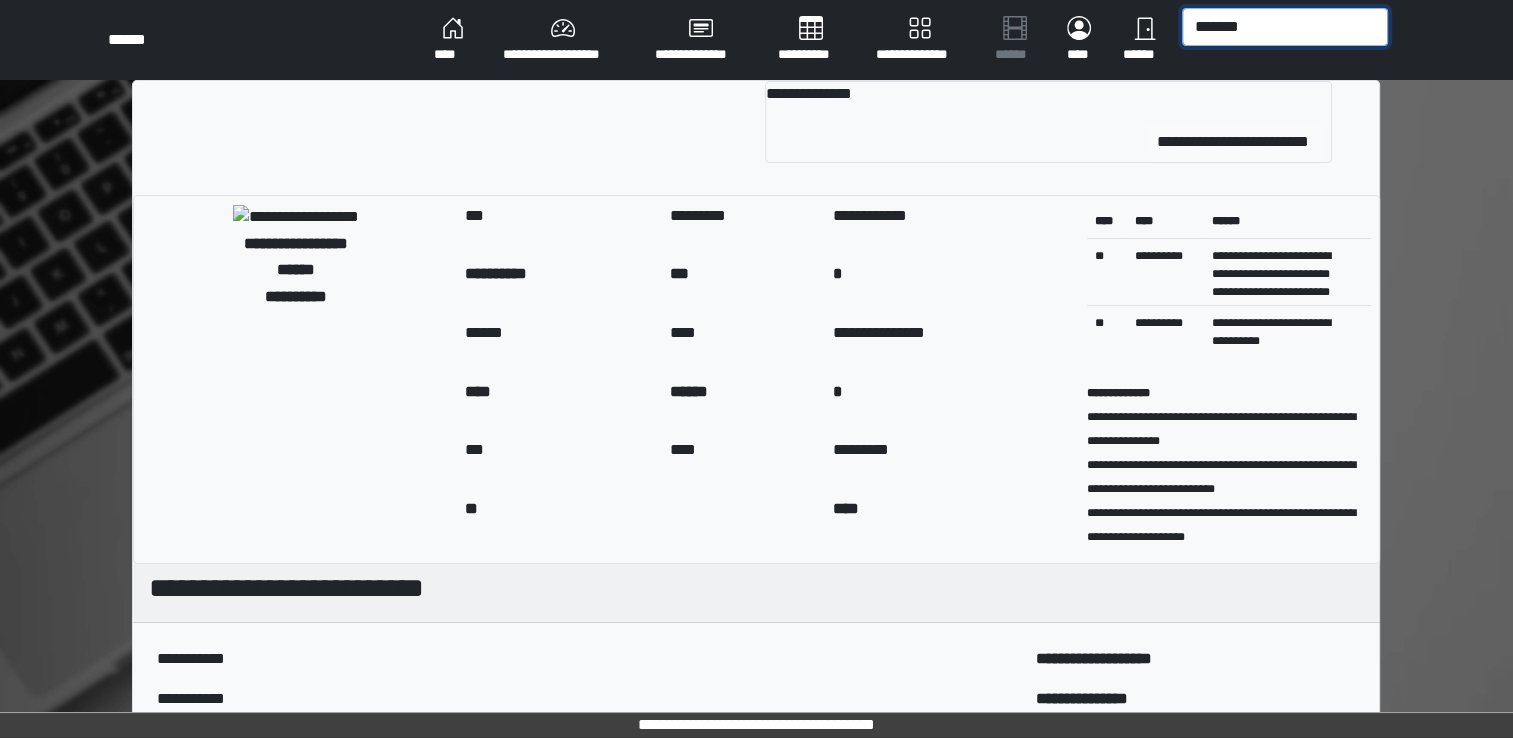 type on "*******" 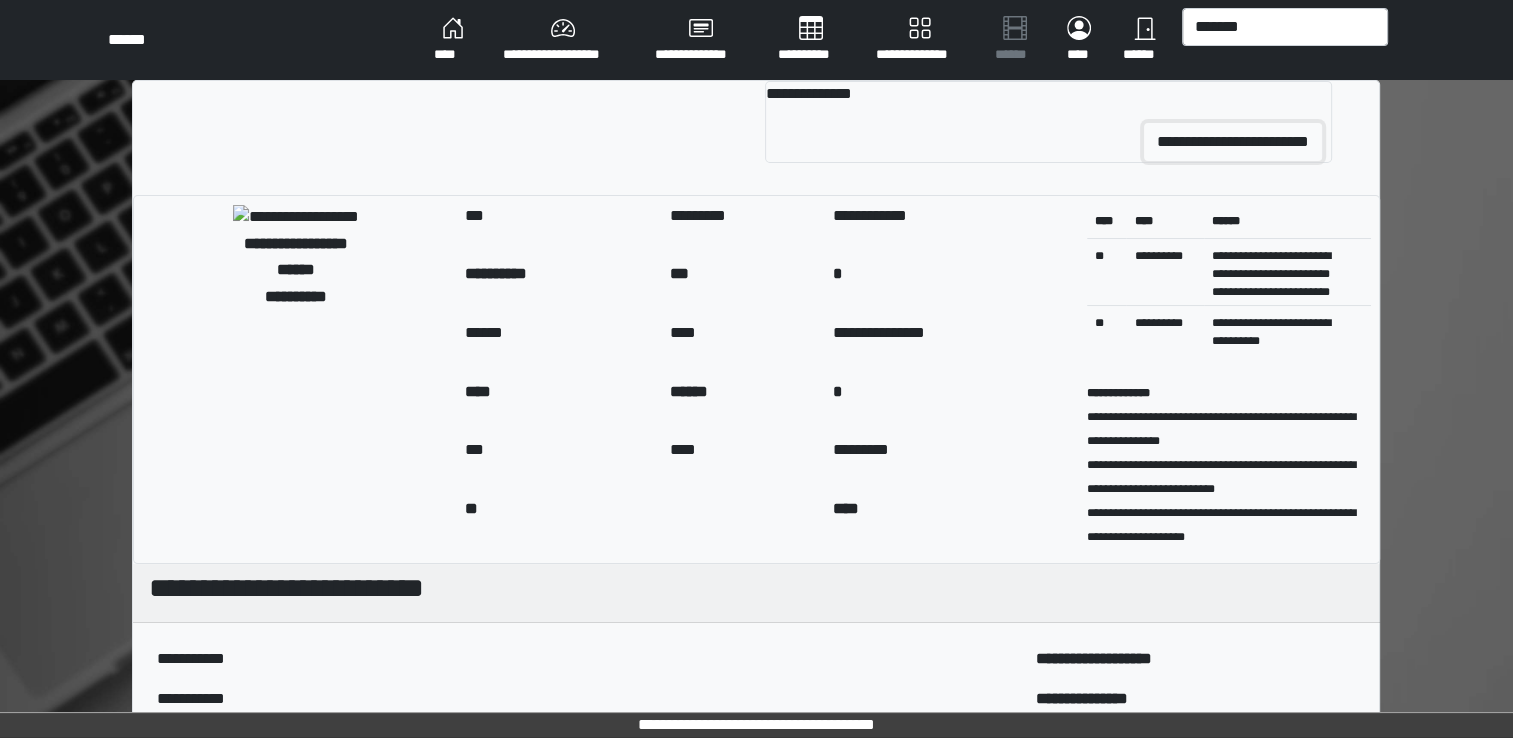 click on "**********" at bounding box center (1233, 142) 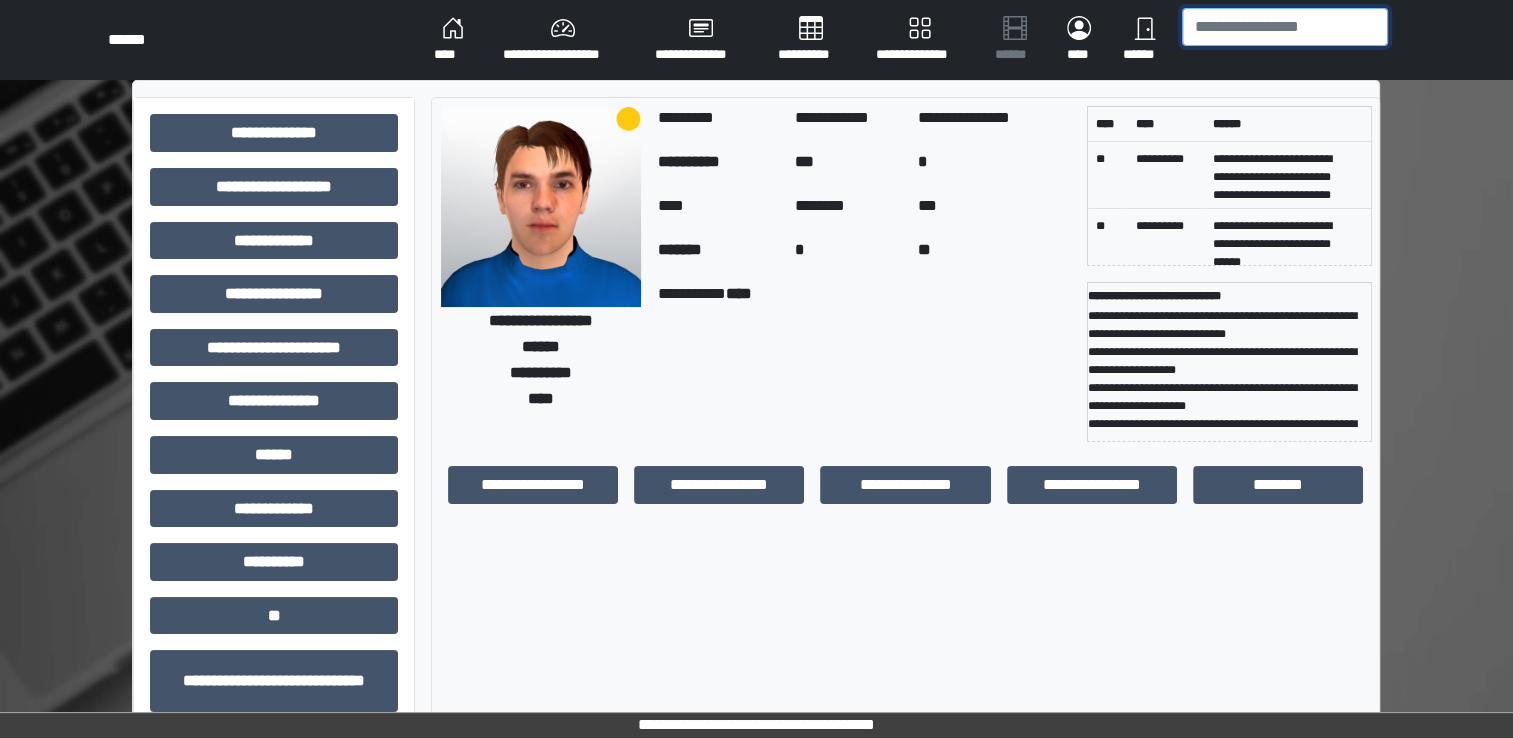 click at bounding box center (1285, 27) 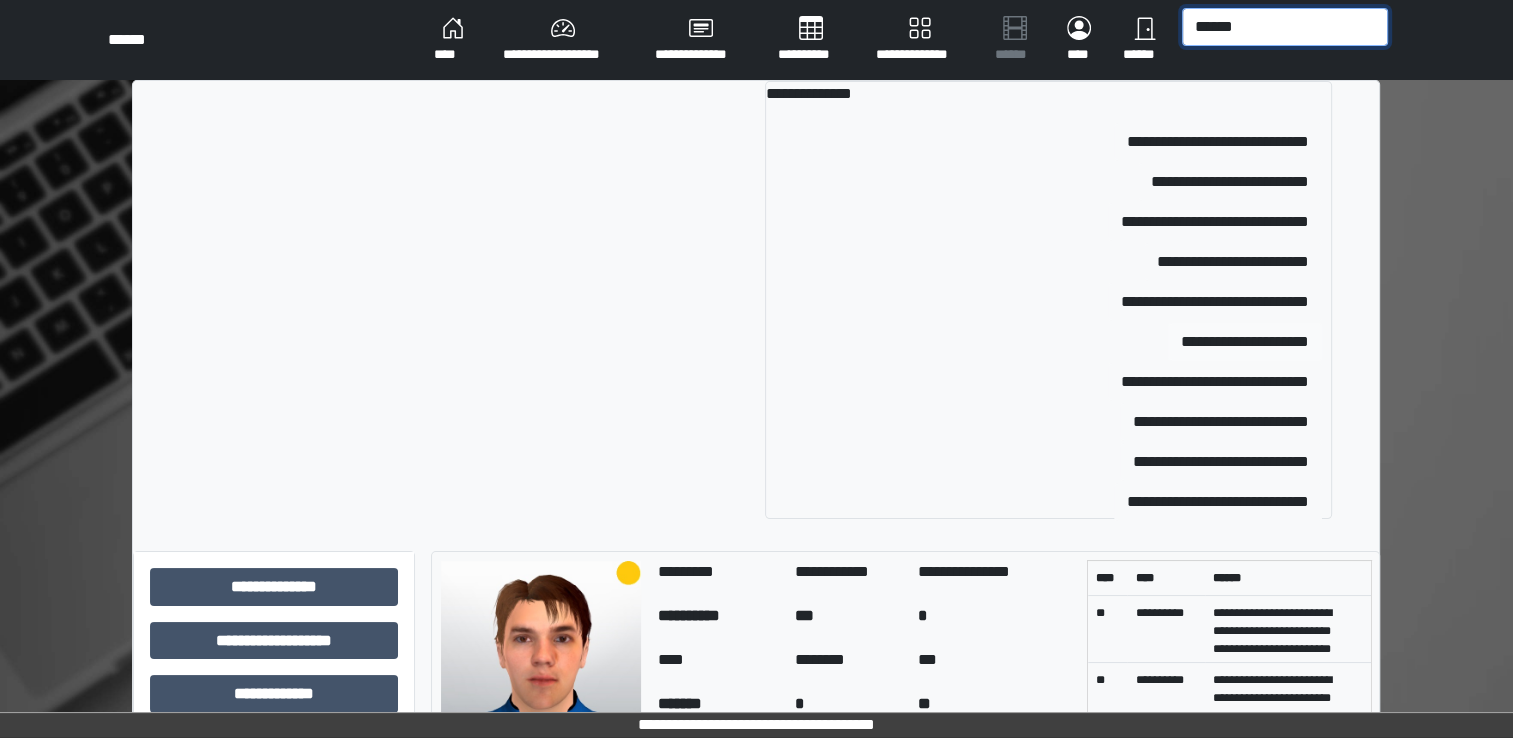 type on "******" 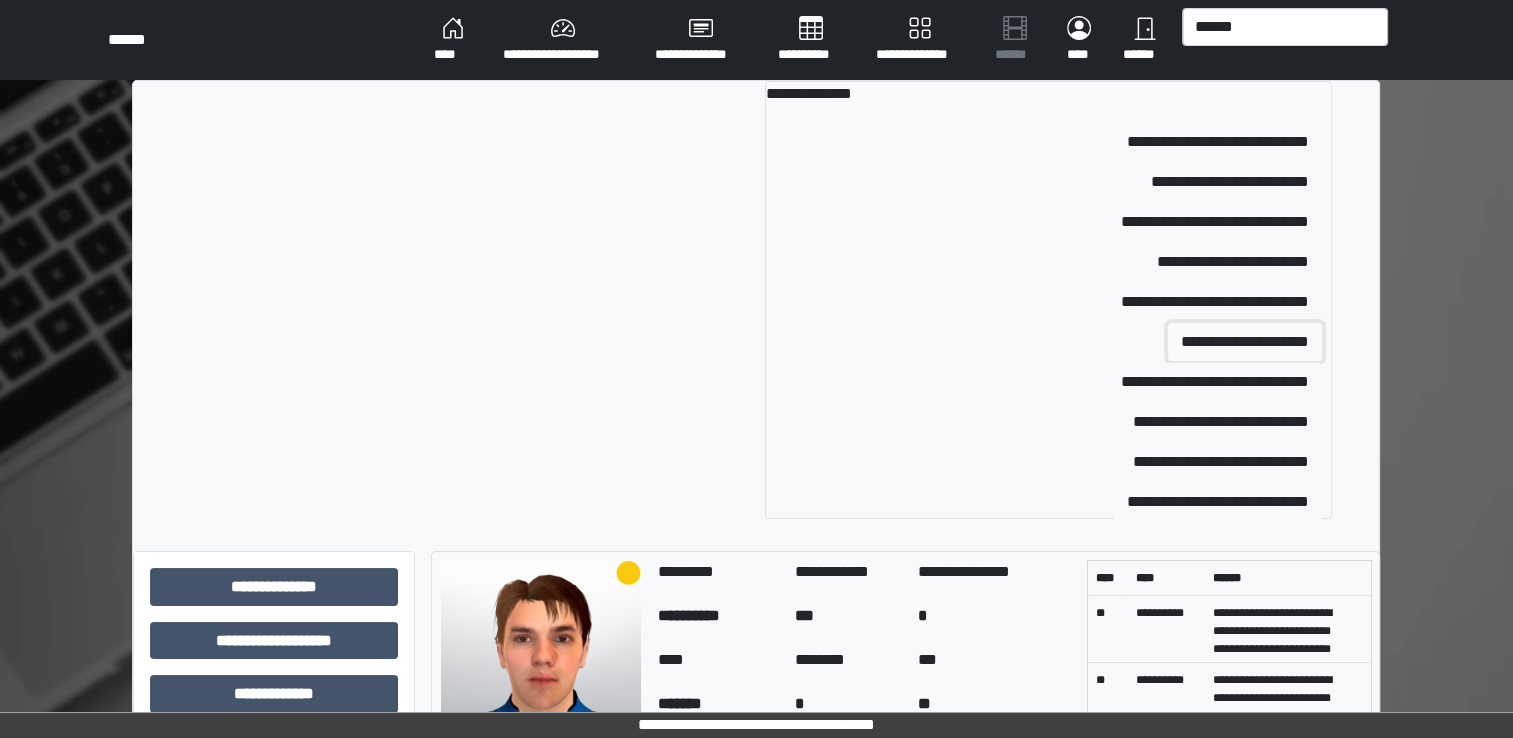 click on "**********" at bounding box center [1245, 342] 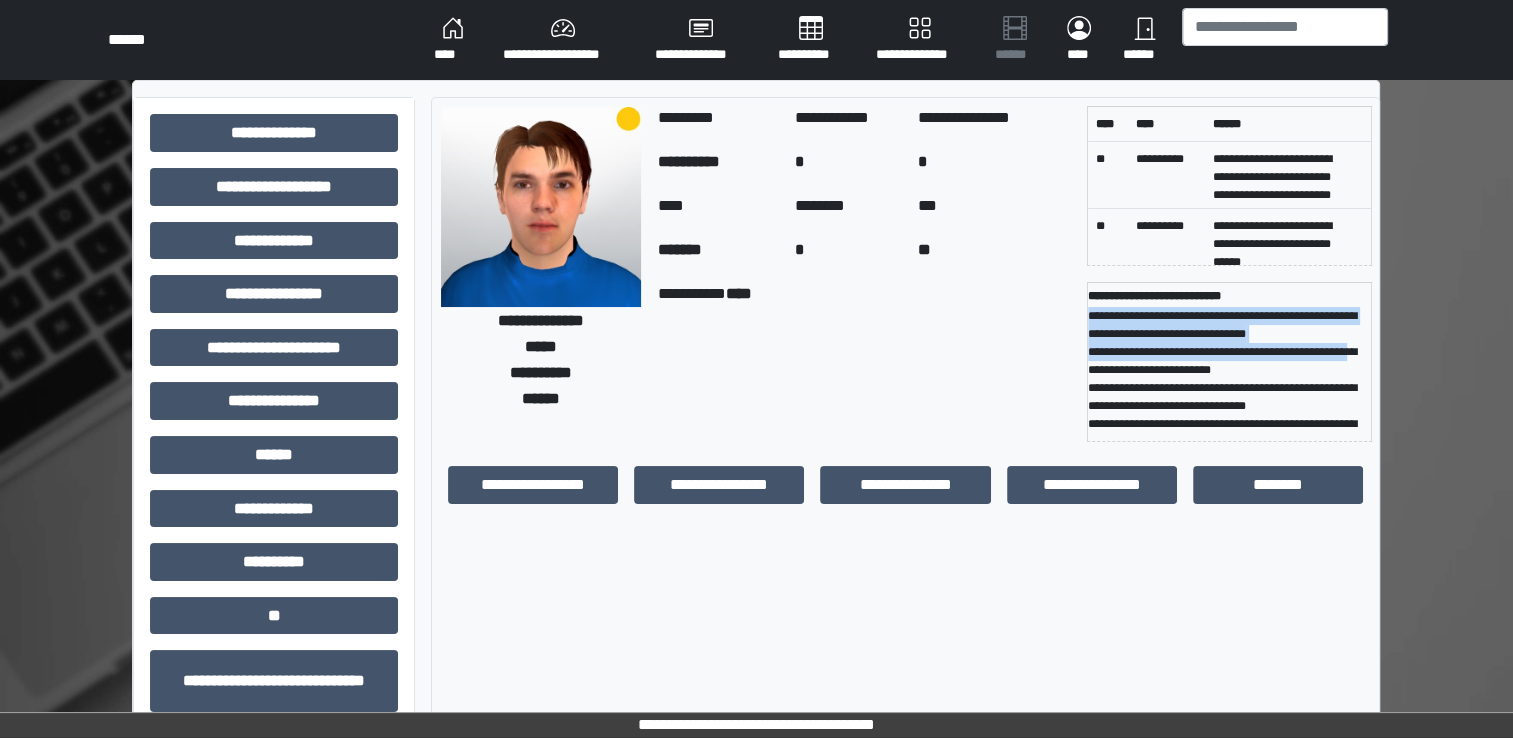 drag, startPoint x: 1353, startPoint y: 348, endPoint x: 1358, endPoint y: 333, distance: 15.811388 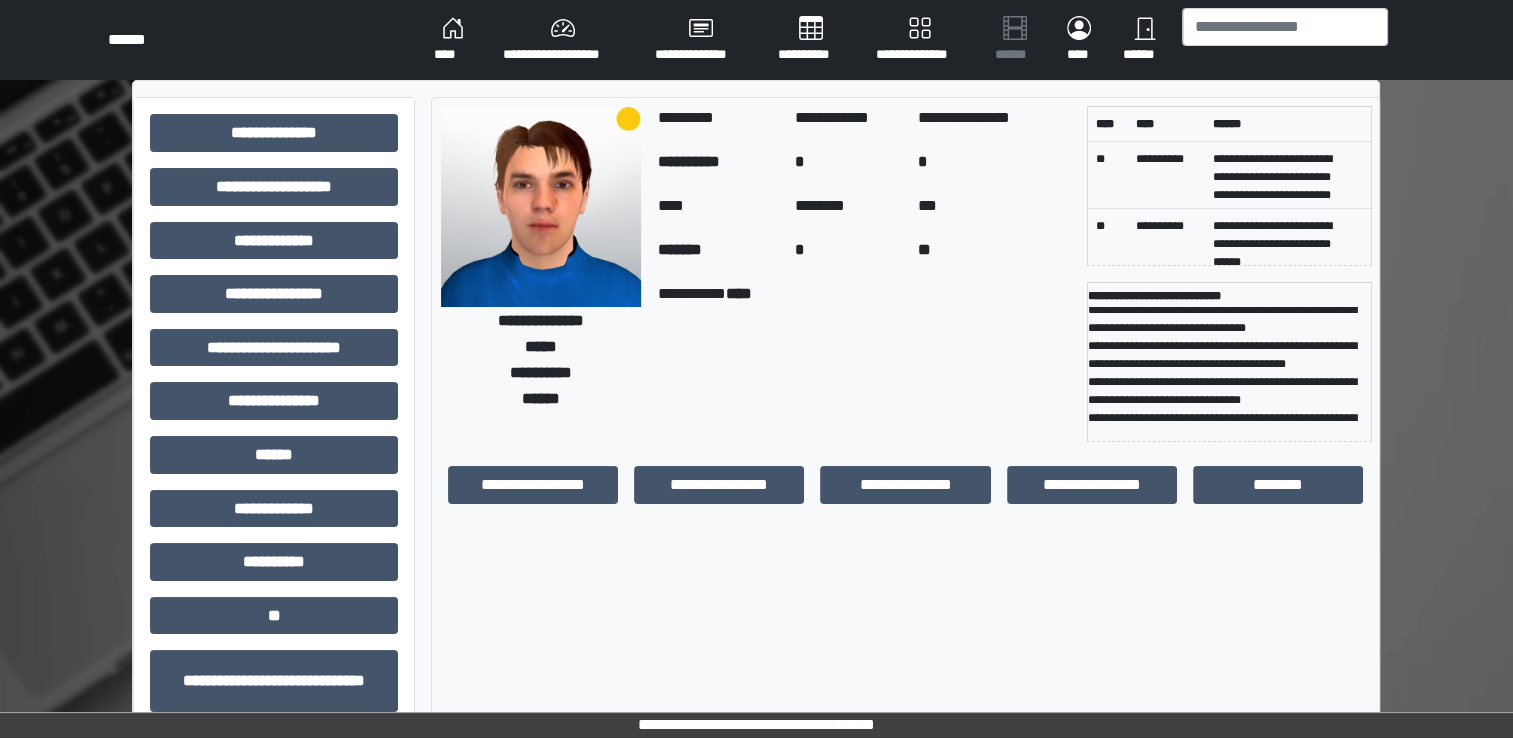 scroll, scrollTop: 91, scrollLeft: 0, axis: vertical 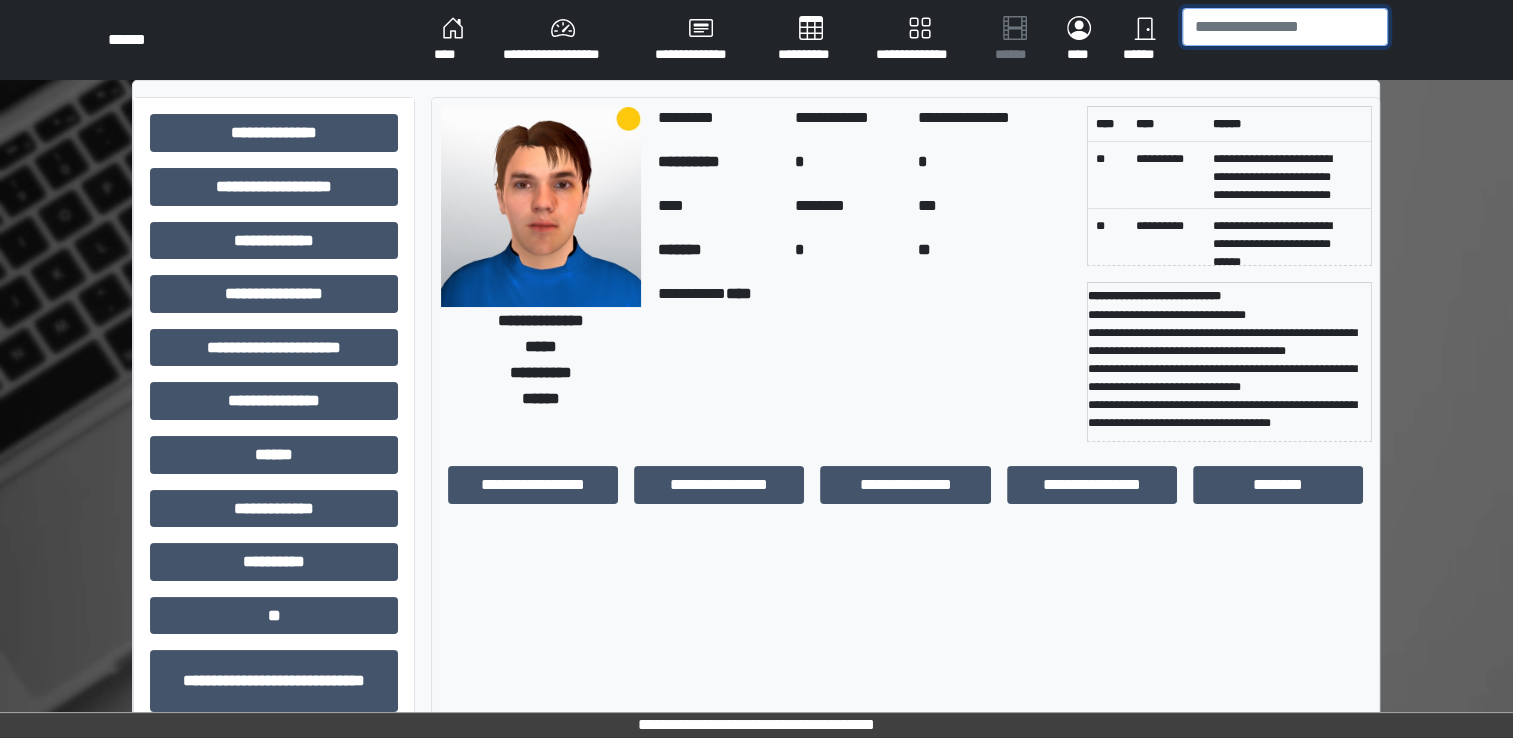 click at bounding box center [1285, 27] 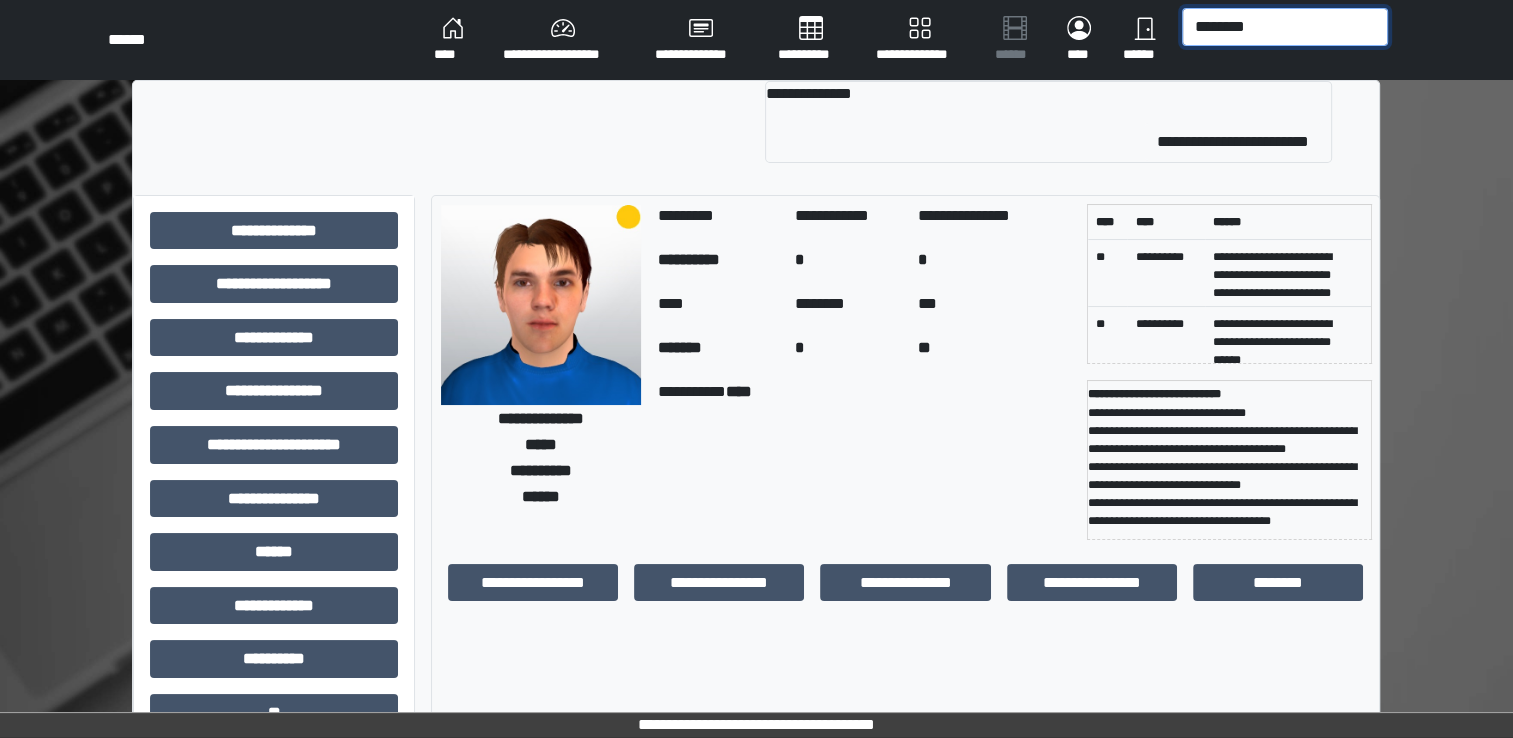 type on "********" 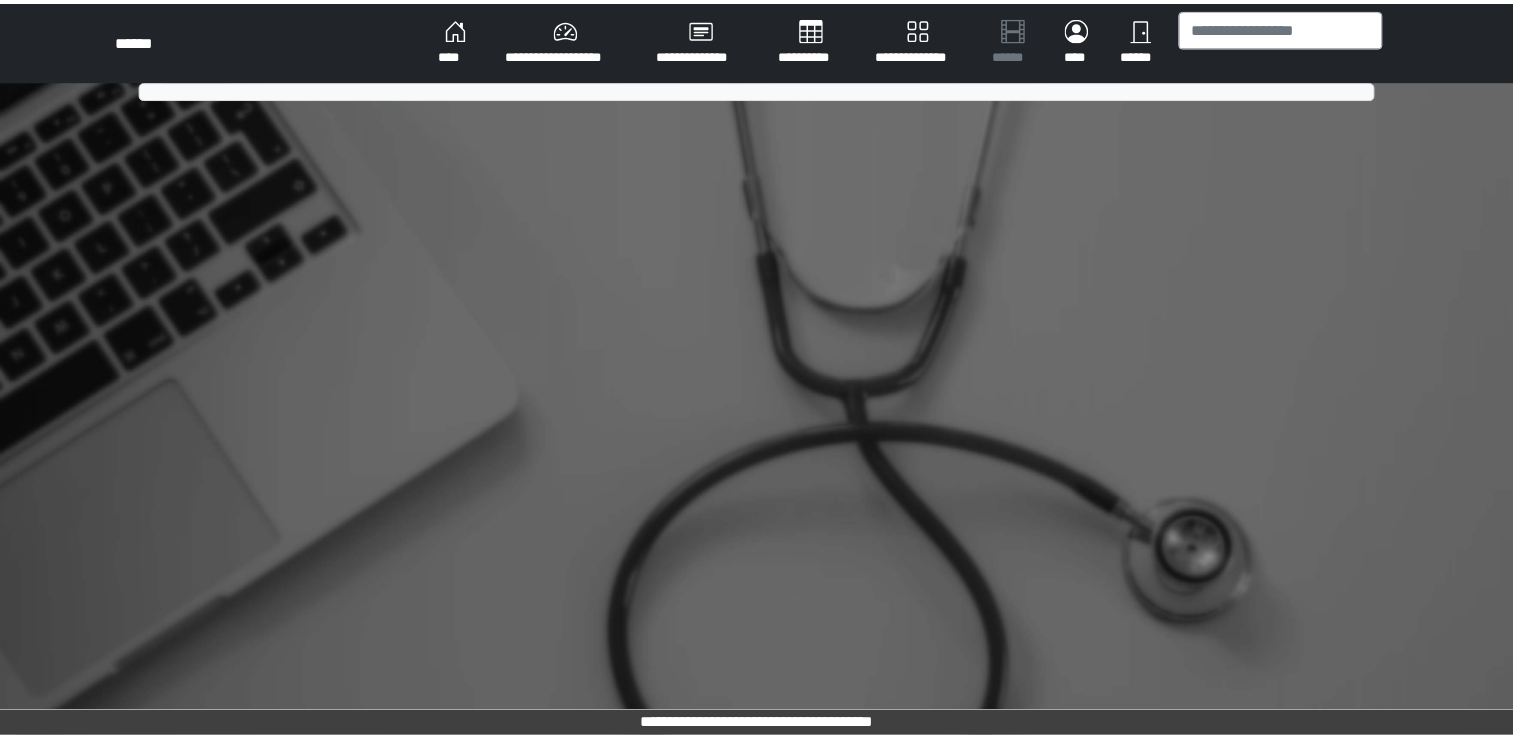 scroll, scrollTop: 0, scrollLeft: 0, axis: both 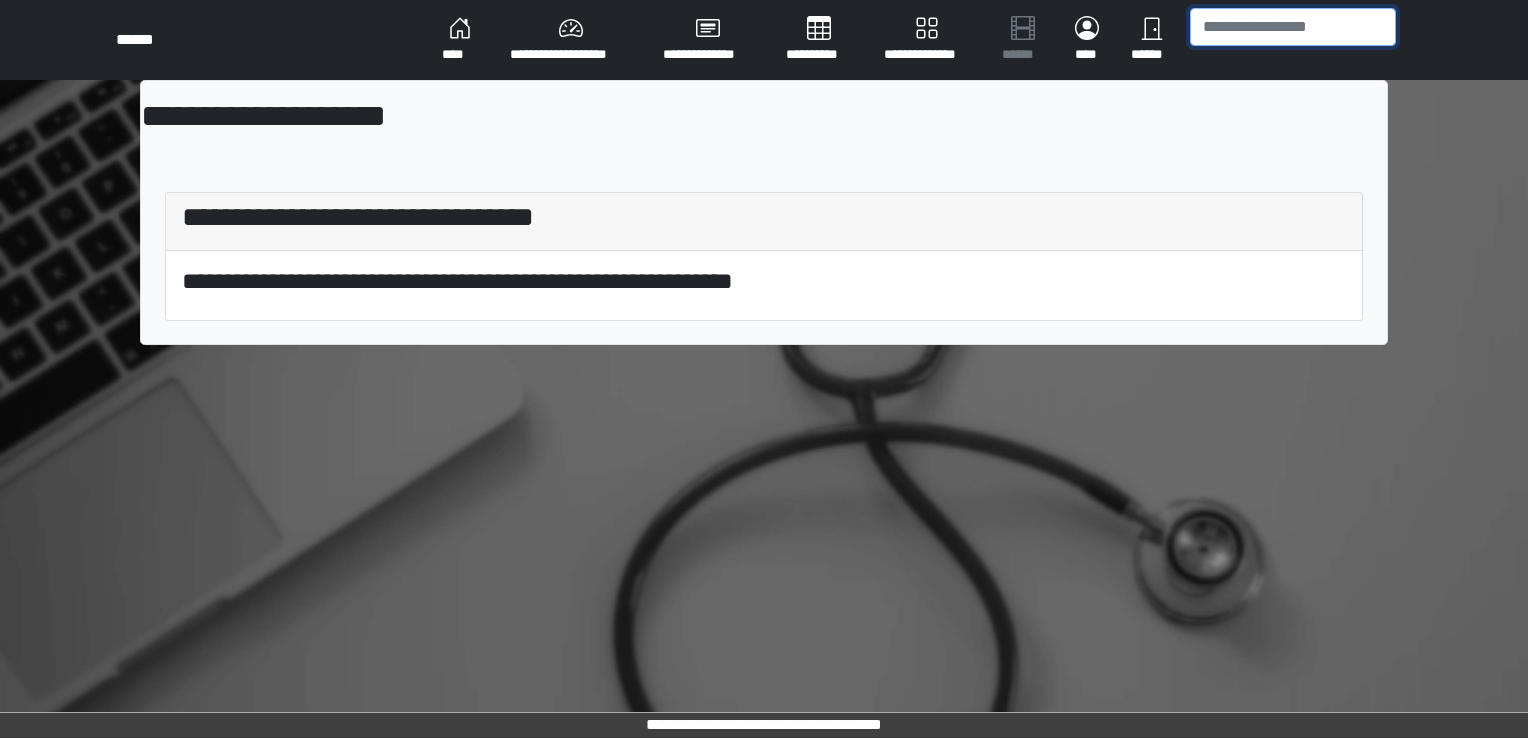 click at bounding box center (1293, 27) 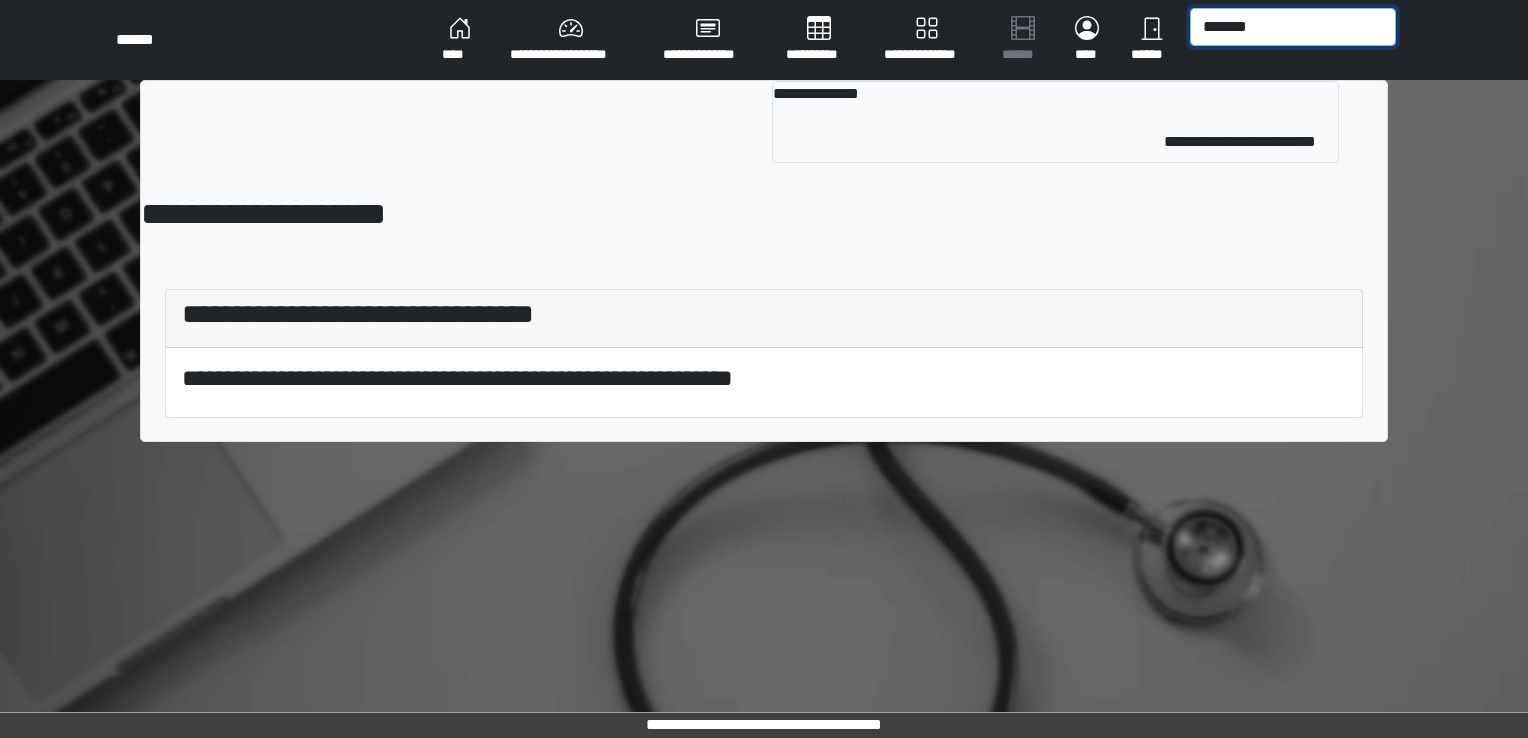 type on "*******" 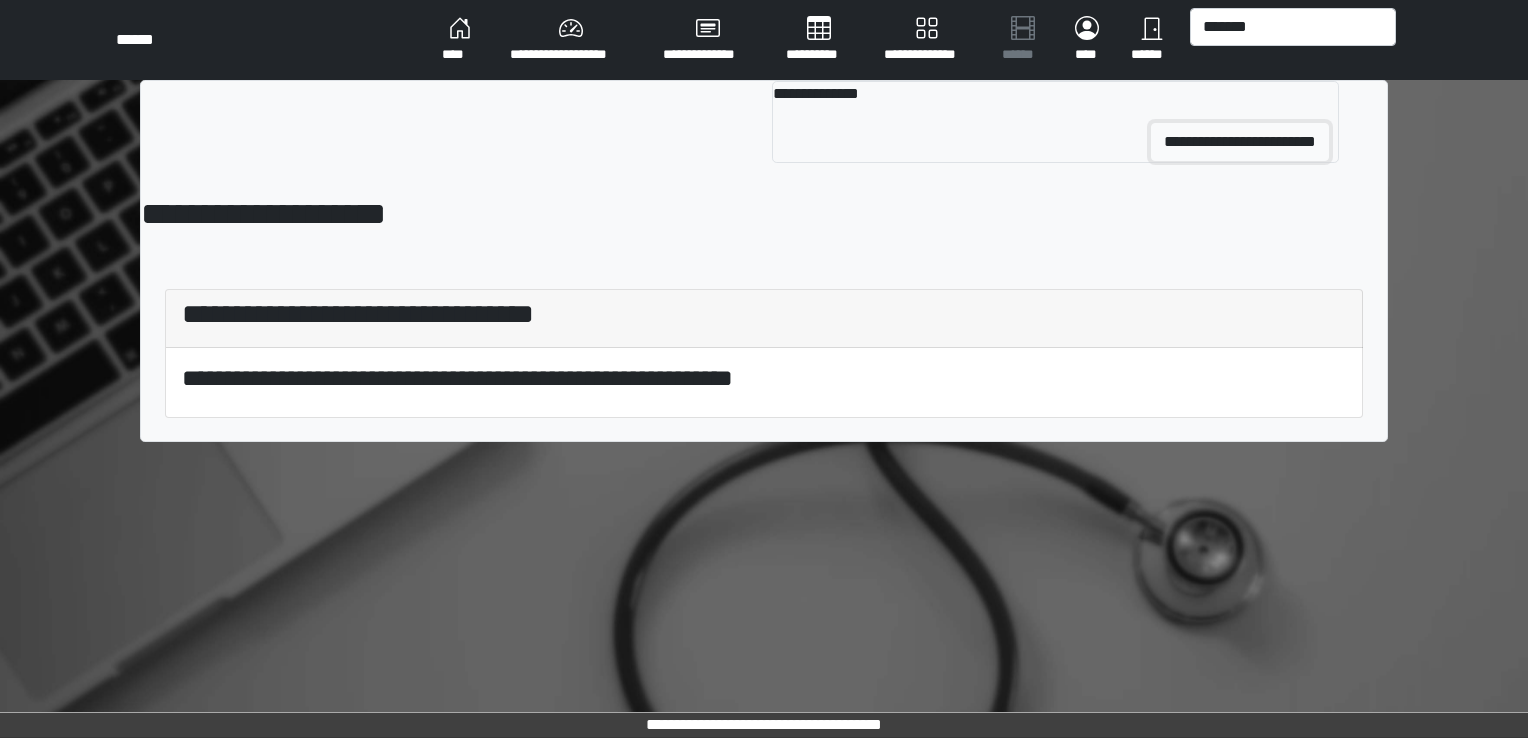 click on "**********" at bounding box center (1240, 142) 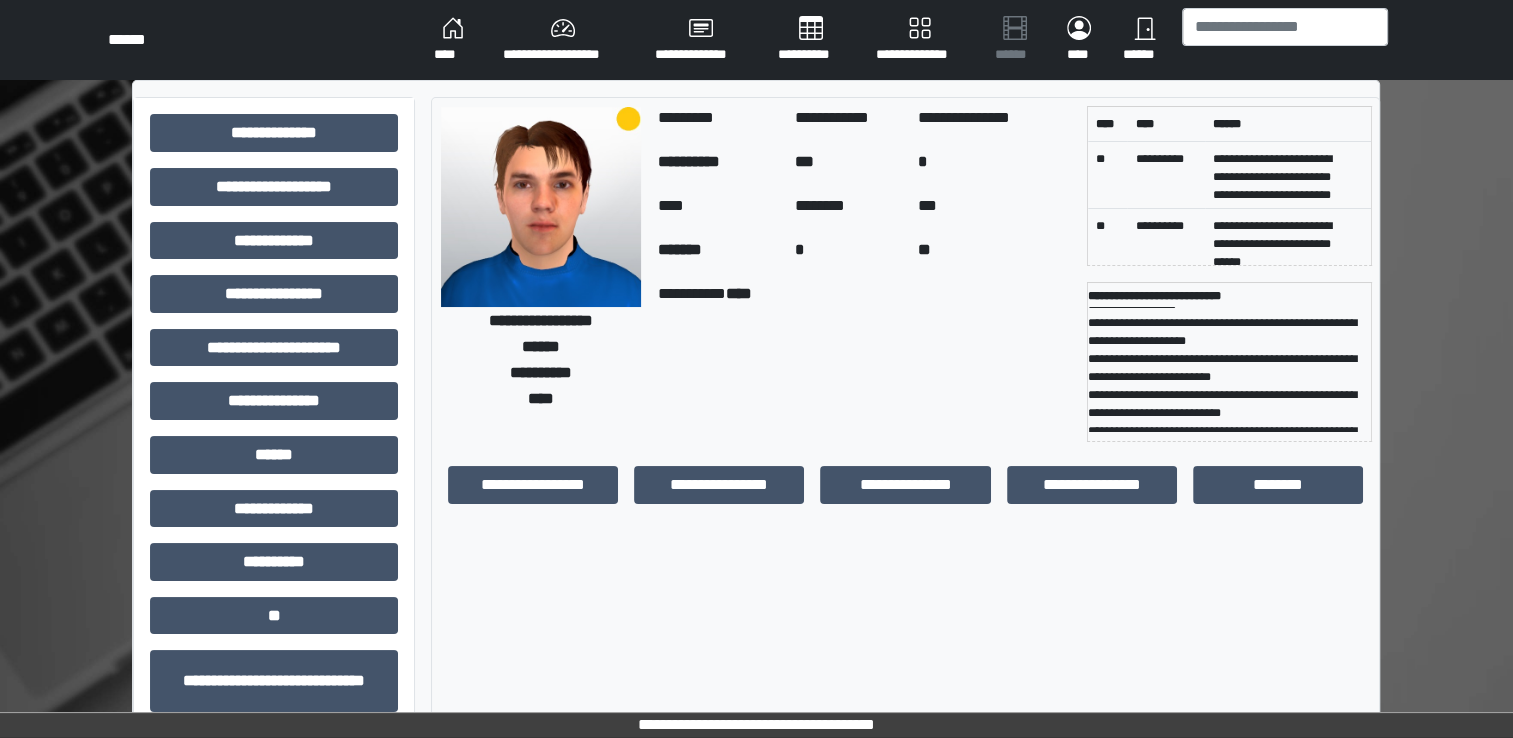 scroll, scrollTop: 80, scrollLeft: 0, axis: vertical 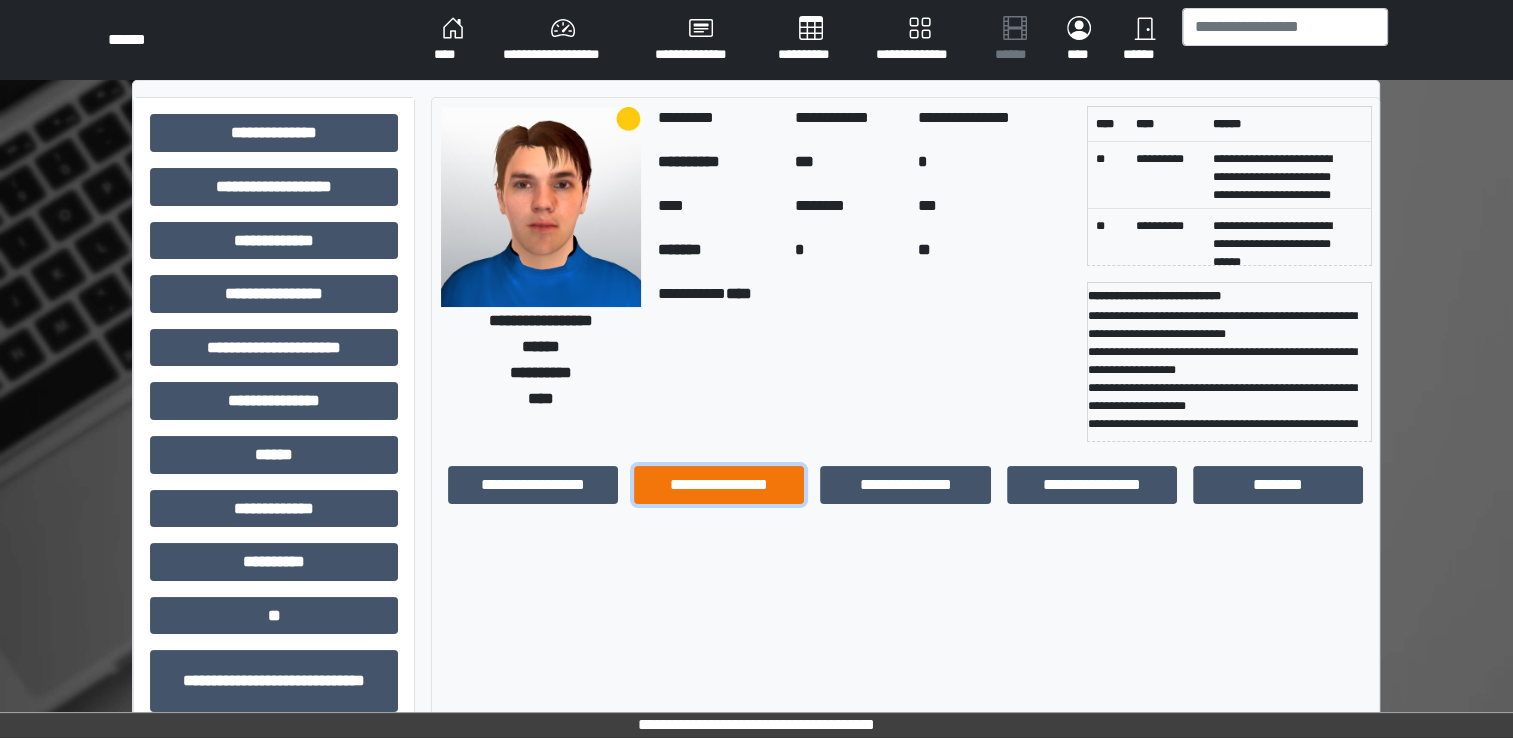 click on "**********" at bounding box center (719, 485) 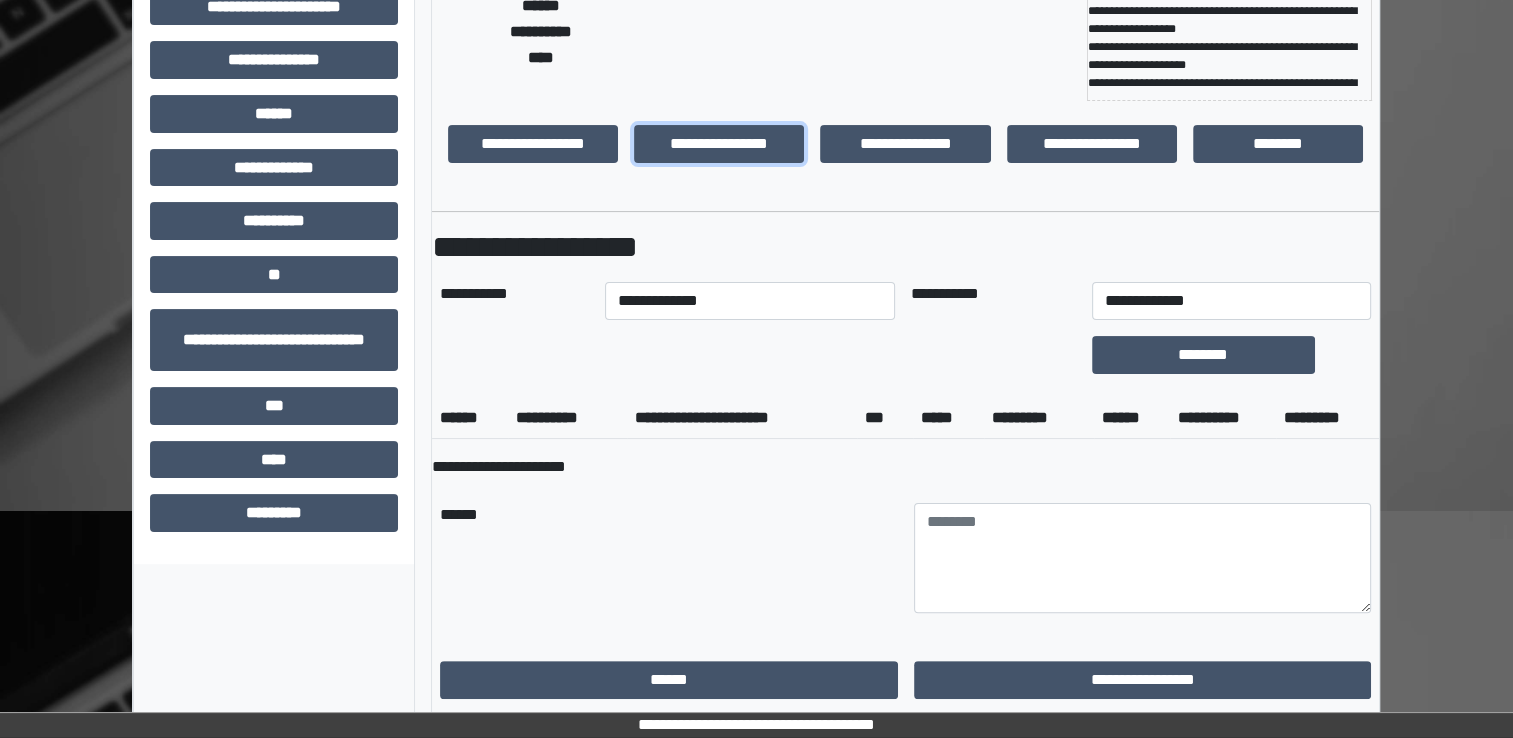 scroll, scrollTop: 345, scrollLeft: 0, axis: vertical 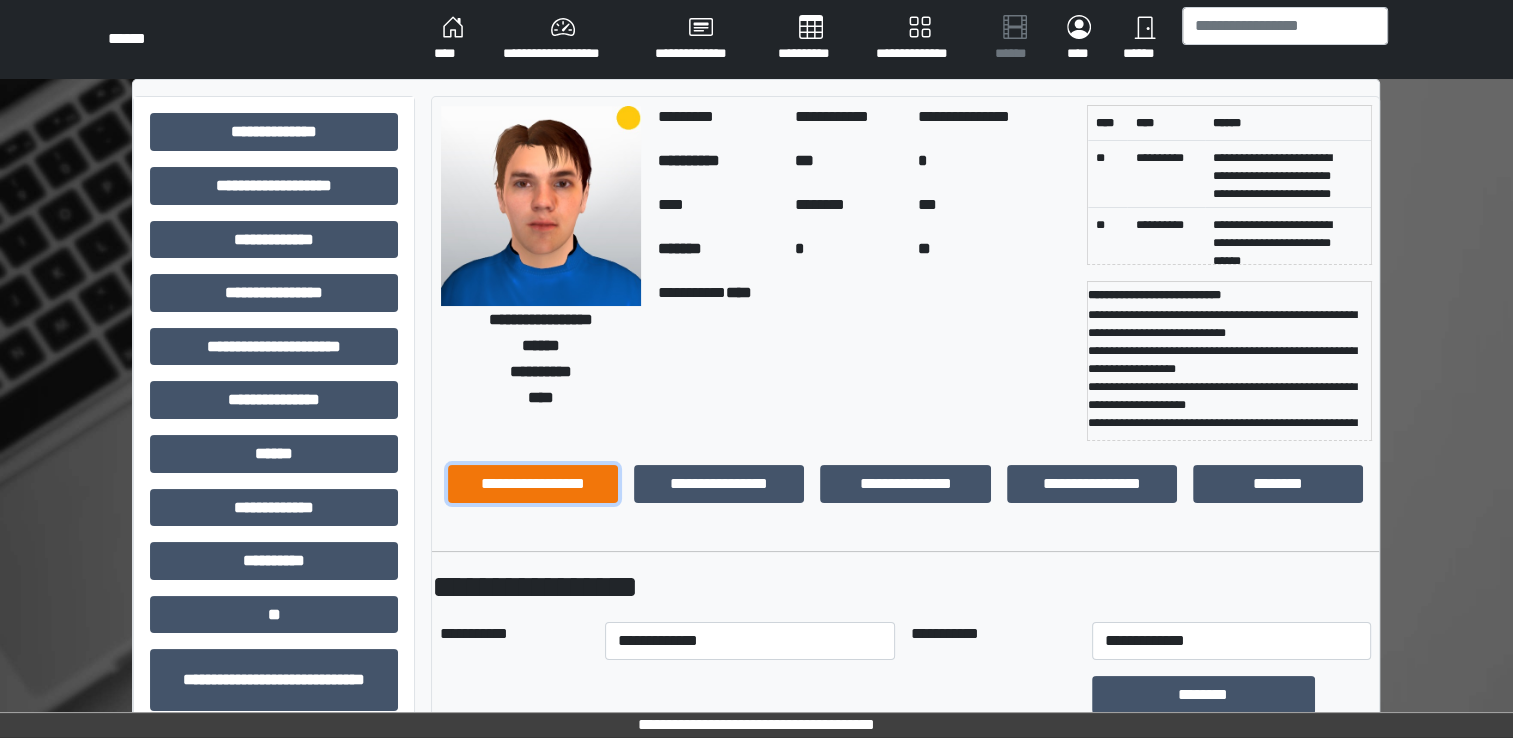 click on "**********" at bounding box center (533, 484) 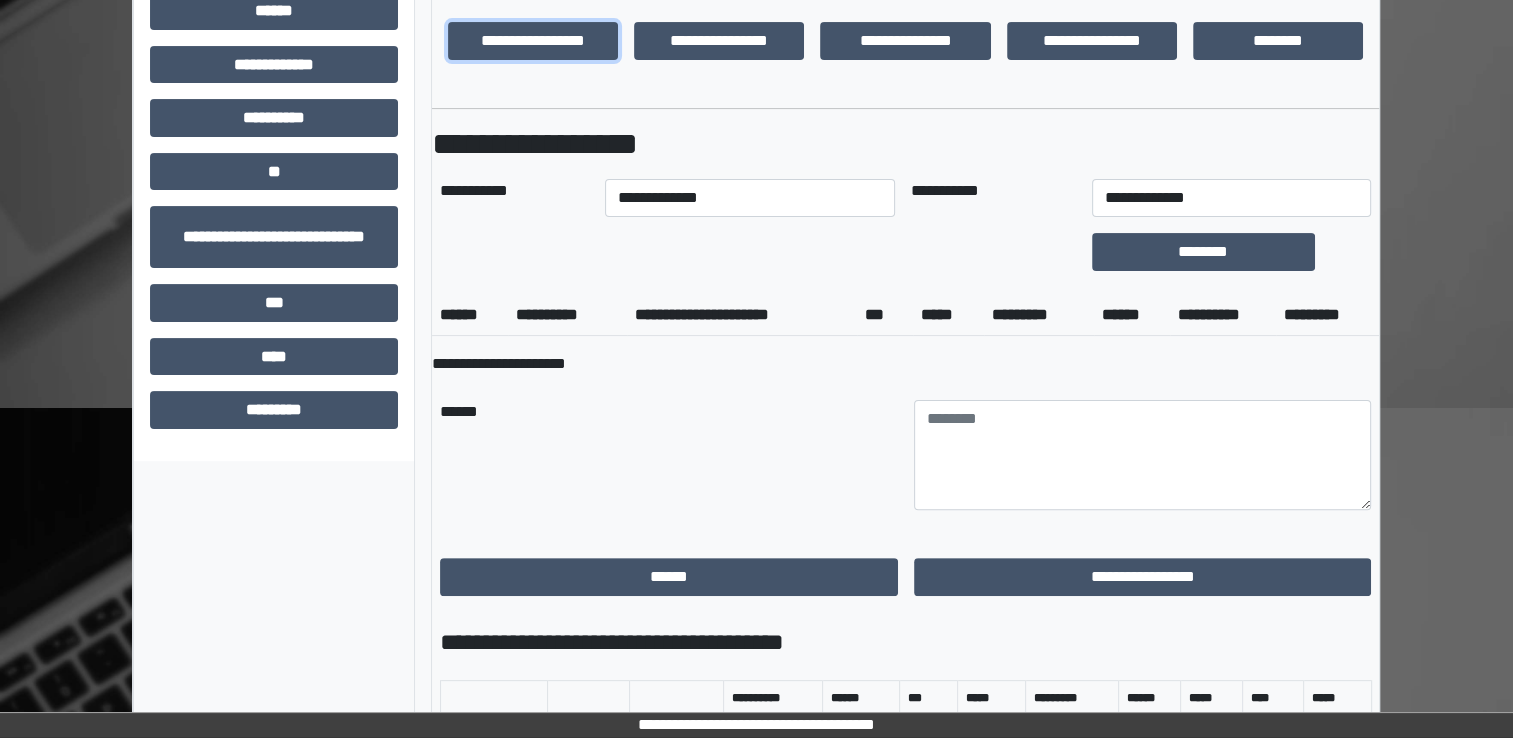 scroll, scrollTop: 448, scrollLeft: 0, axis: vertical 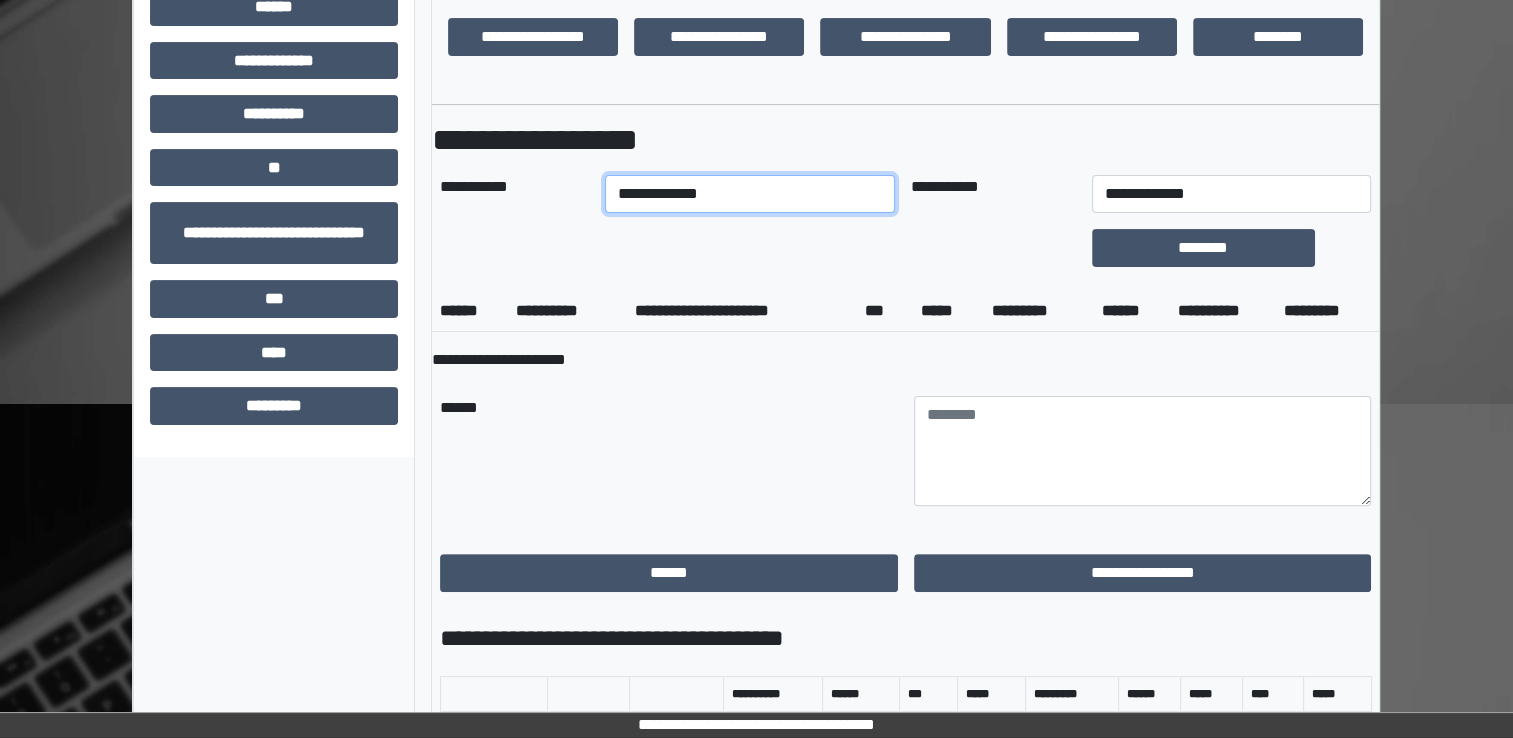 click on "**********" at bounding box center (750, 194) 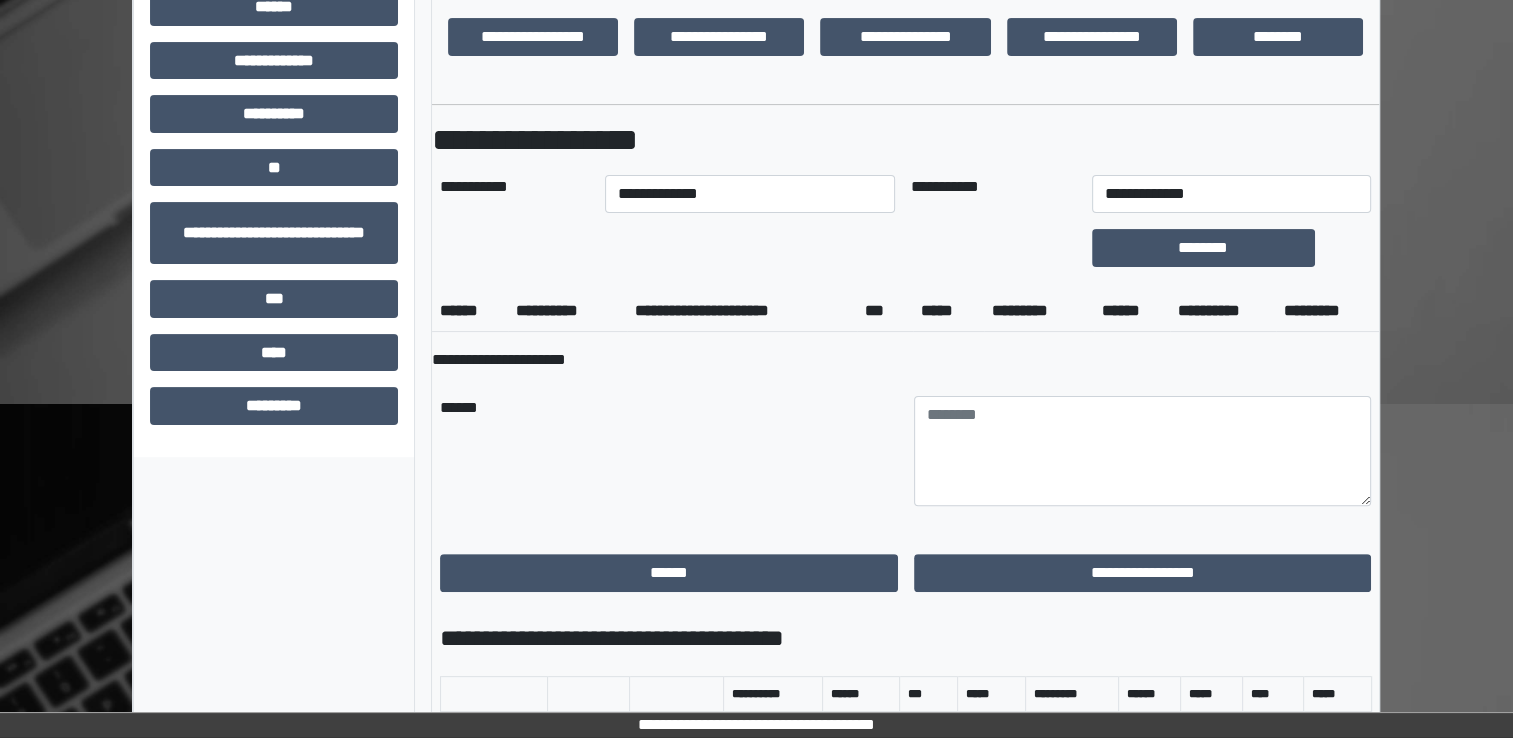 click on "**********" at bounding box center [905, 140] 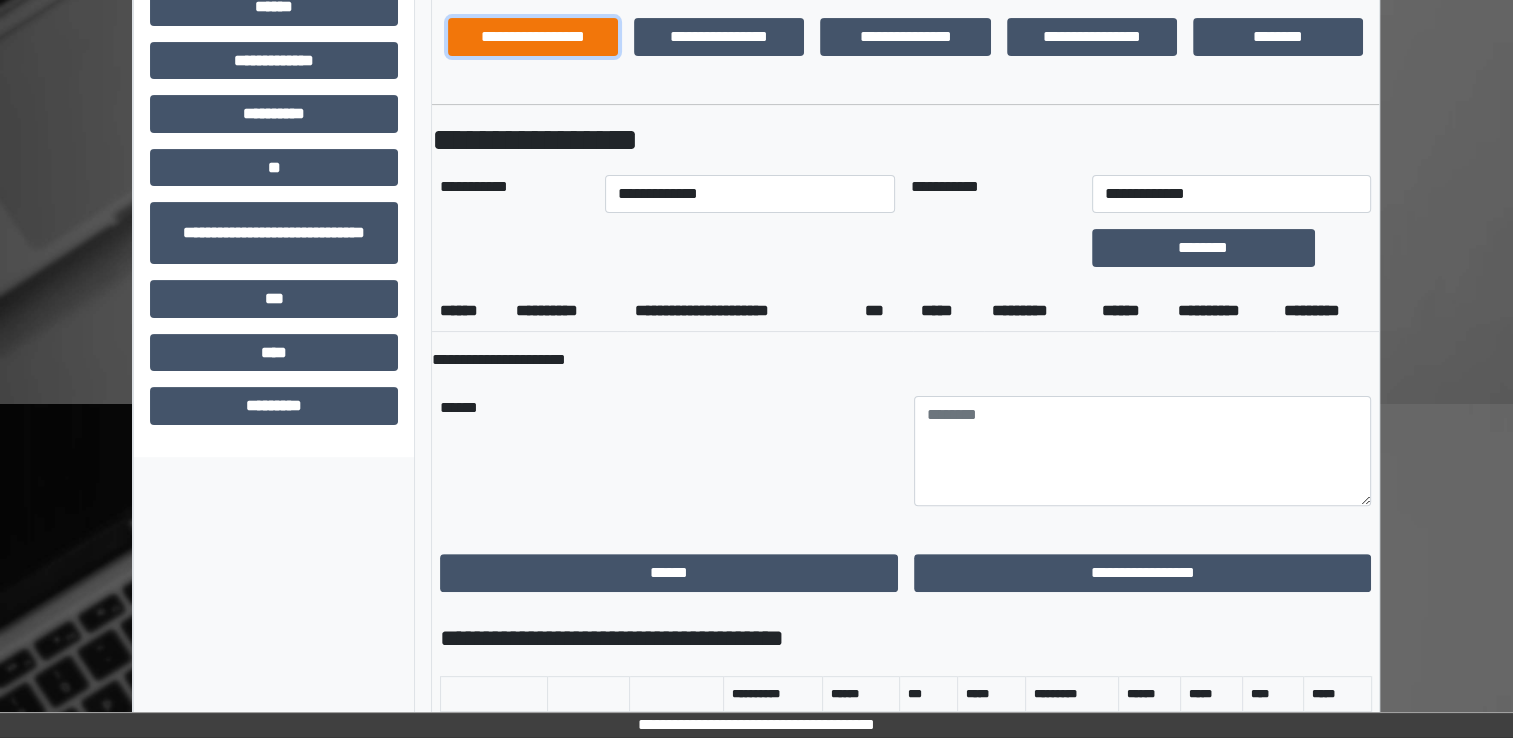 click on "**********" at bounding box center [533, 37] 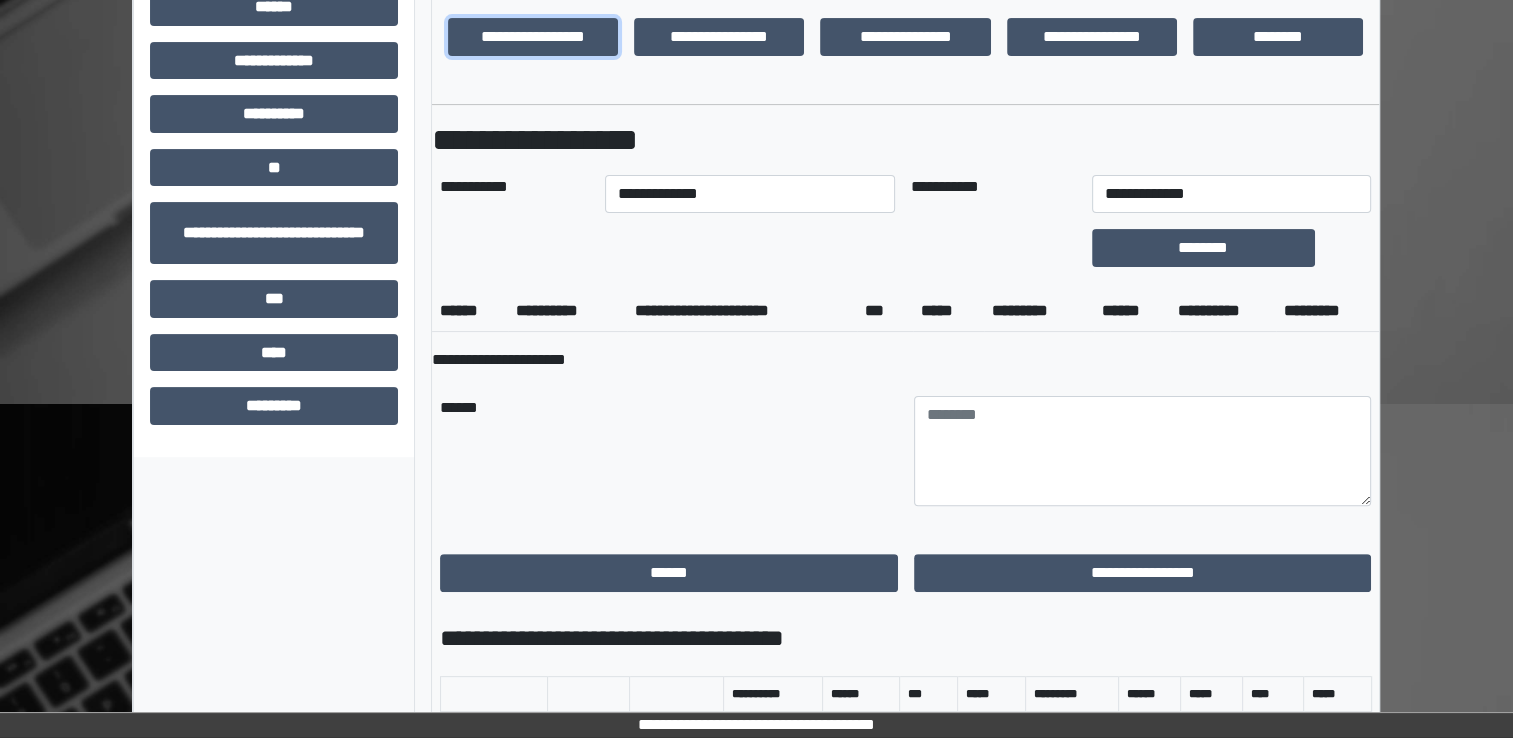 scroll, scrollTop: 0, scrollLeft: 0, axis: both 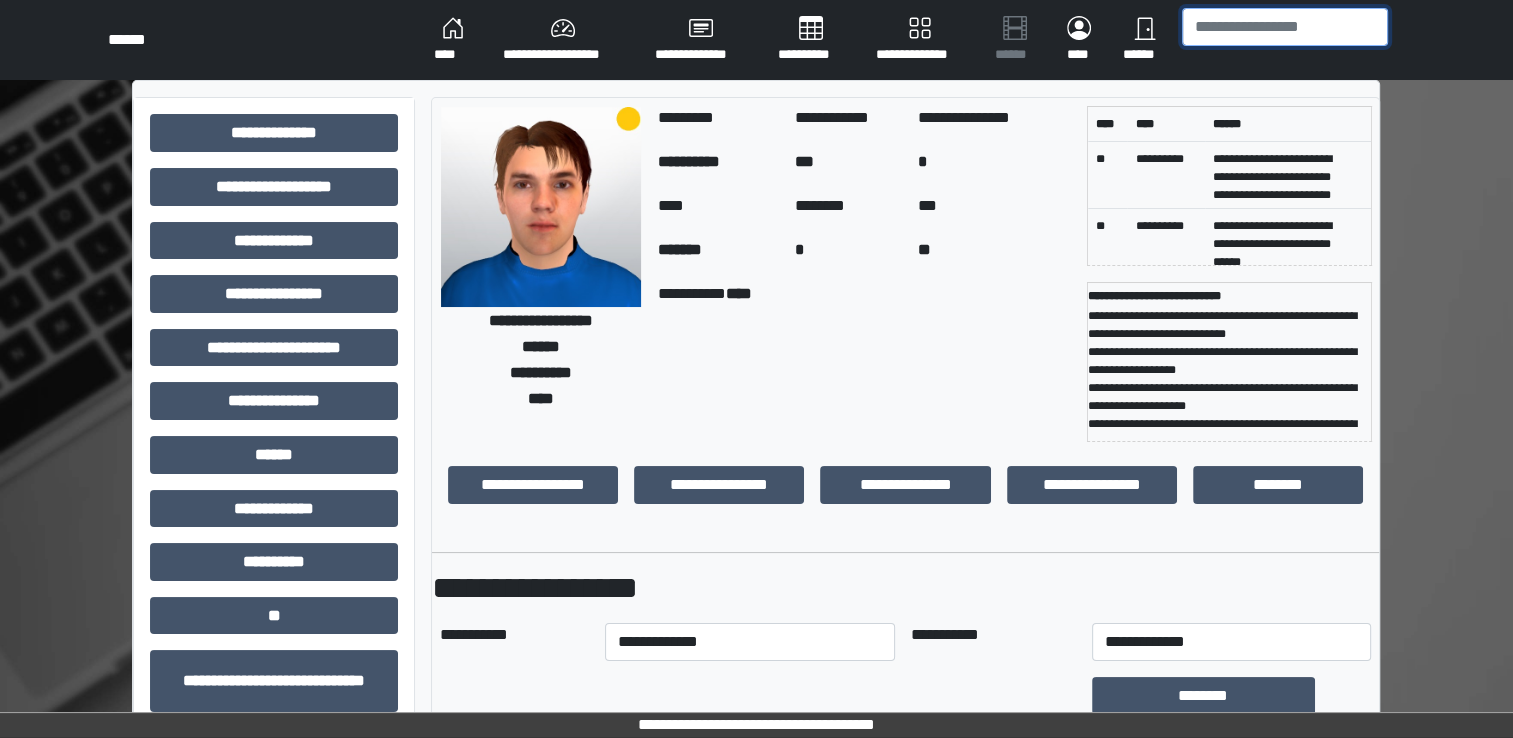 click at bounding box center (1285, 27) 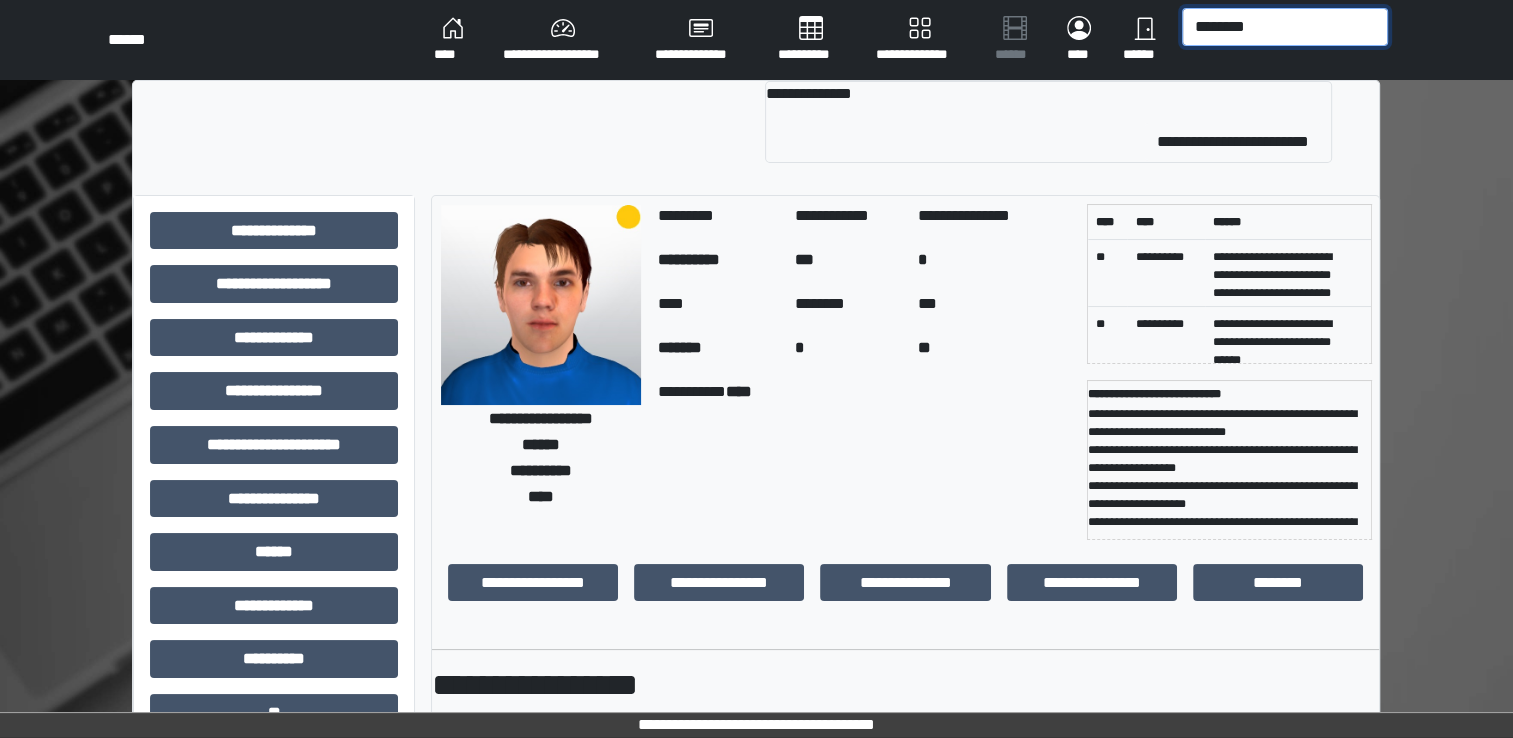 type on "********" 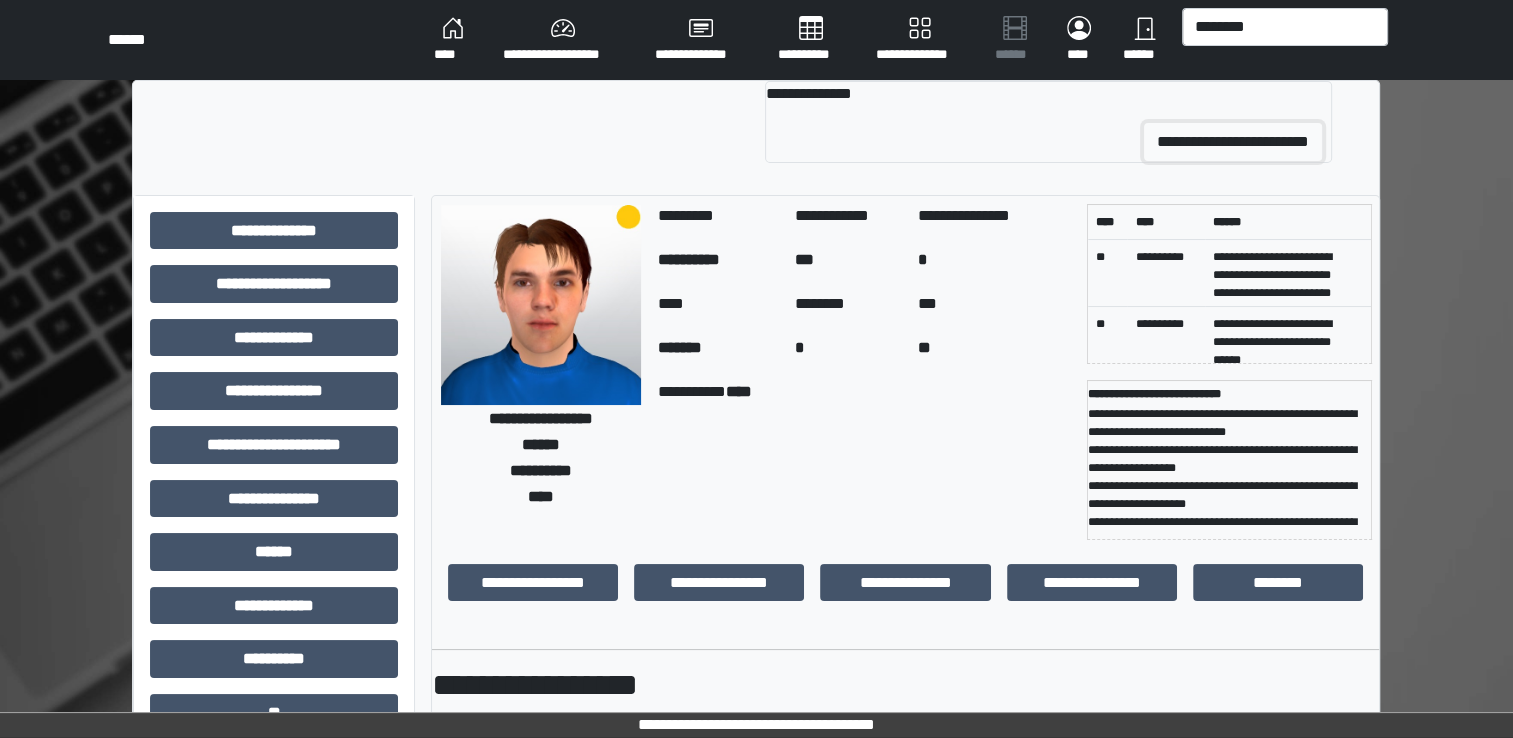 click on "**********" at bounding box center [1233, 142] 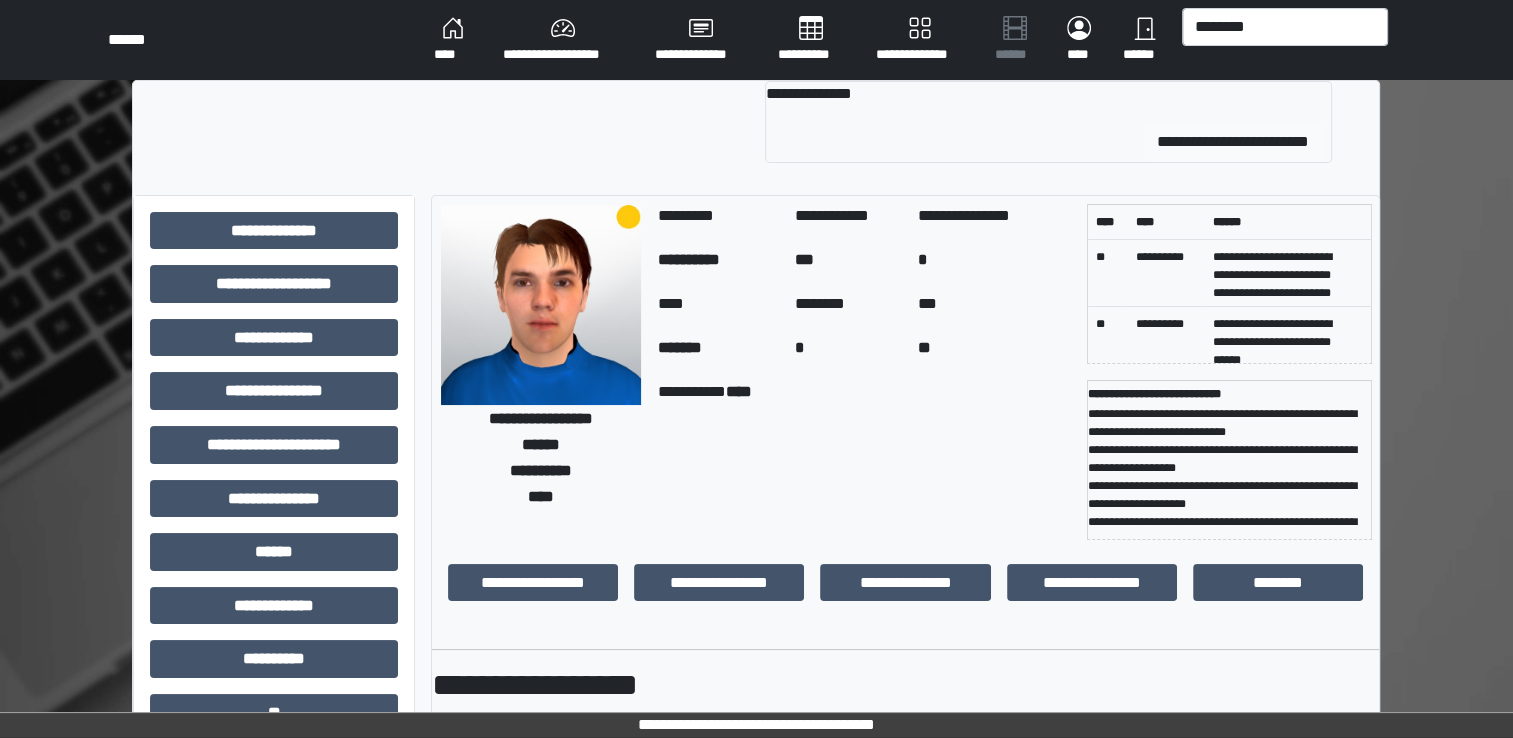 type 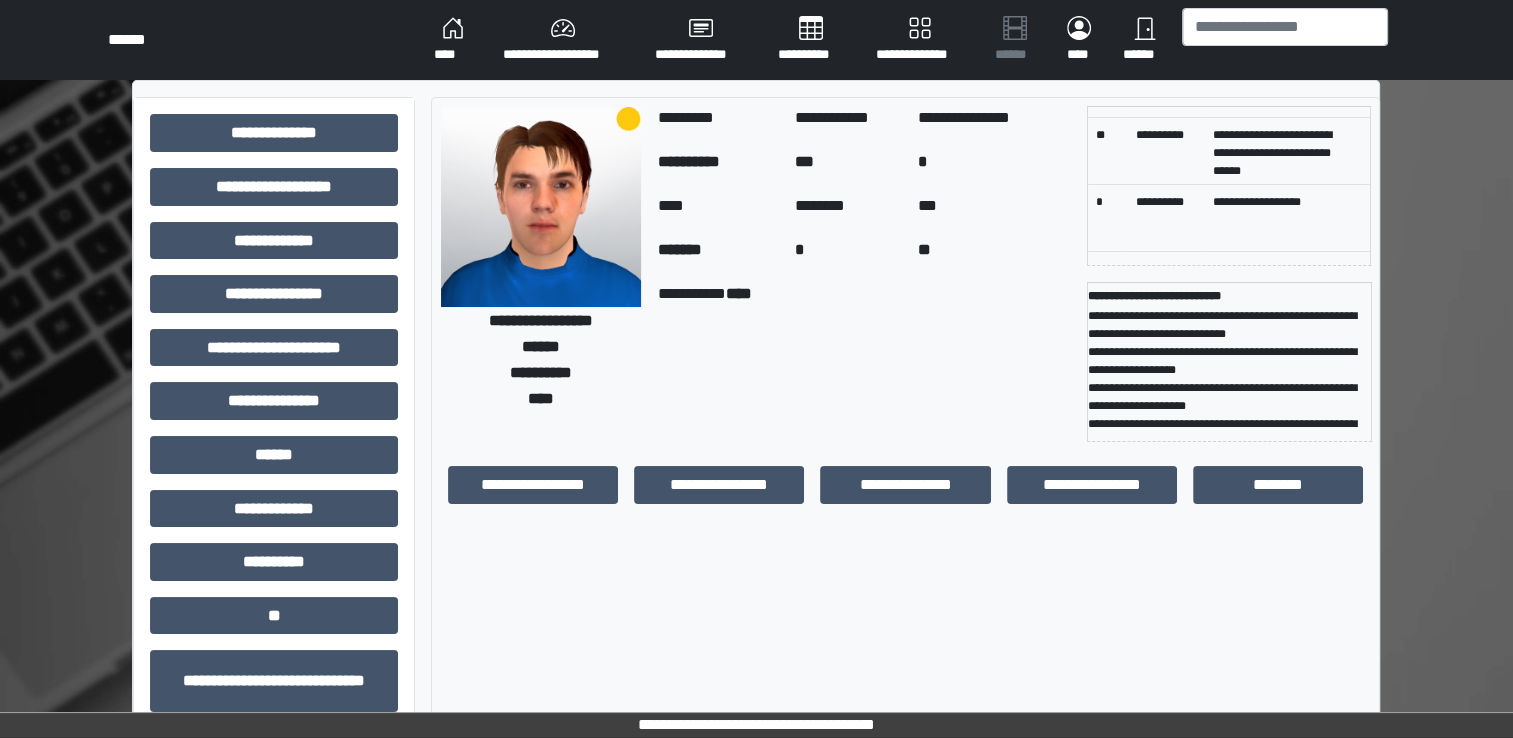 scroll, scrollTop: 226, scrollLeft: 0, axis: vertical 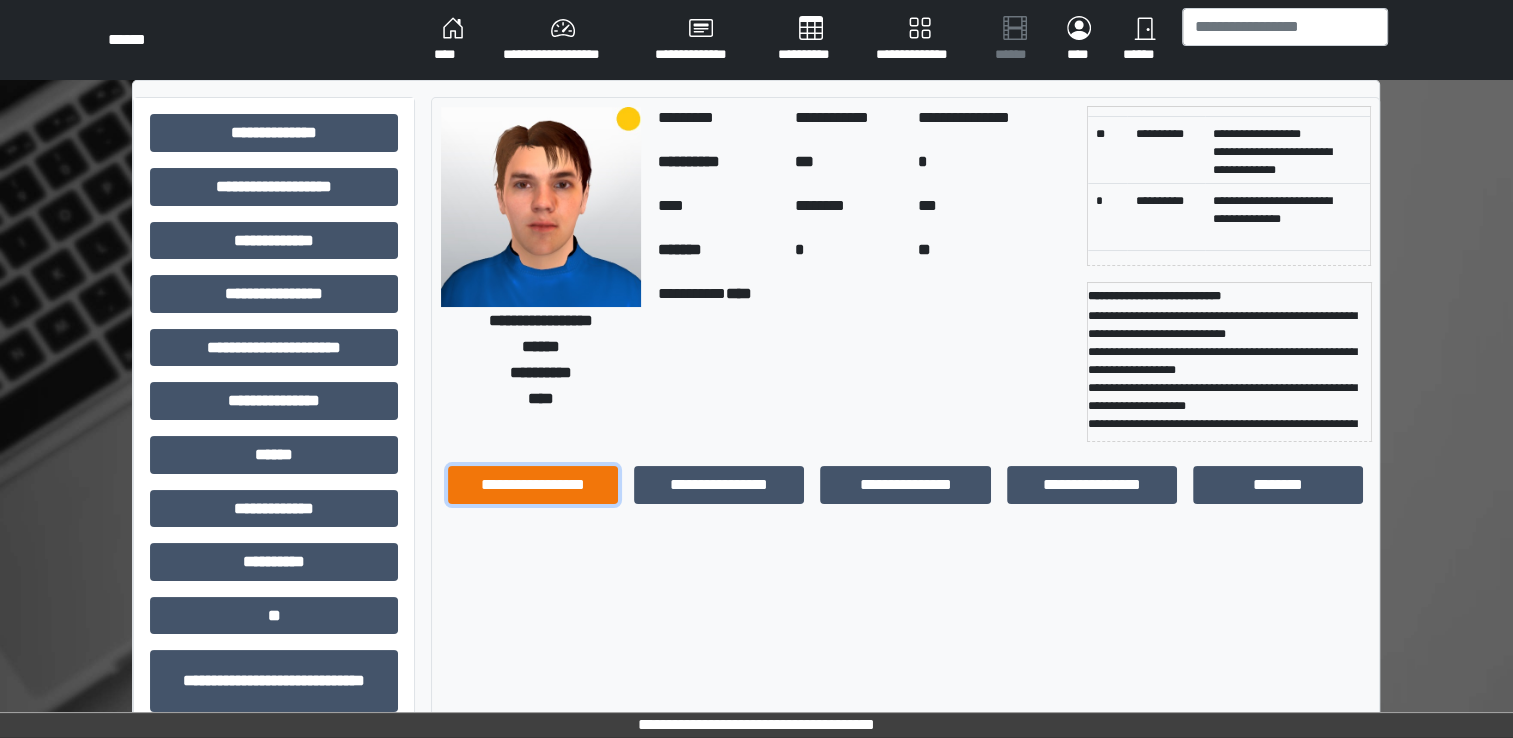 click on "**********" at bounding box center (533, 485) 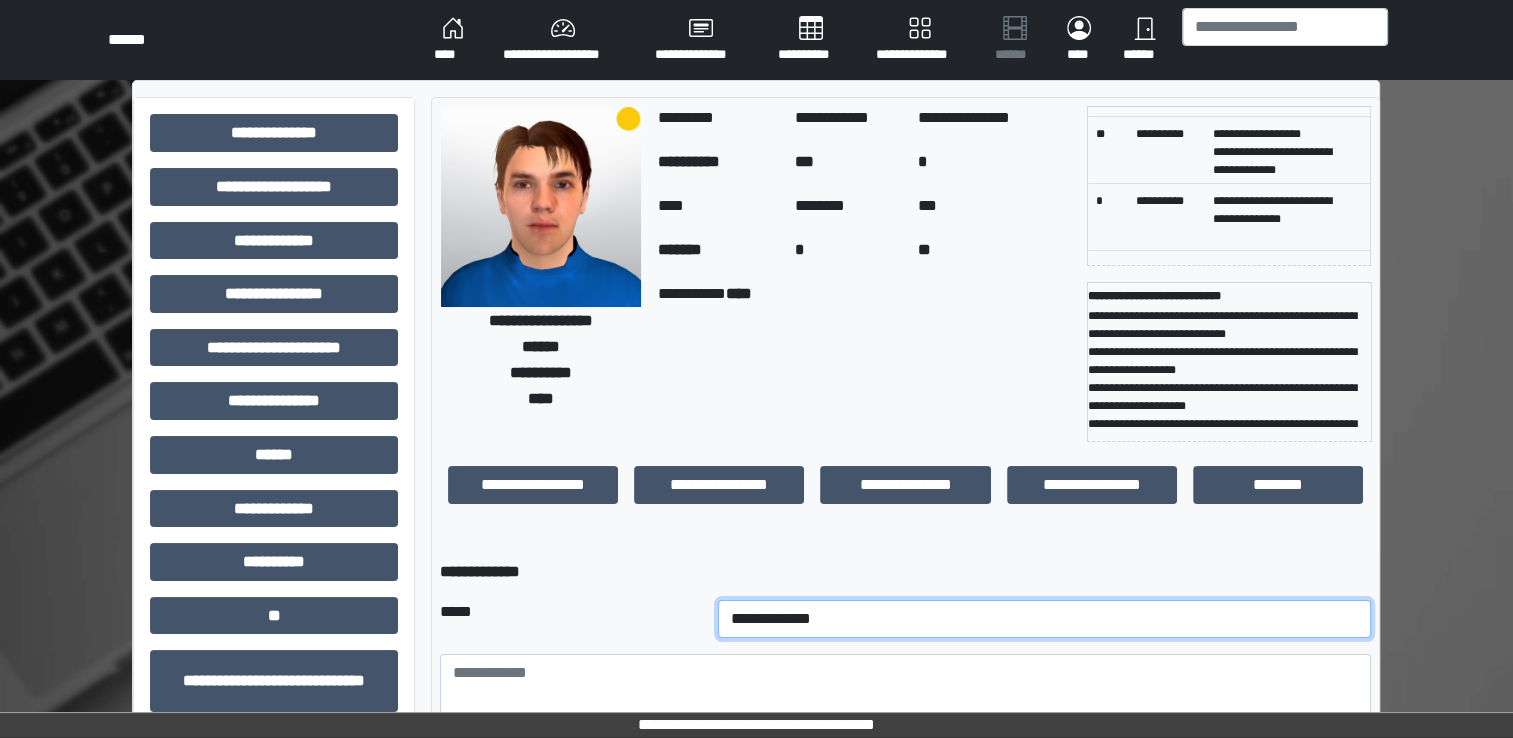 click on "**********" at bounding box center (1045, 619) 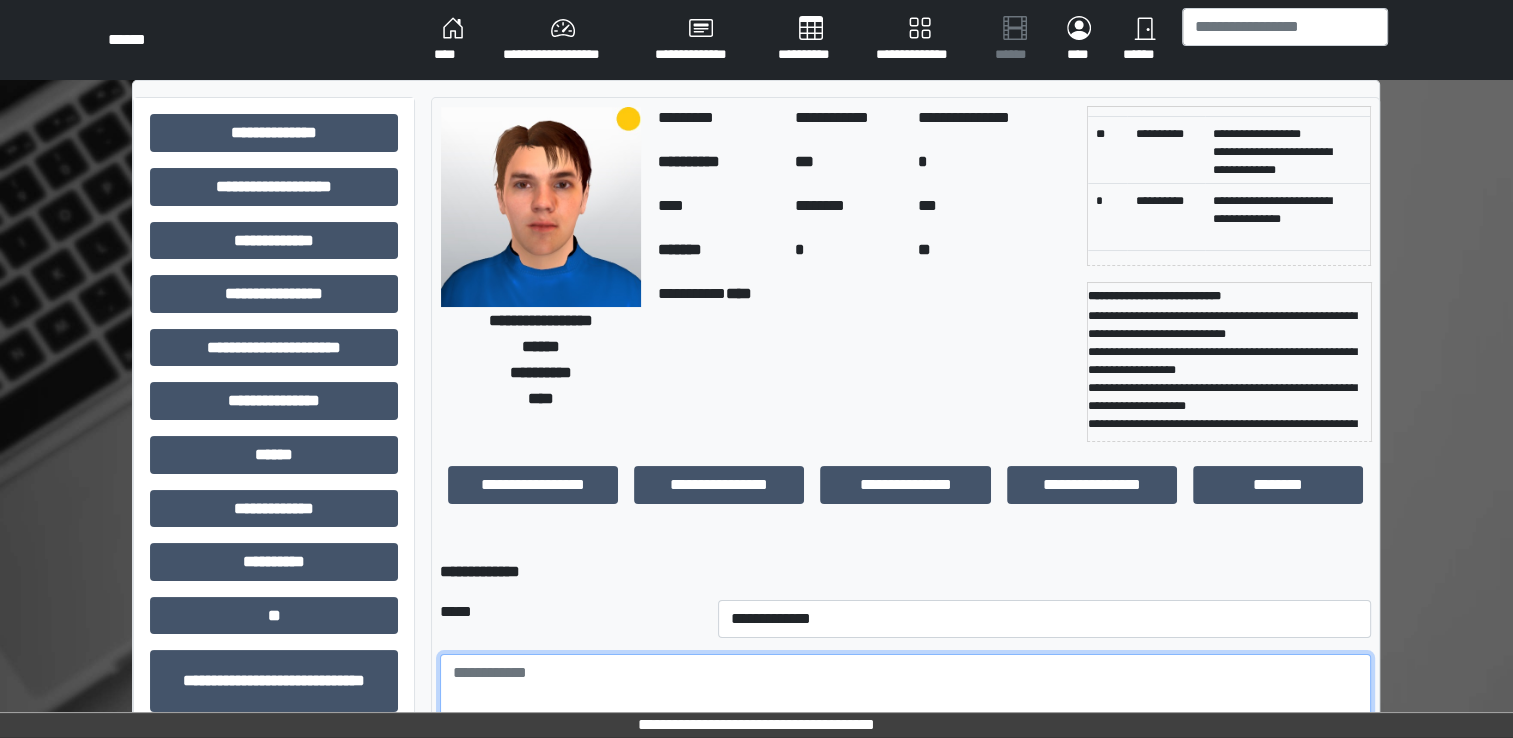 click at bounding box center [905, 709] 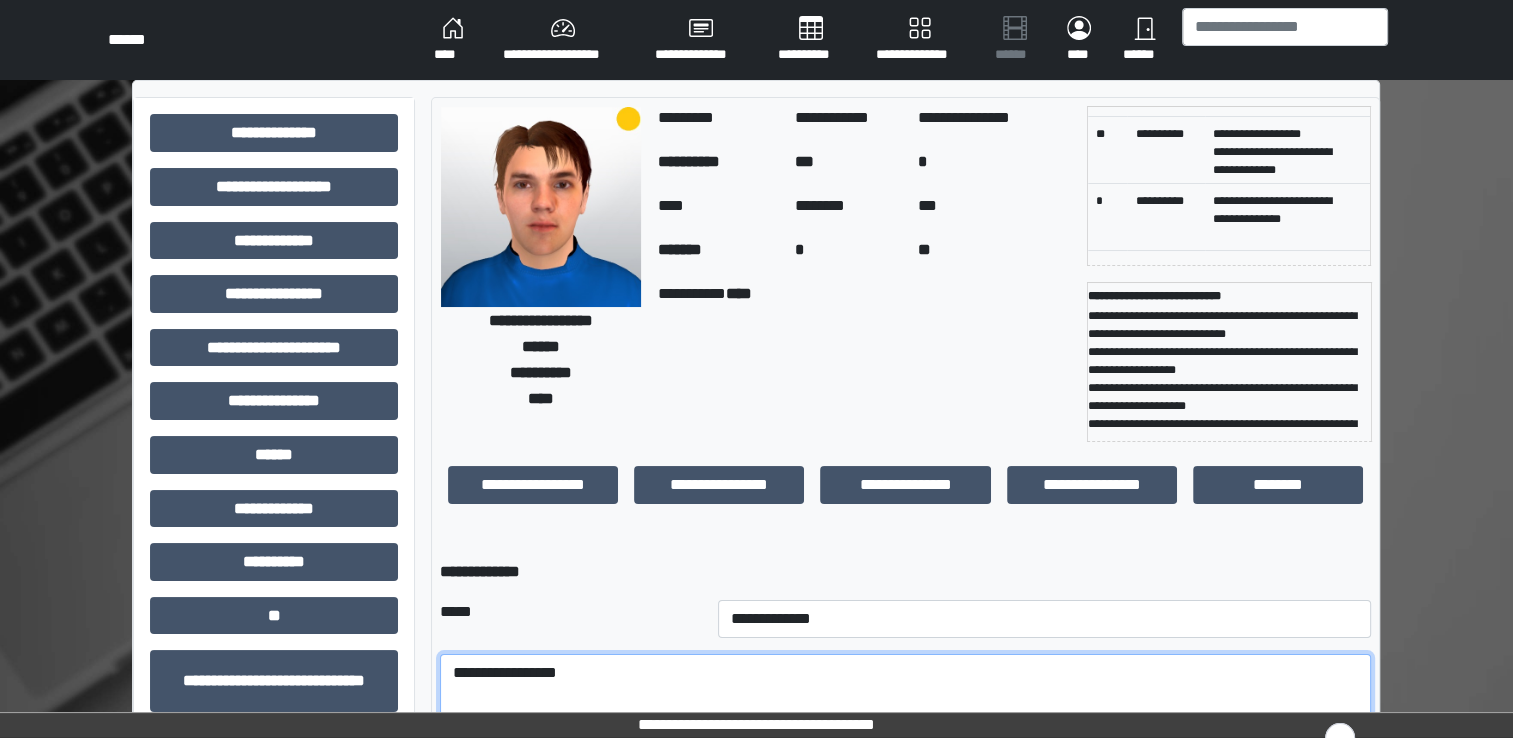 click on "**********" at bounding box center [905, 709] 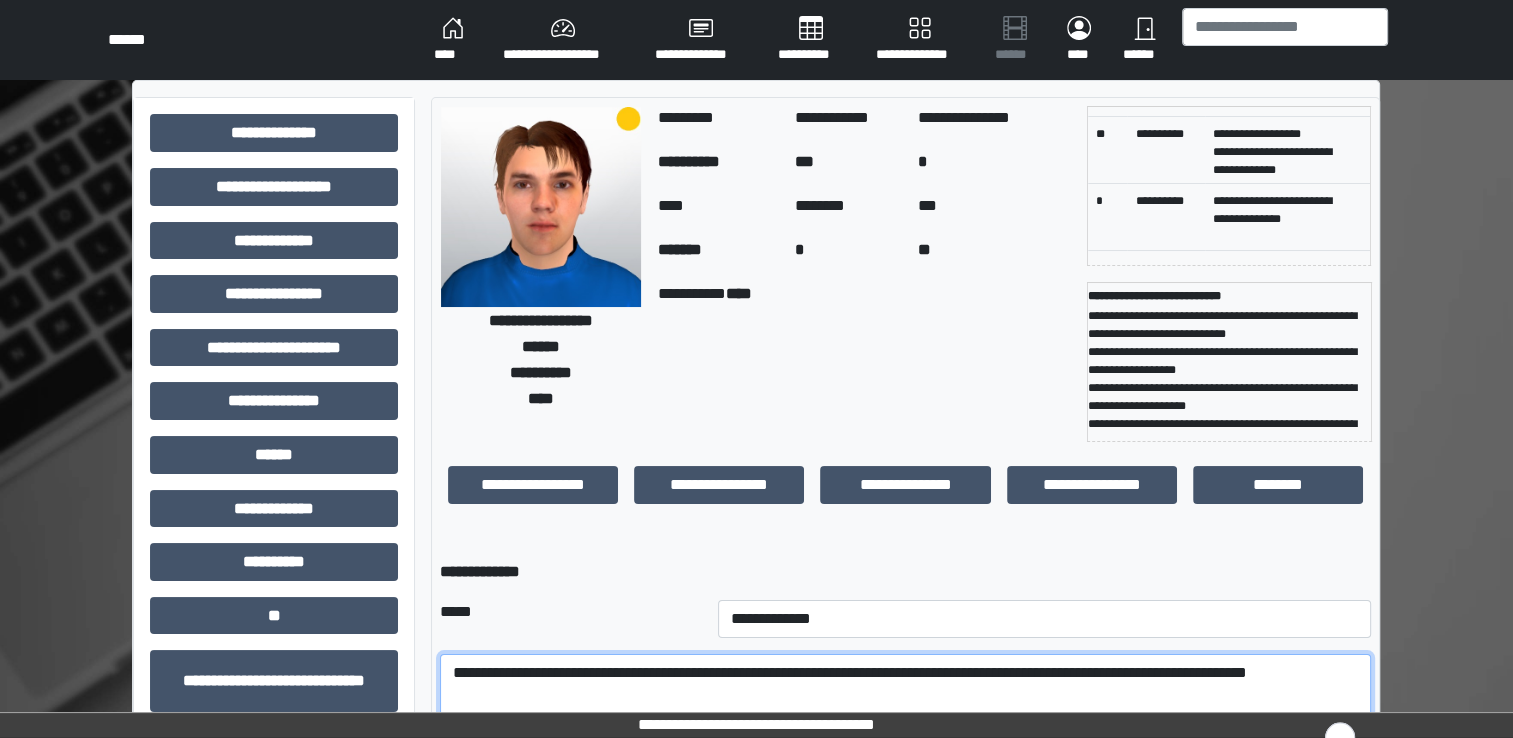 click on "**********" at bounding box center (905, 709) 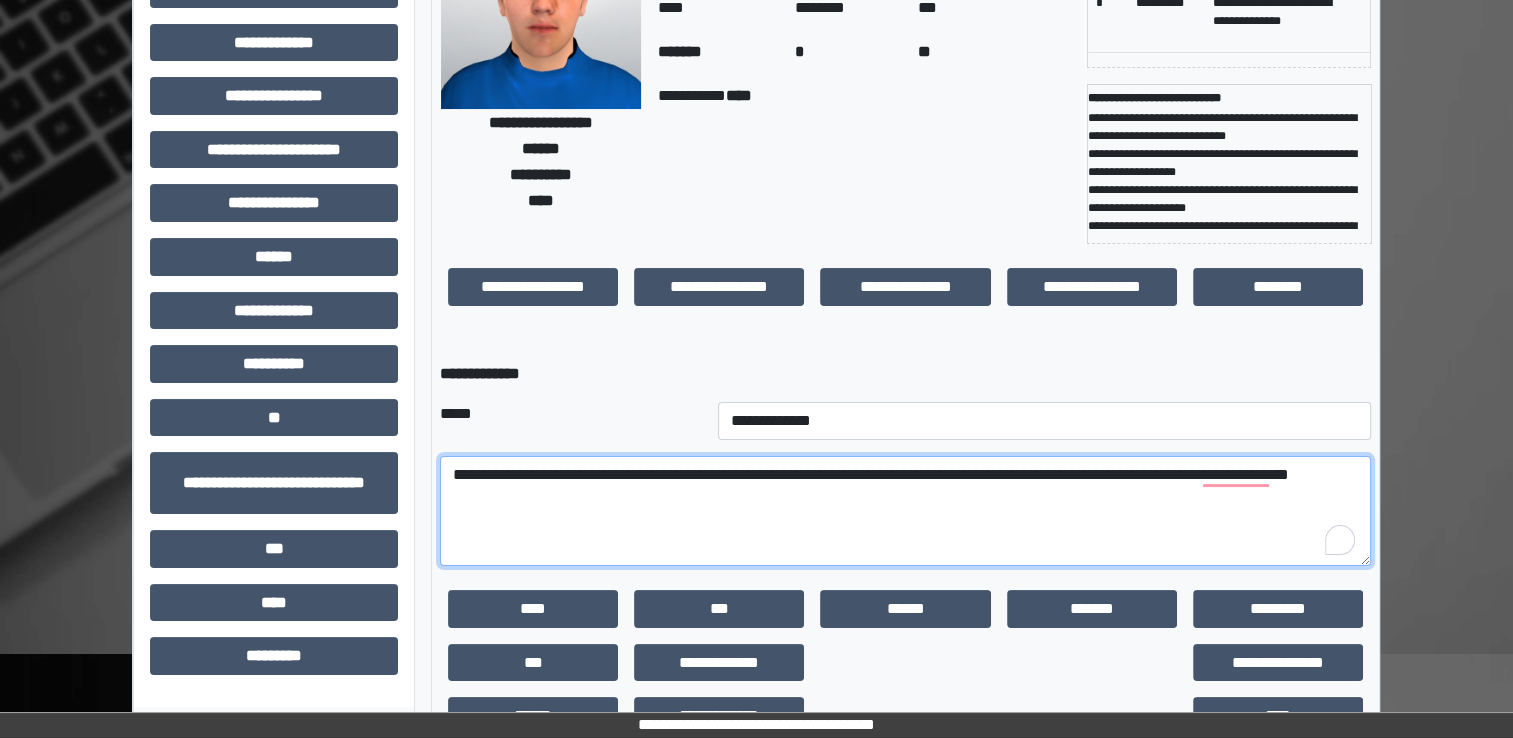 scroll, scrollTop: 202, scrollLeft: 0, axis: vertical 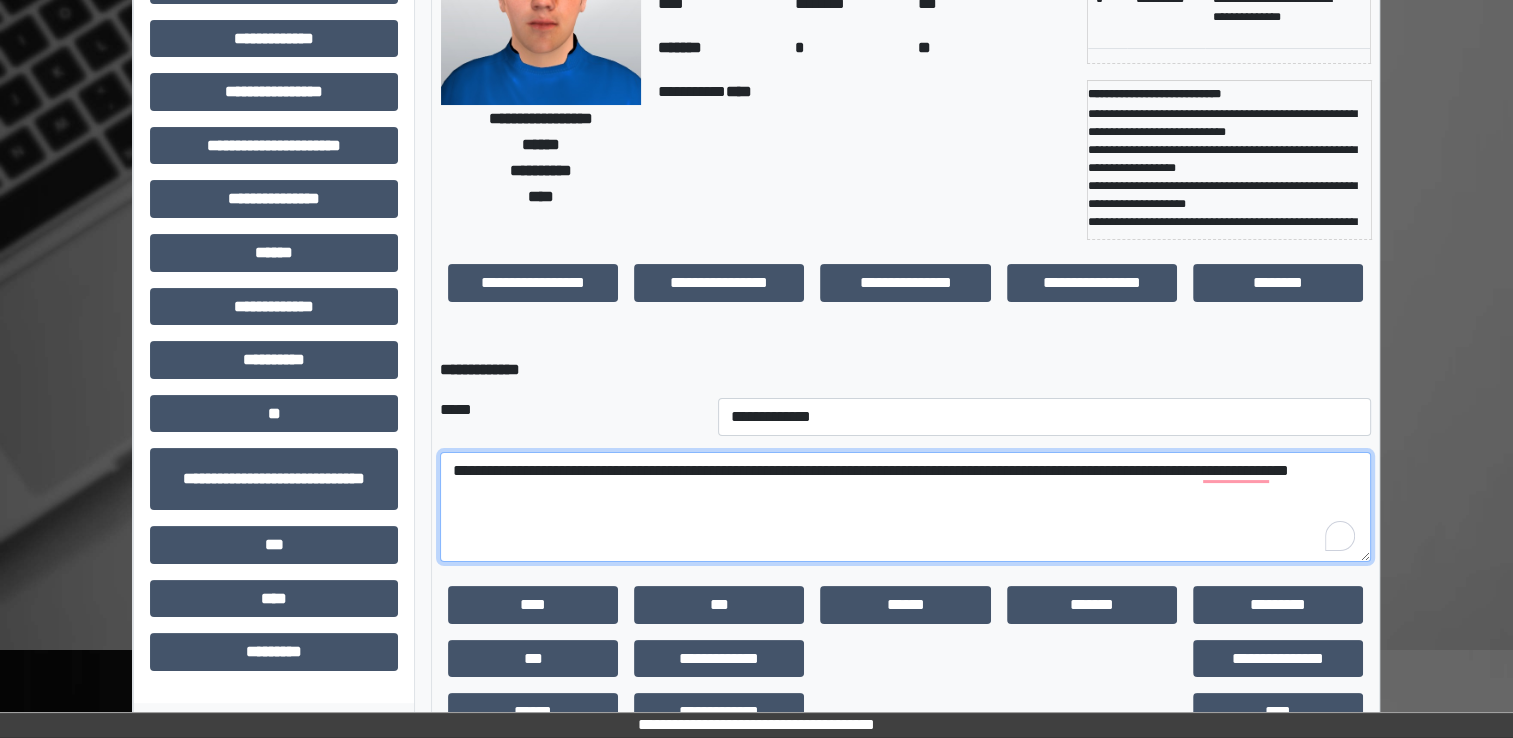 click on "**********" at bounding box center (905, 507) 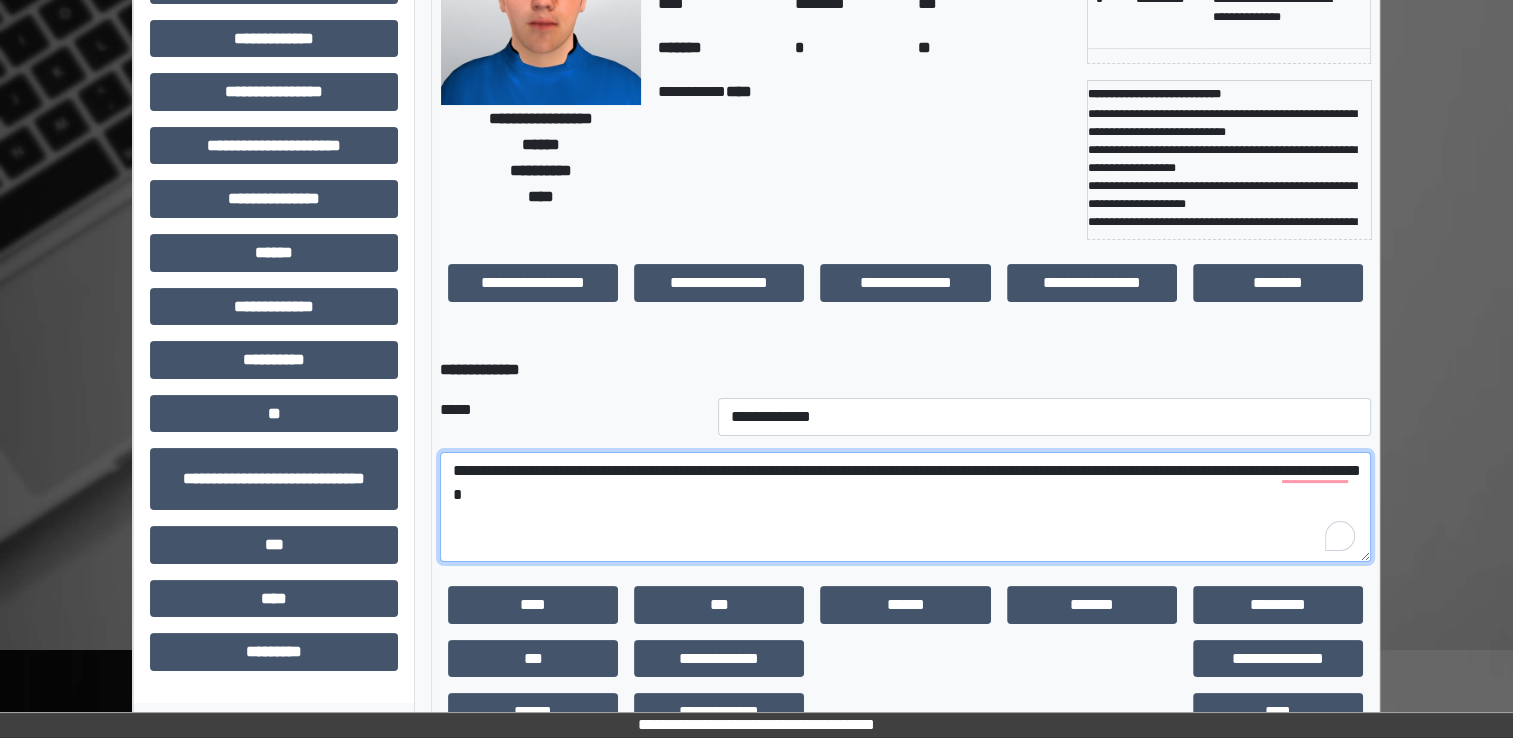 scroll, scrollTop: 259, scrollLeft: 0, axis: vertical 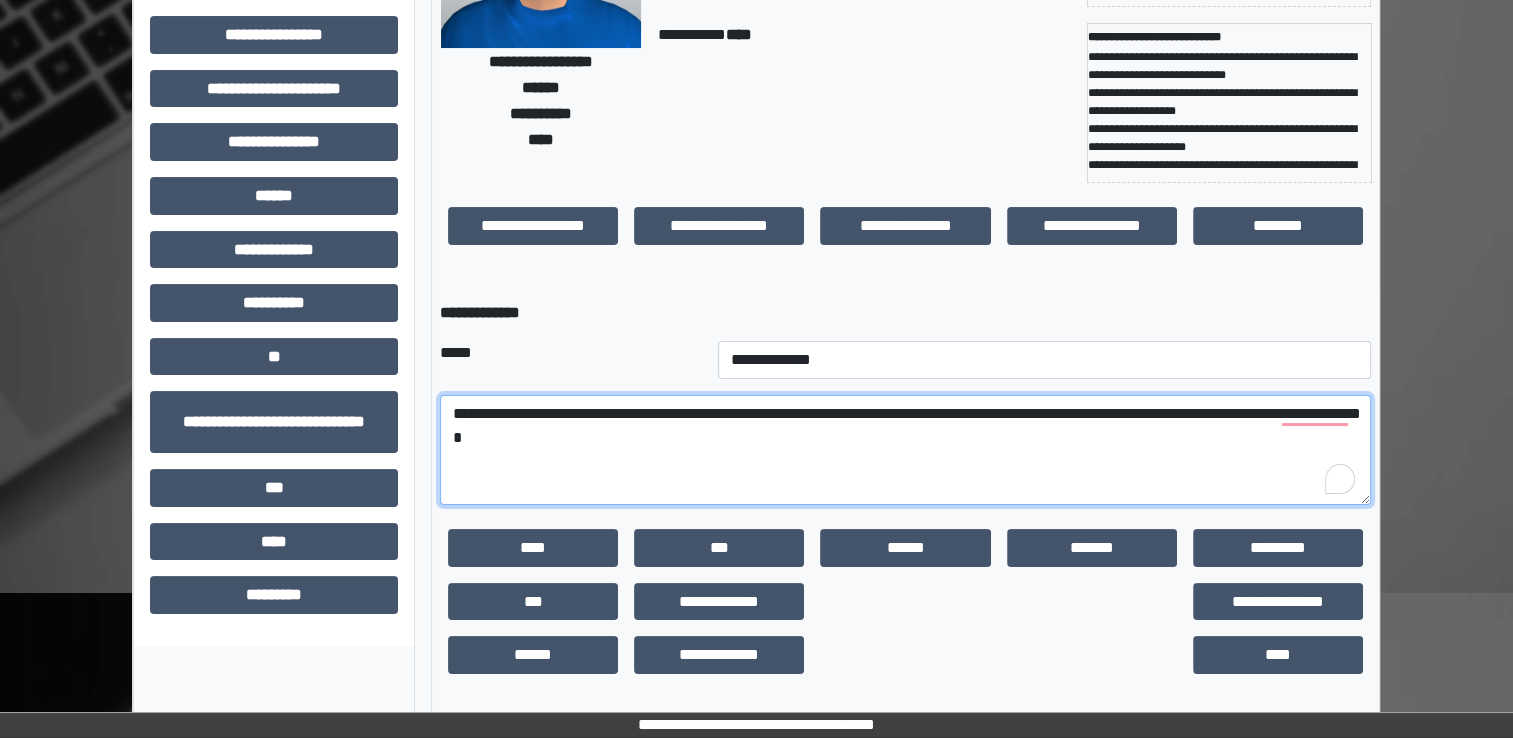 click on "**********" at bounding box center [905, 450] 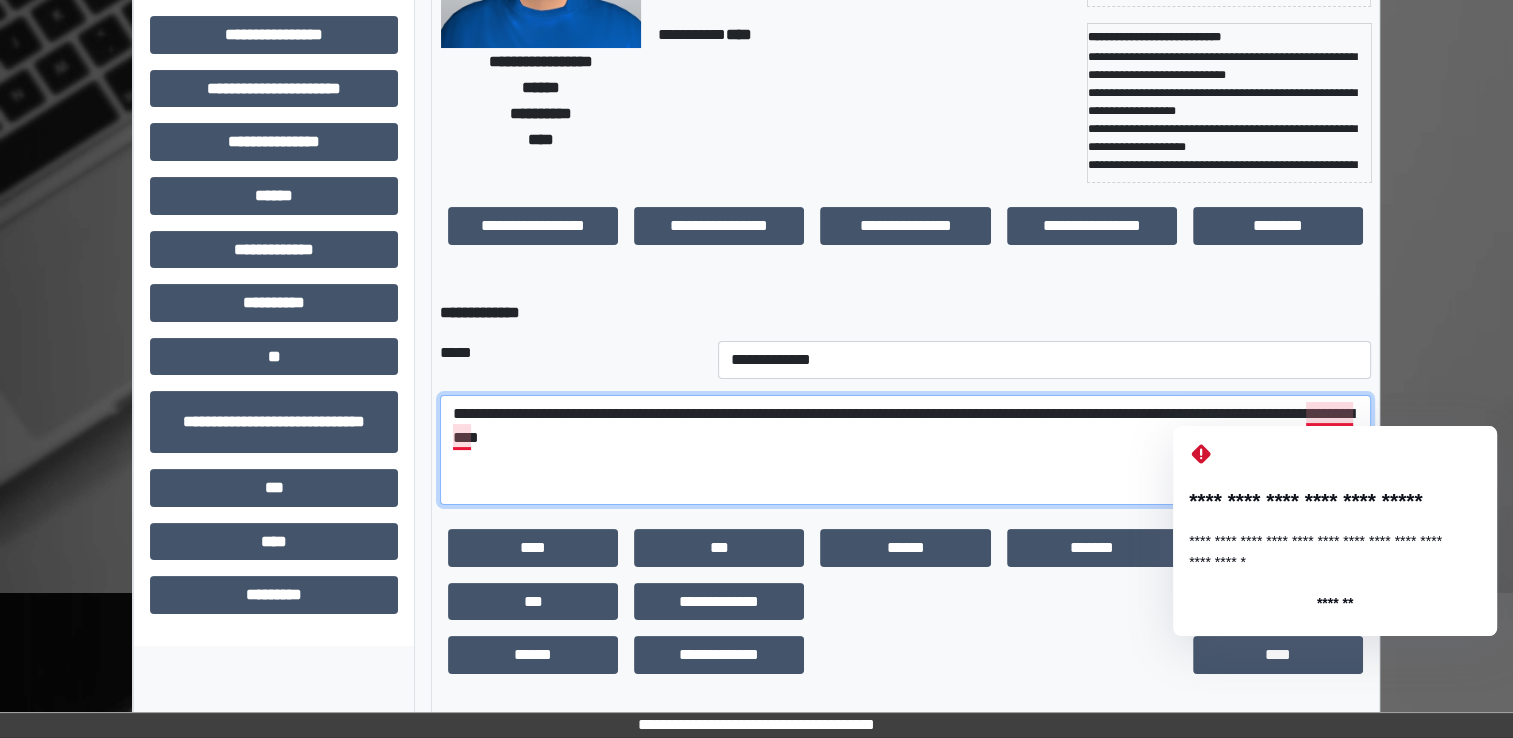 click on "**********" at bounding box center (905, 450) 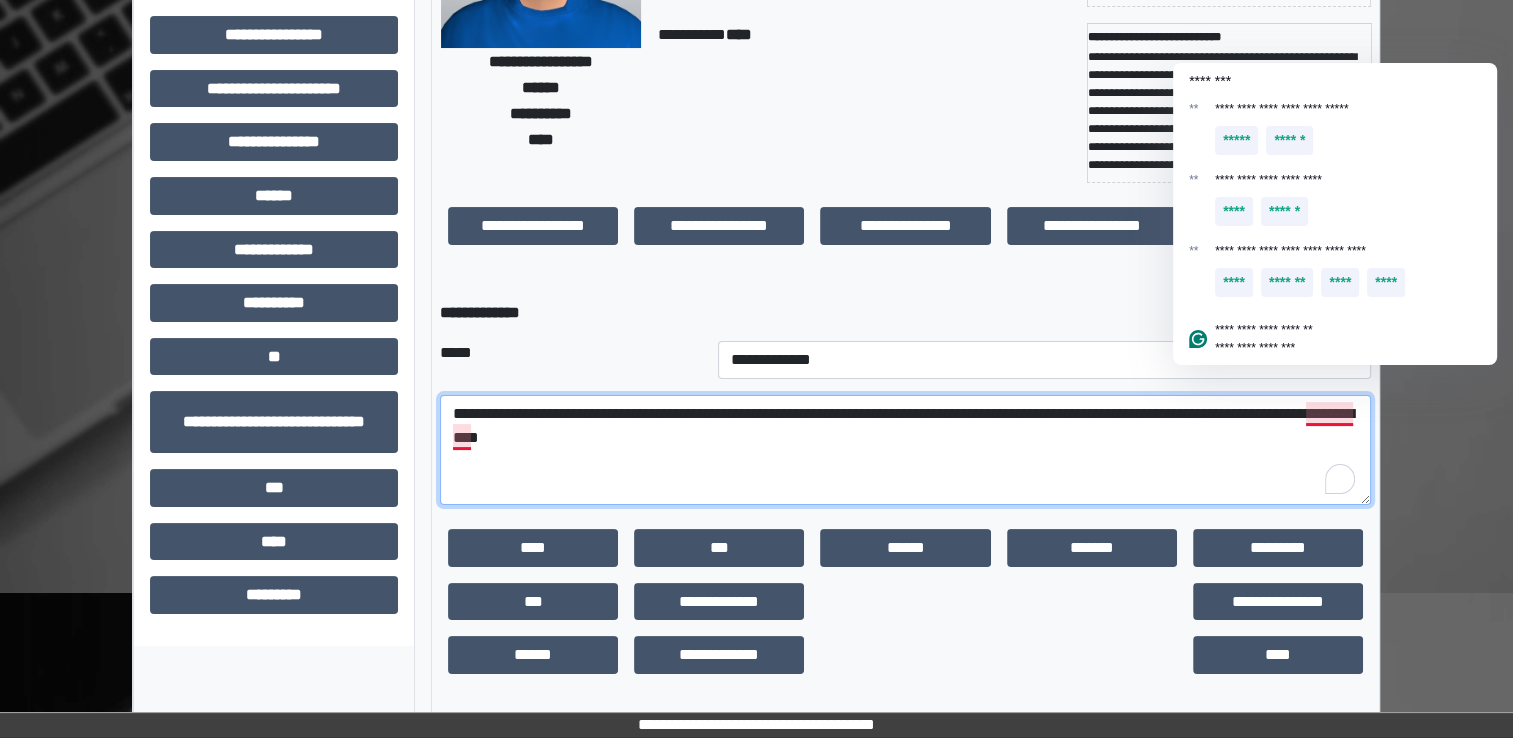 click on "**********" at bounding box center (905, 450) 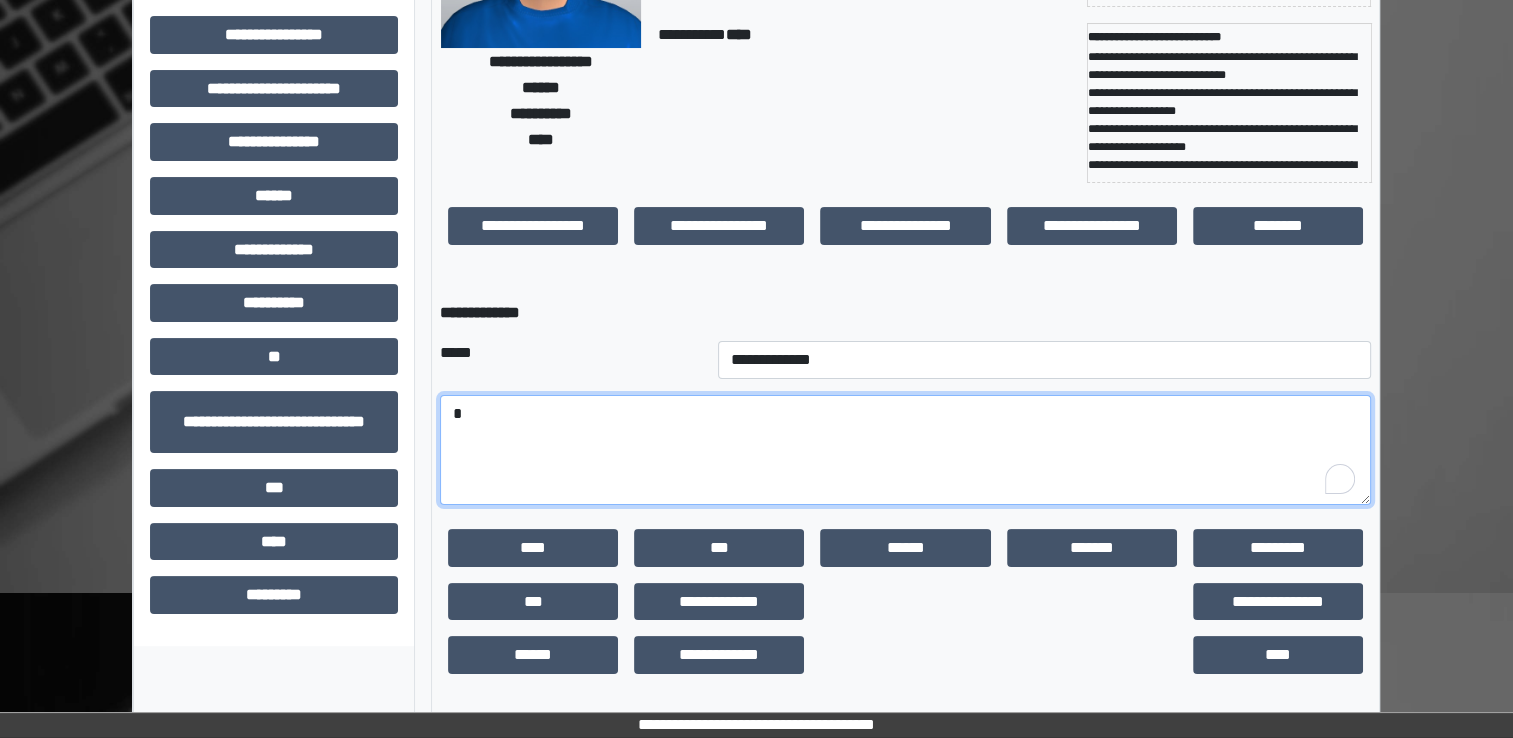 click on "*" at bounding box center (905, 450) 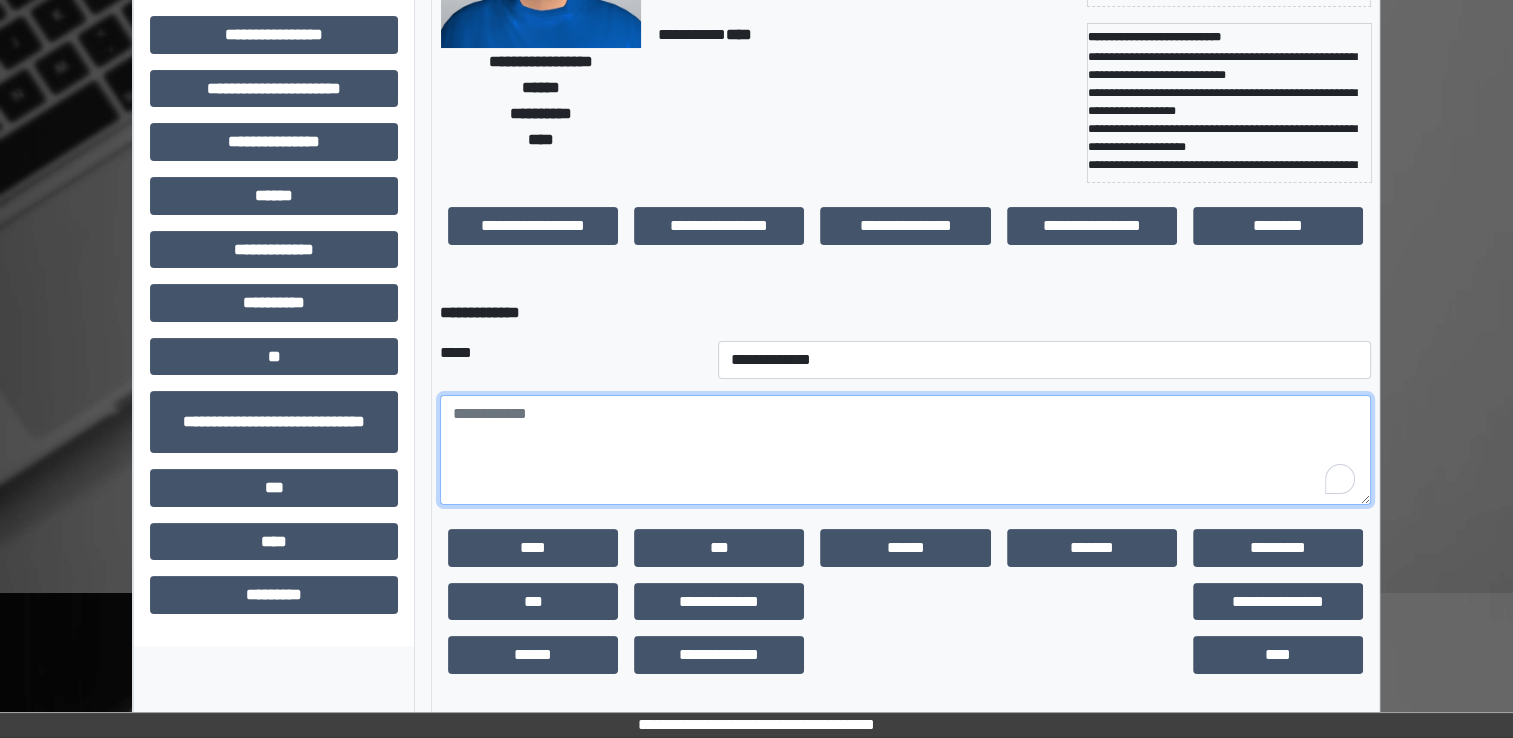 click at bounding box center (905, 450) 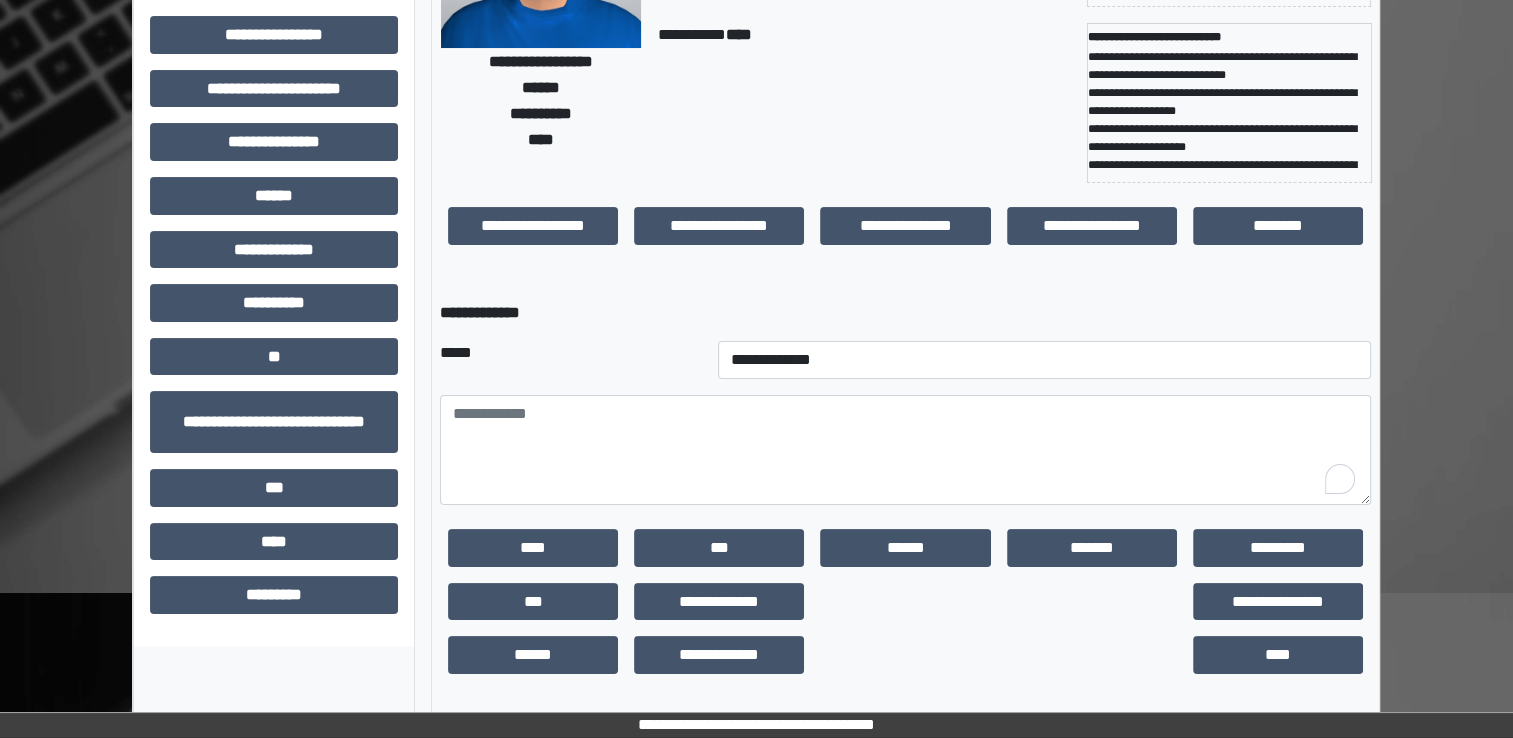 scroll, scrollTop: 226, scrollLeft: 0, axis: vertical 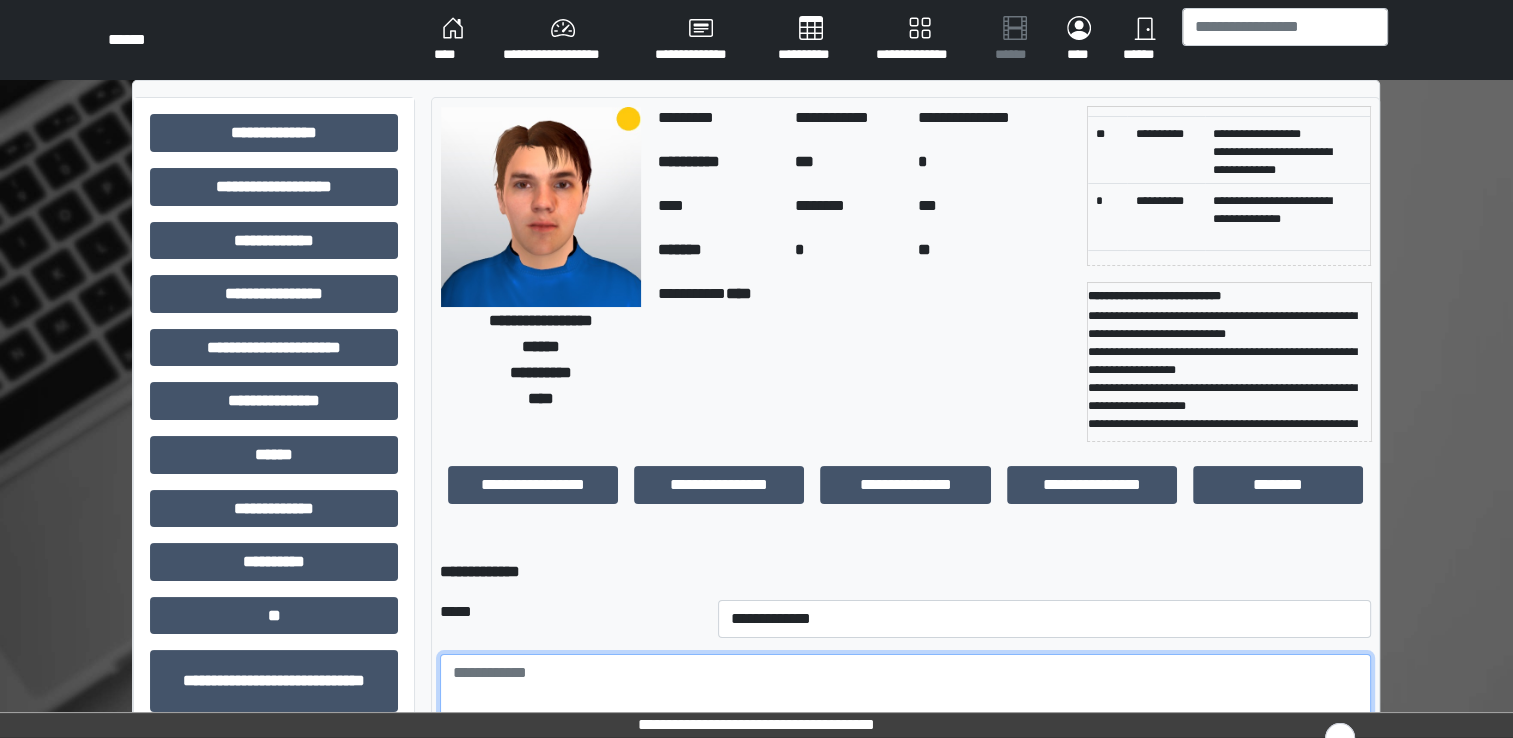 click at bounding box center (905, 709) 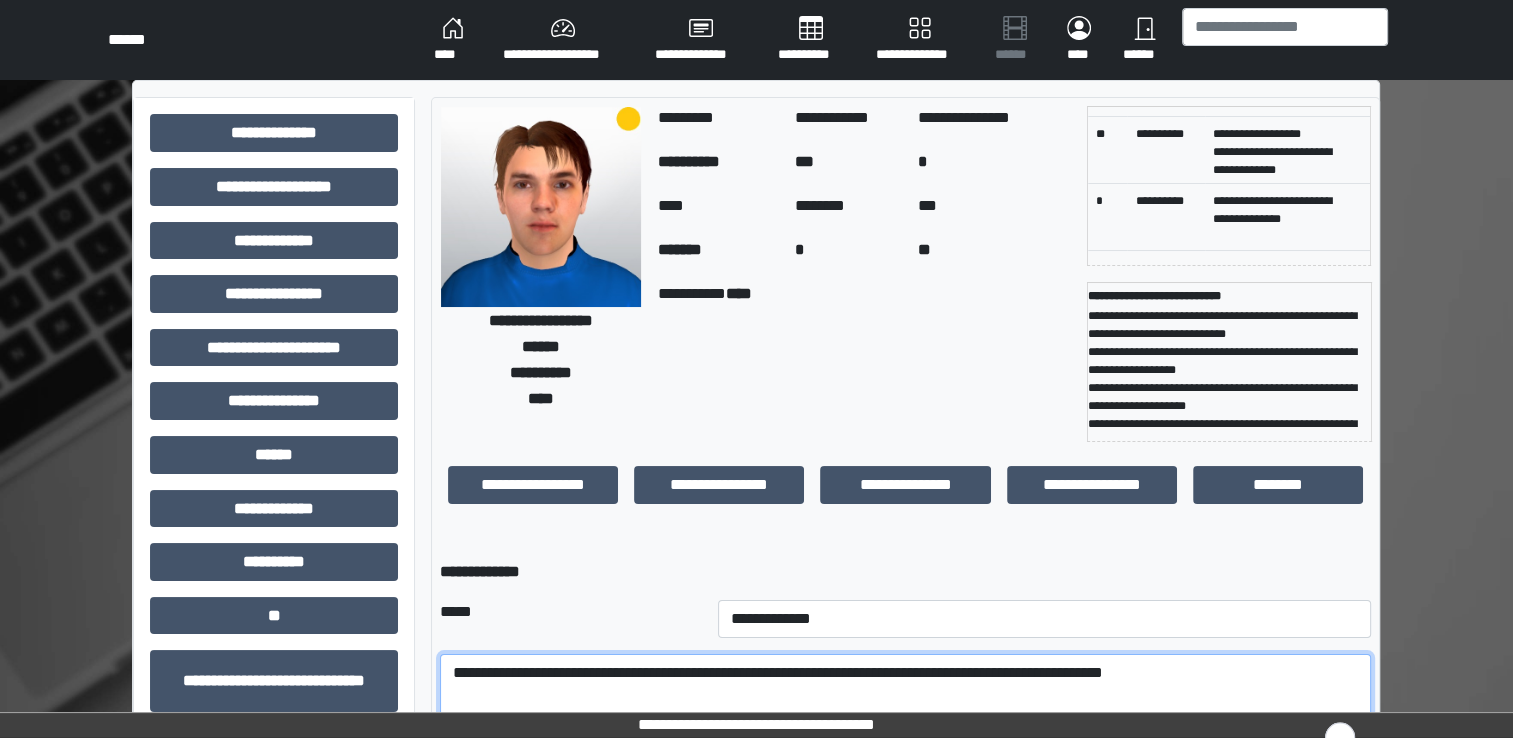 click on "**********" at bounding box center [905, 709] 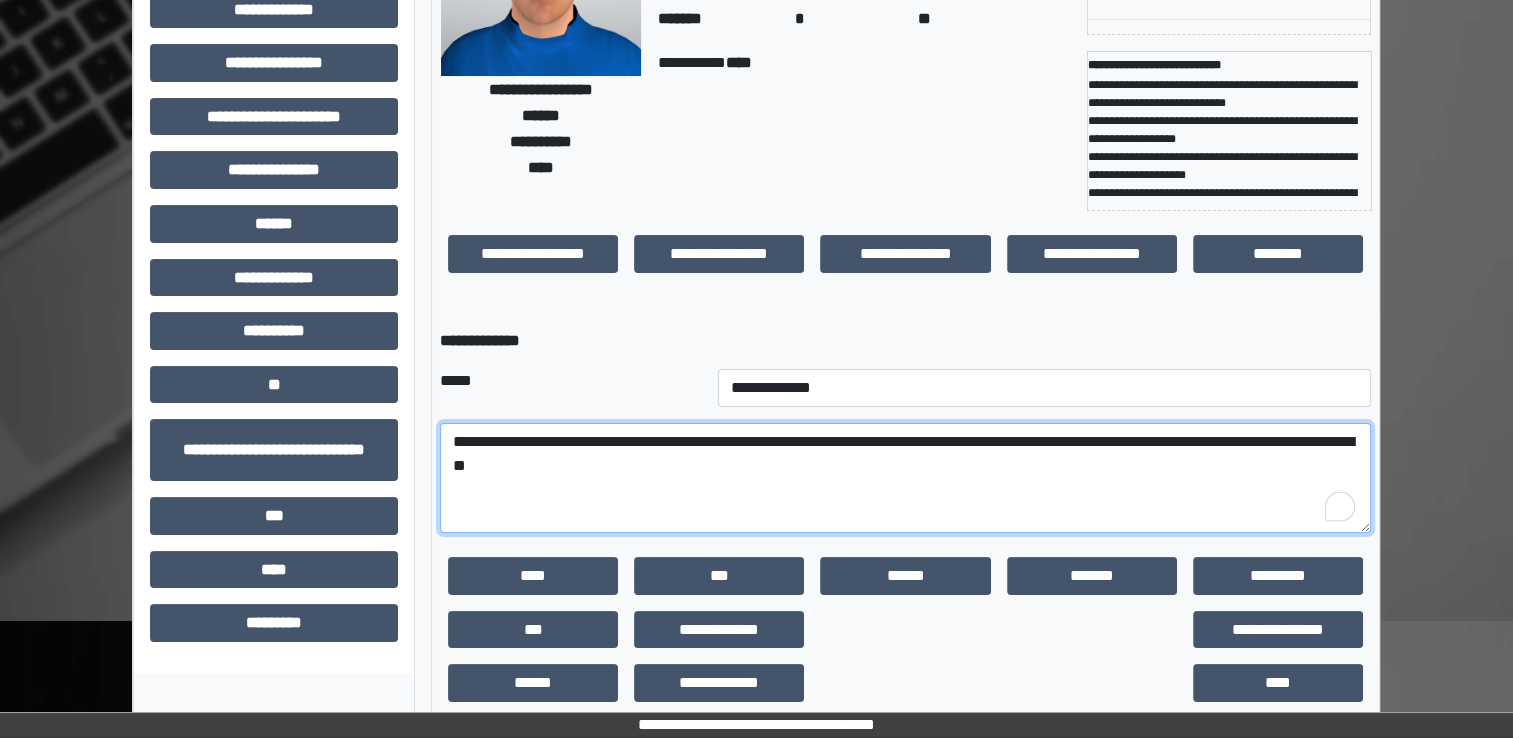 scroll, scrollTop: 232, scrollLeft: 0, axis: vertical 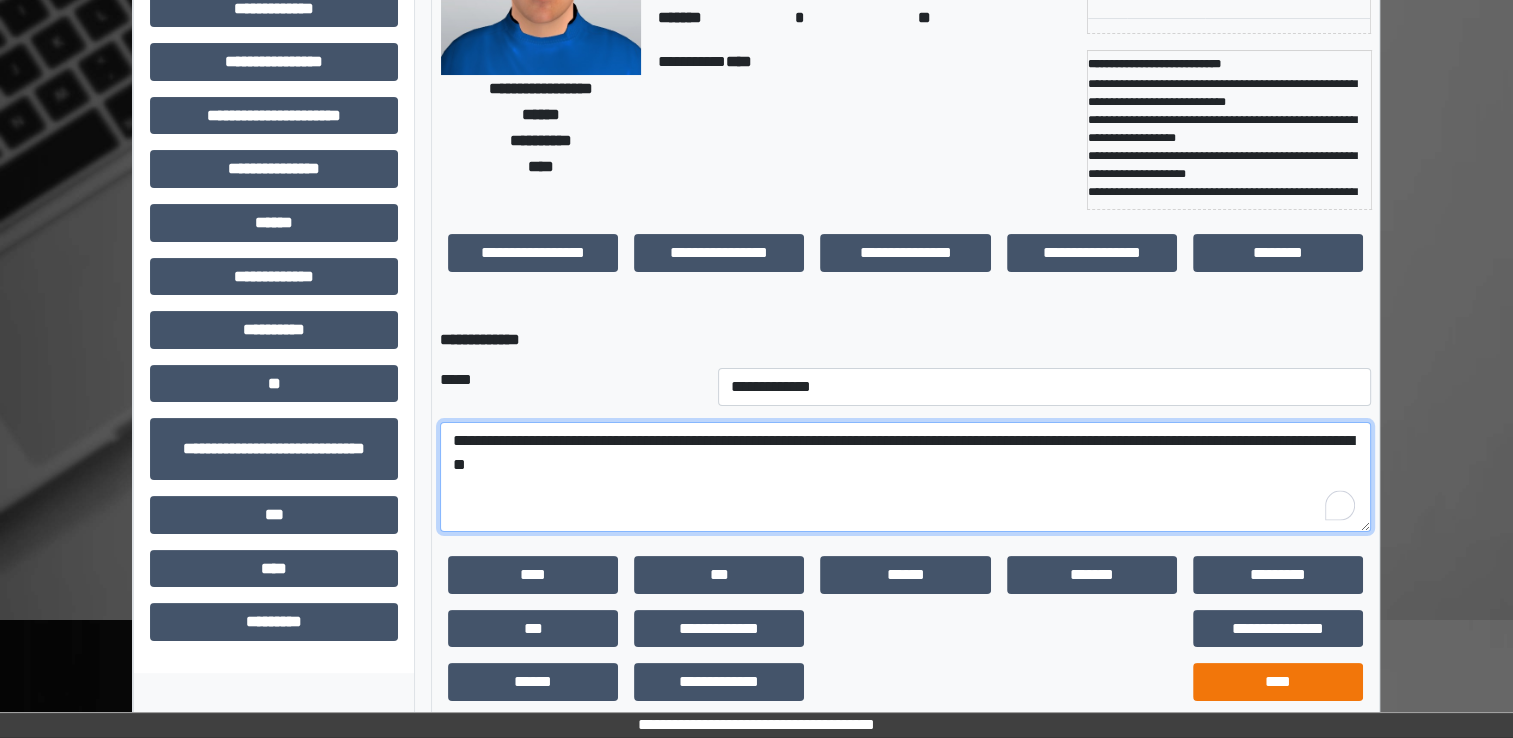 type on "**********" 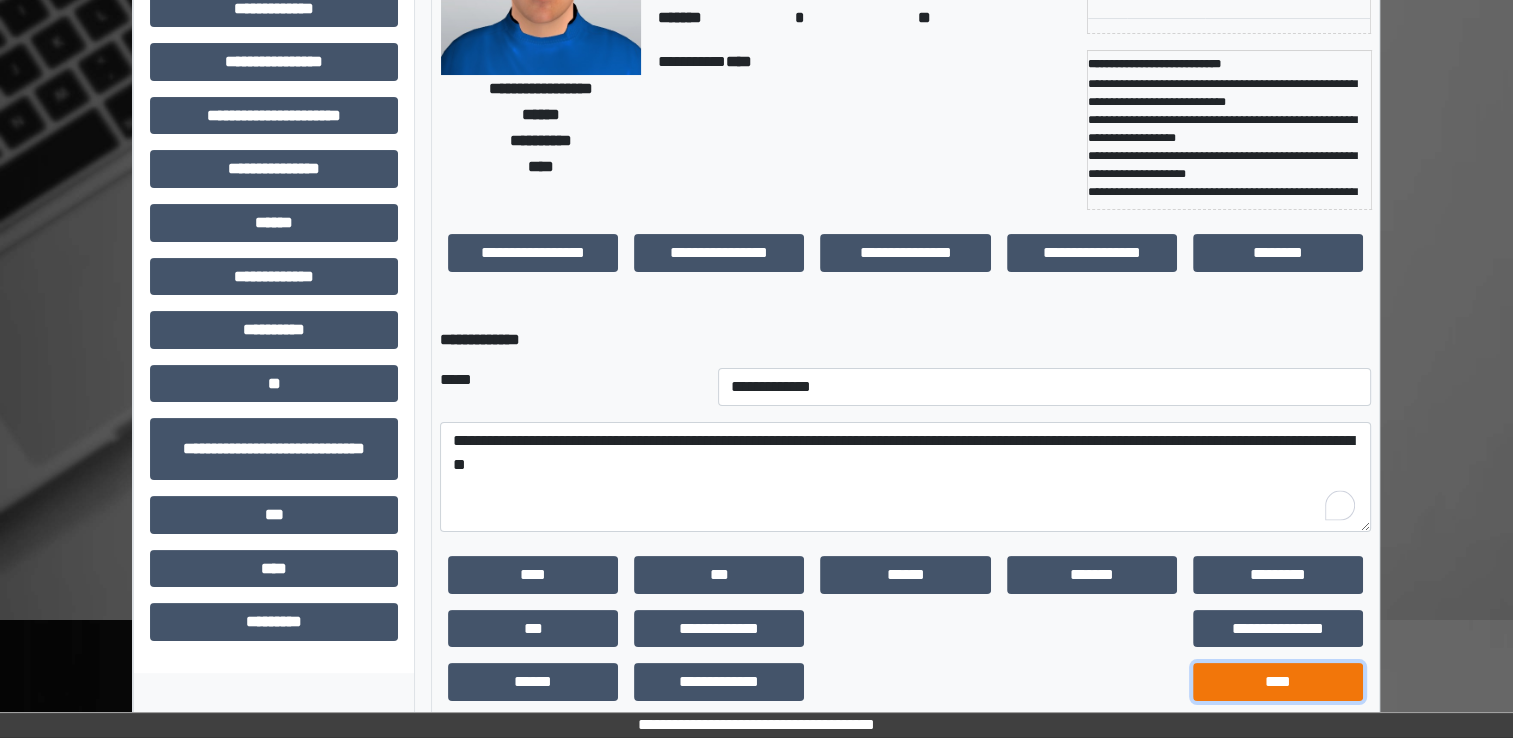 click on "****" at bounding box center [1278, 682] 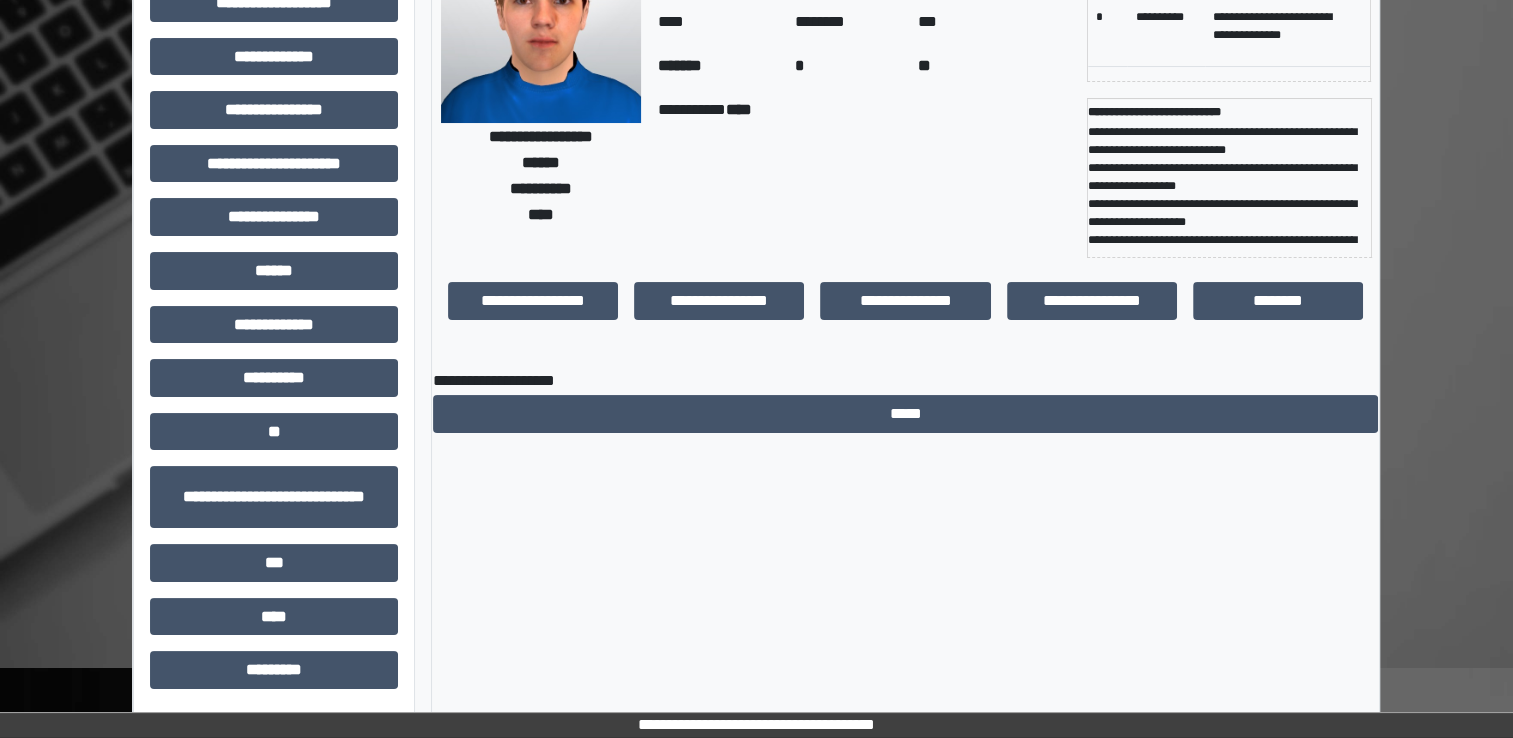 scroll, scrollTop: 184, scrollLeft: 0, axis: vertical 